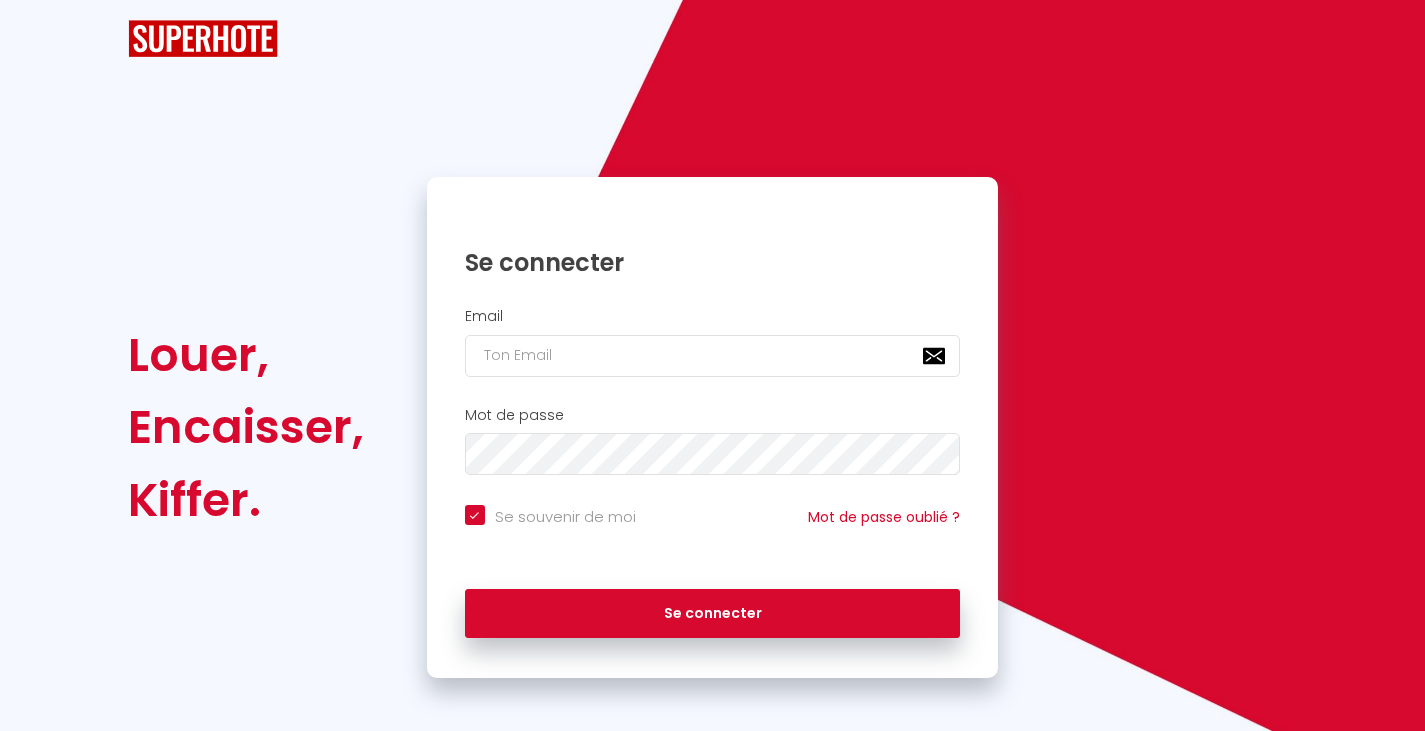 scroll, scrollTop: 0, scrollLeft: 0, axis: both 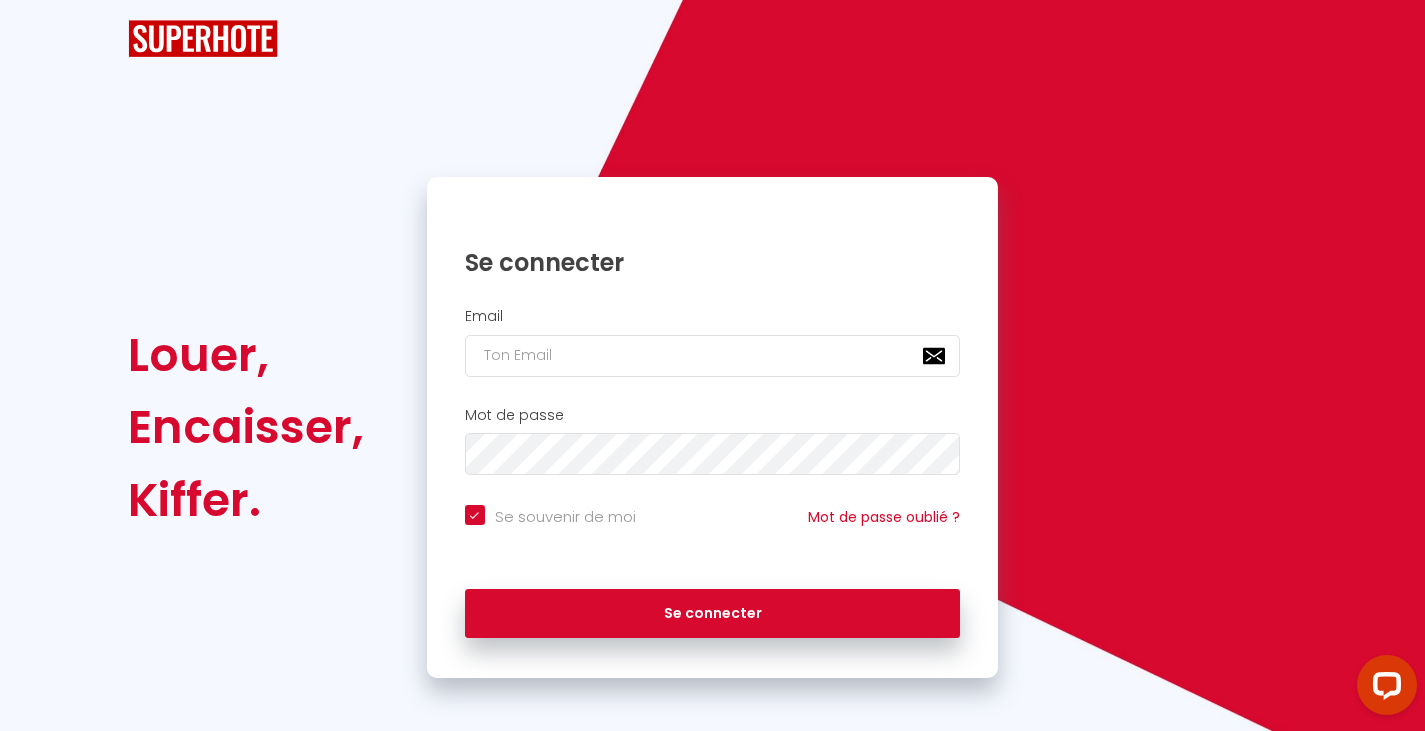 type on "[PERSON_NAME][EMAIL_ADDRESS][DOMAIN_NAME]" 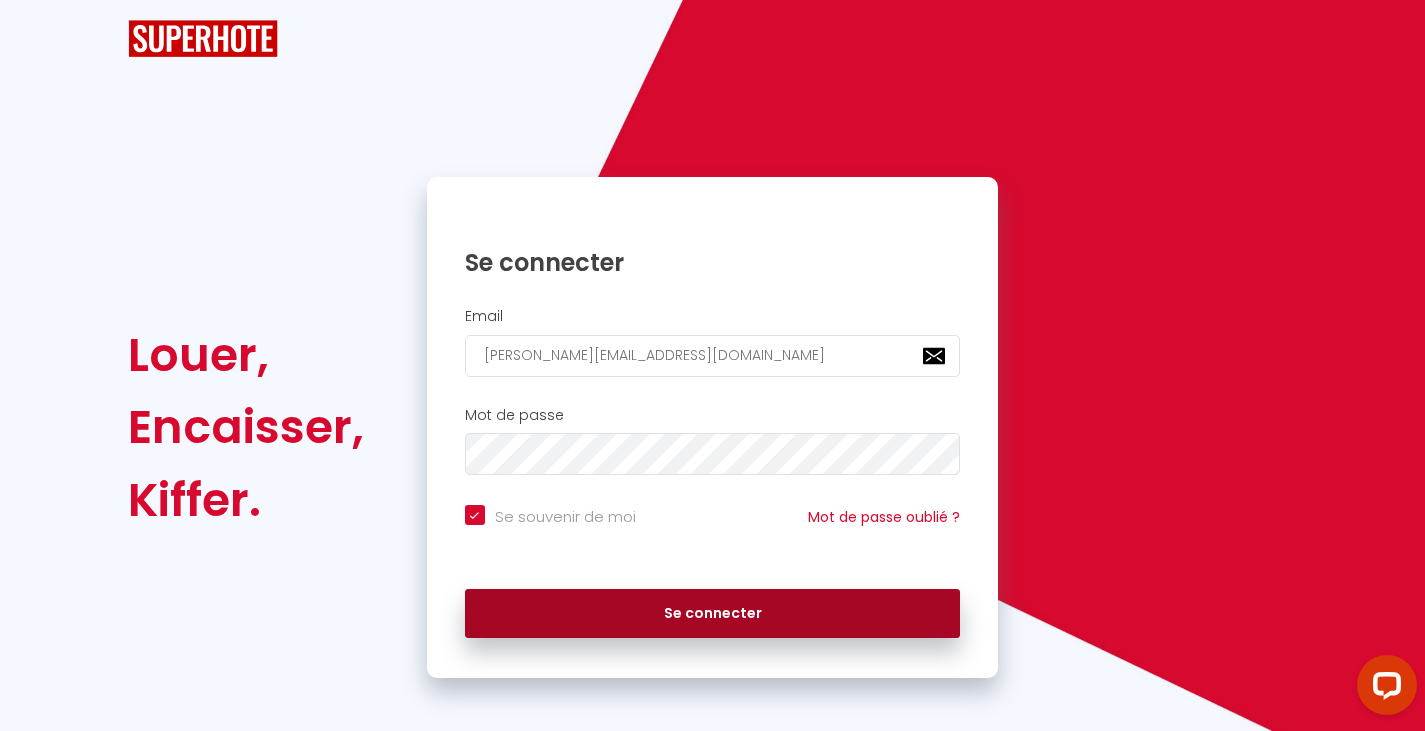 click on "Se connecter" at bounding box center (713, 614) 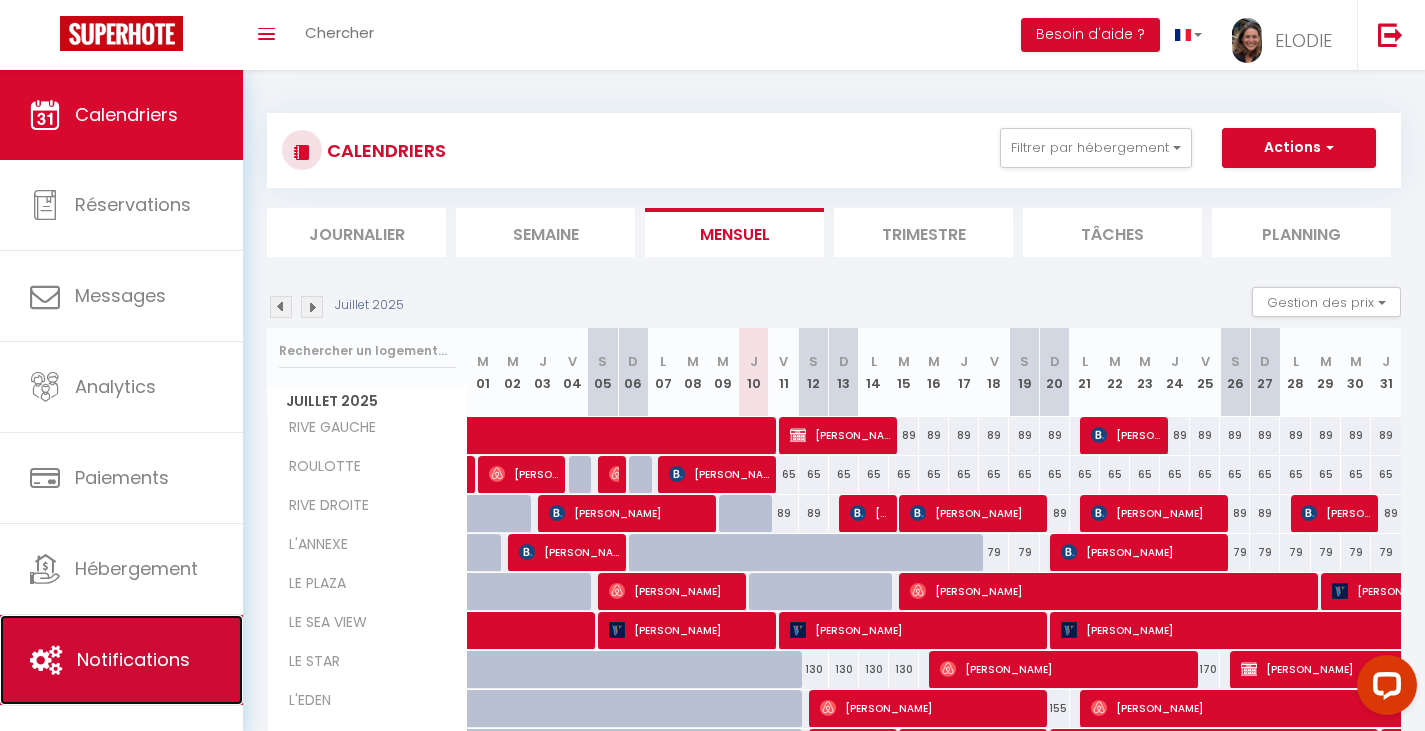 click on "Notifications" at bounding box center (133, 659) 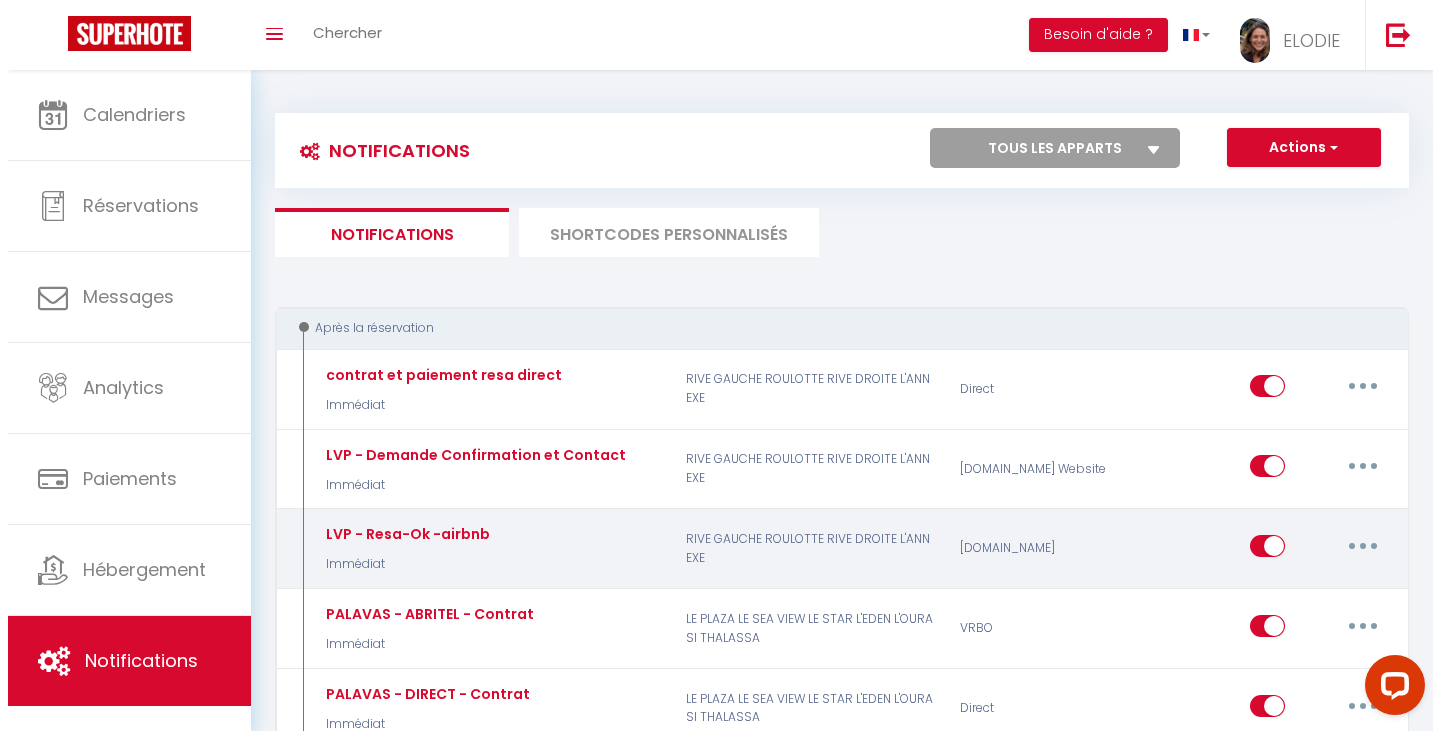scroll, scrollTop: 100, scrollLeft: 0, axis: vertical 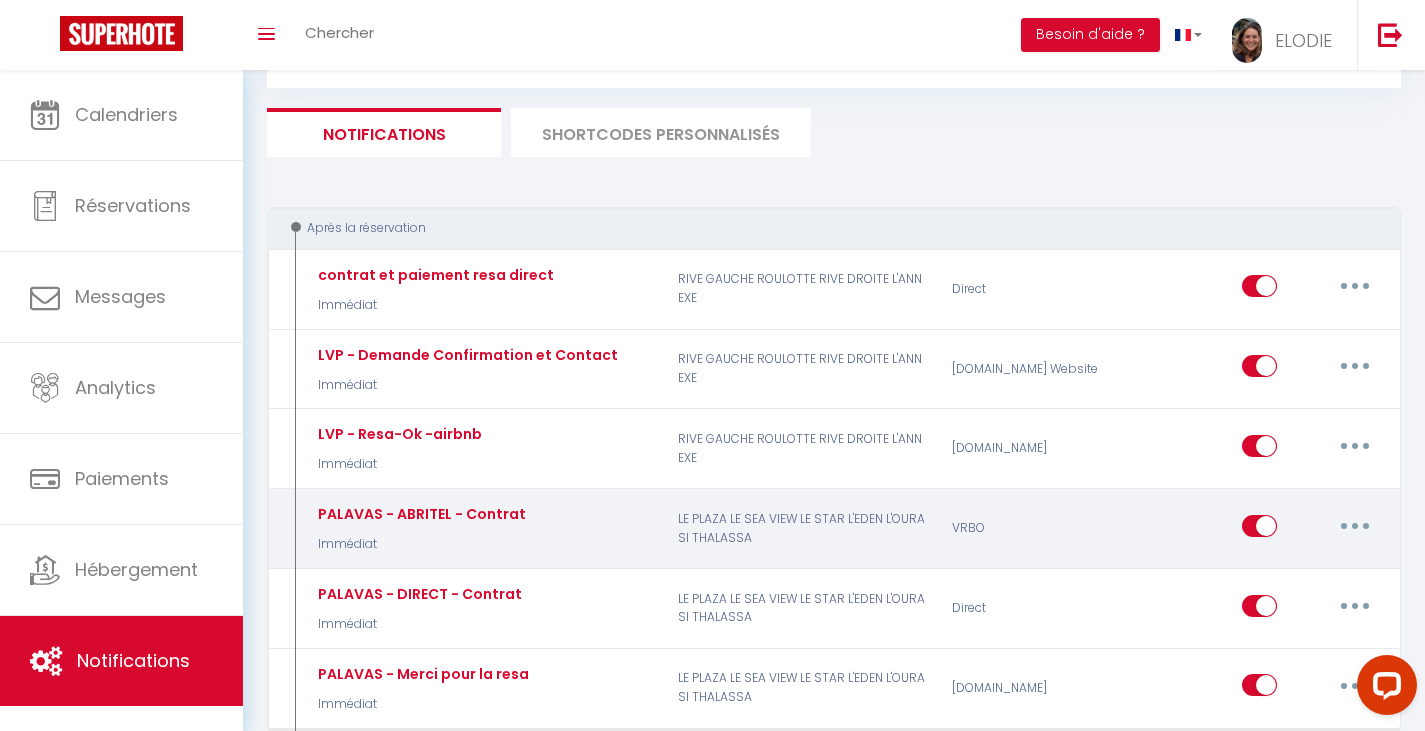 click at bounding box center (1355, 526) 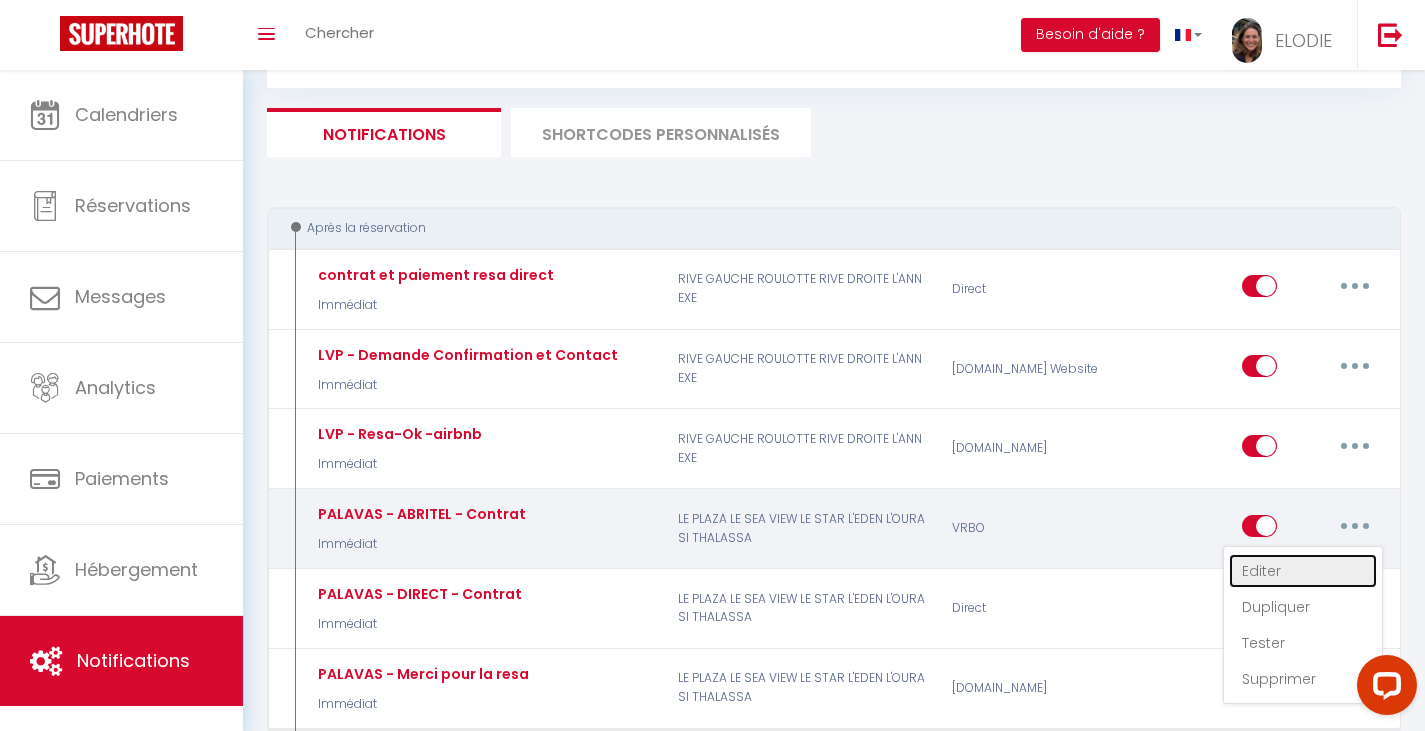 click on "Editer" at bounding box center (1303, 571) 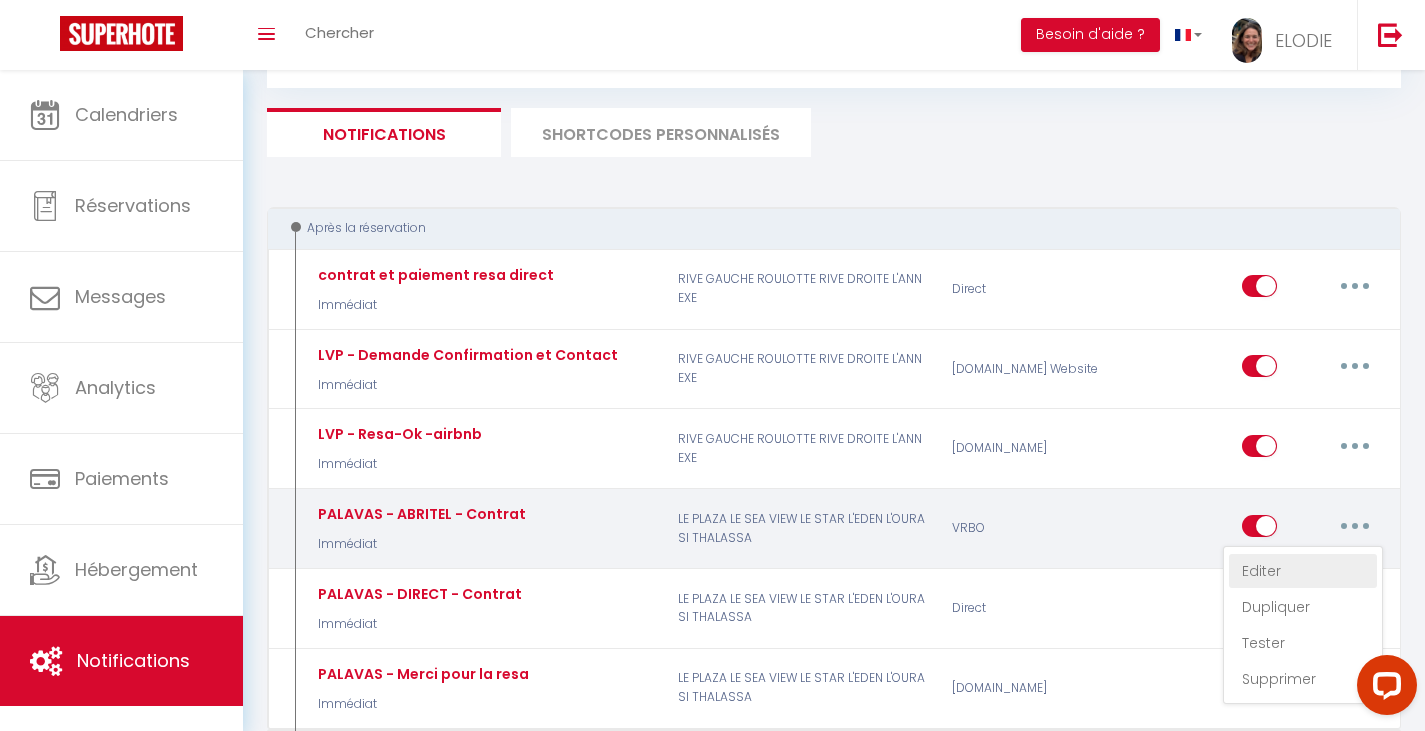 select on "Immédiat" 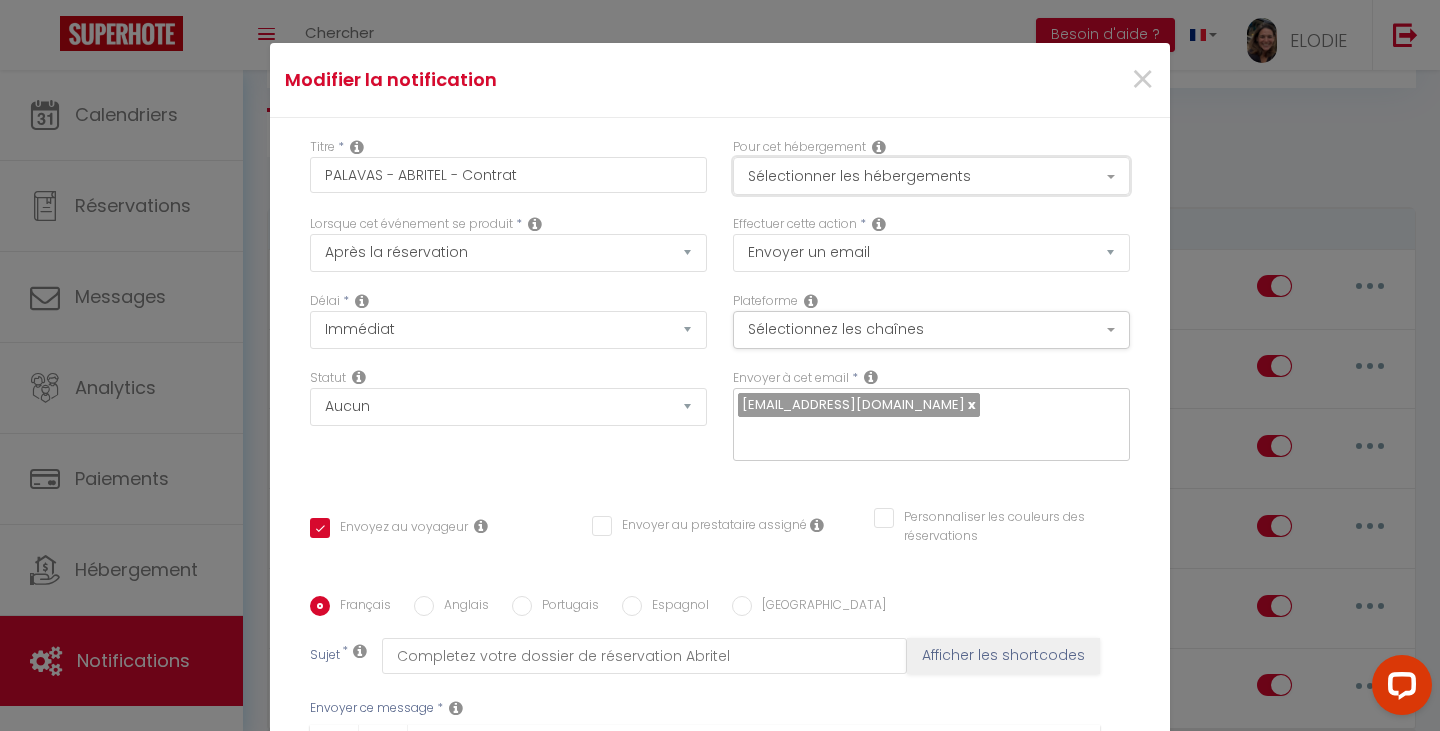 click on "Sélectionner les hébergements" at bounding box center [931, 176] 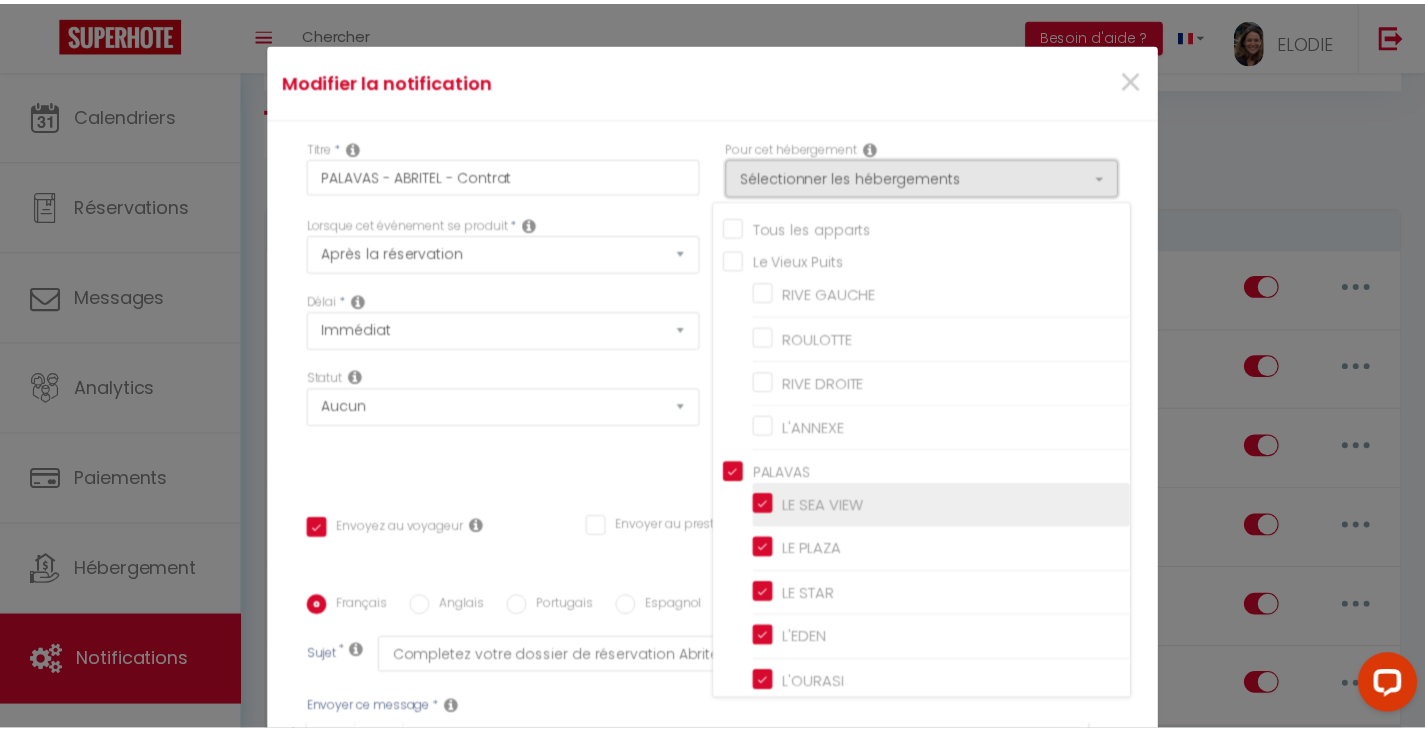 scroll, scrollTop: 143, scrollLeft: 0, axis: vertical 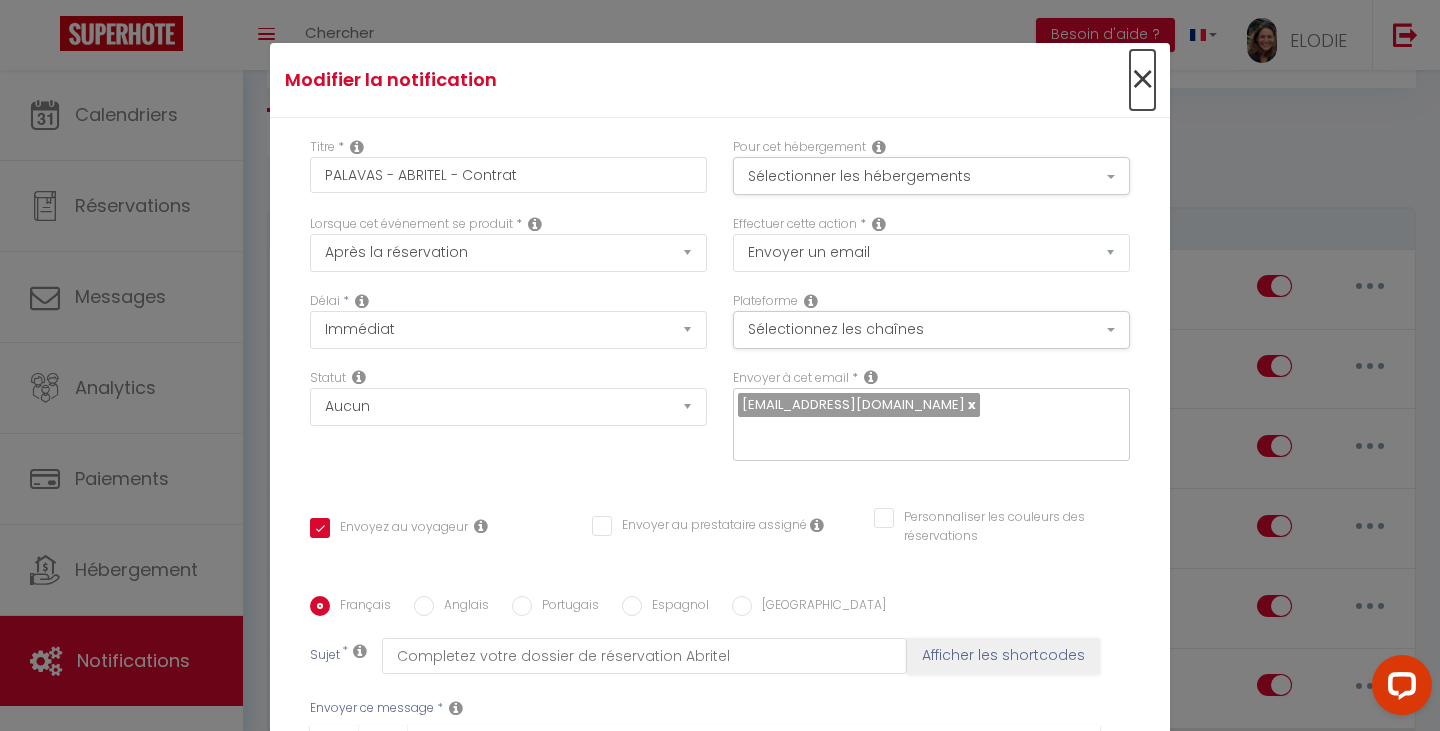 click on "×" at bounding box center [1142, 80] 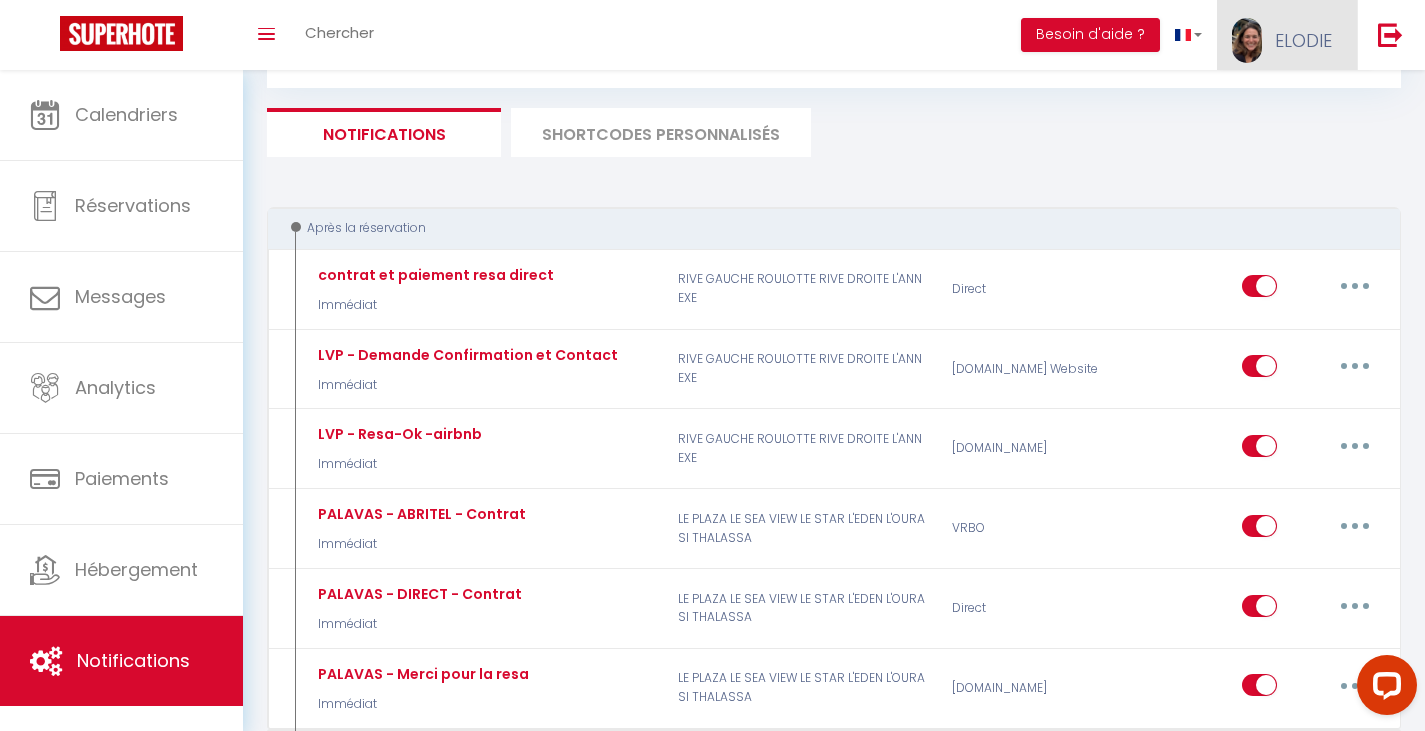 click on "ELODIE" at bounding box center [1303, 40] 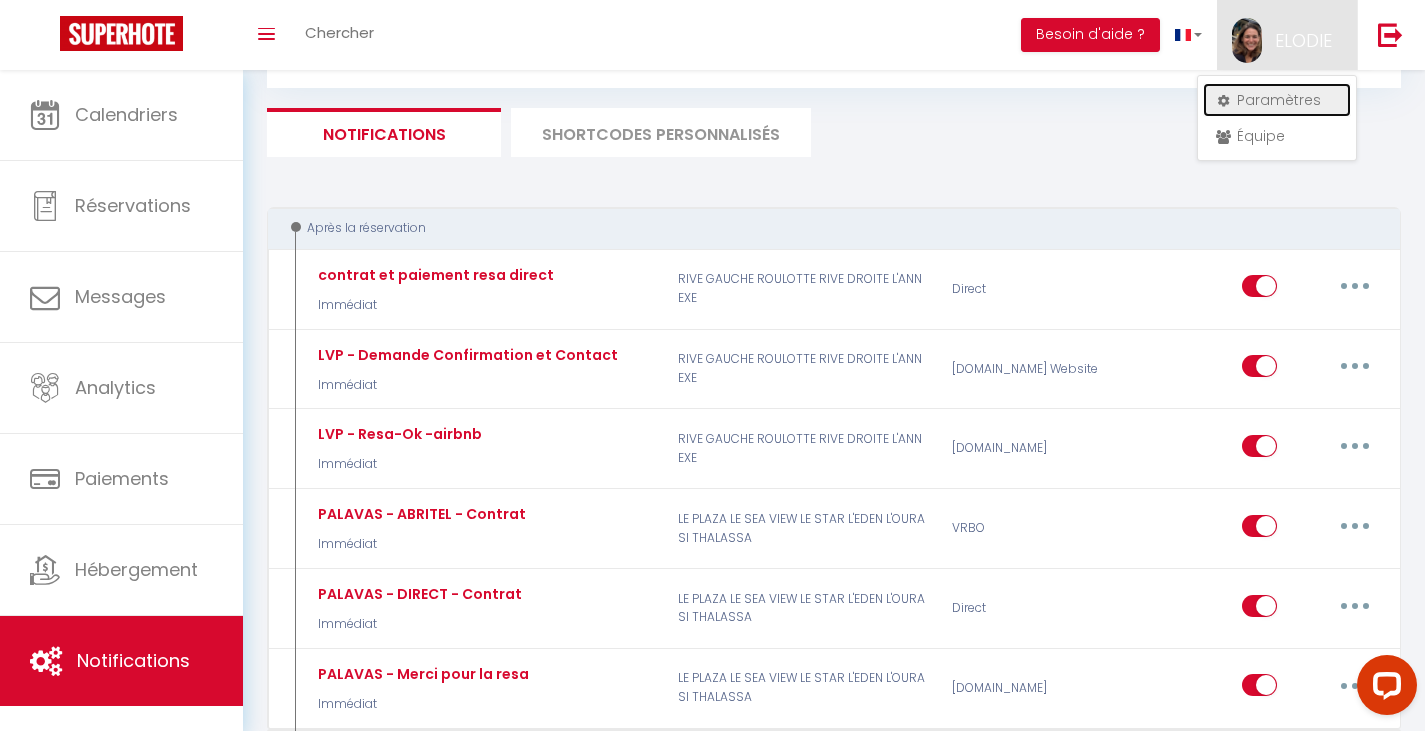 click on "Paramètres" at bounding box center [1277, 100] 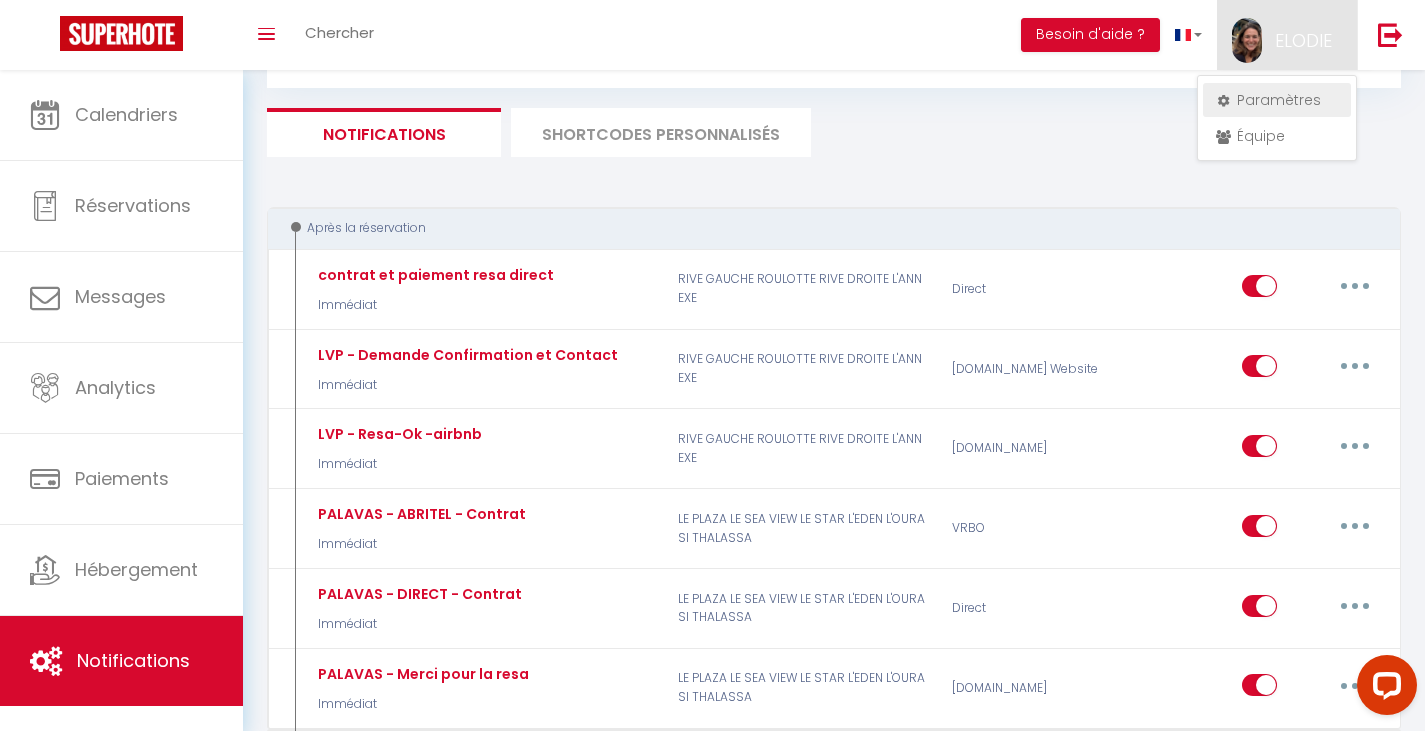 select on "fr" 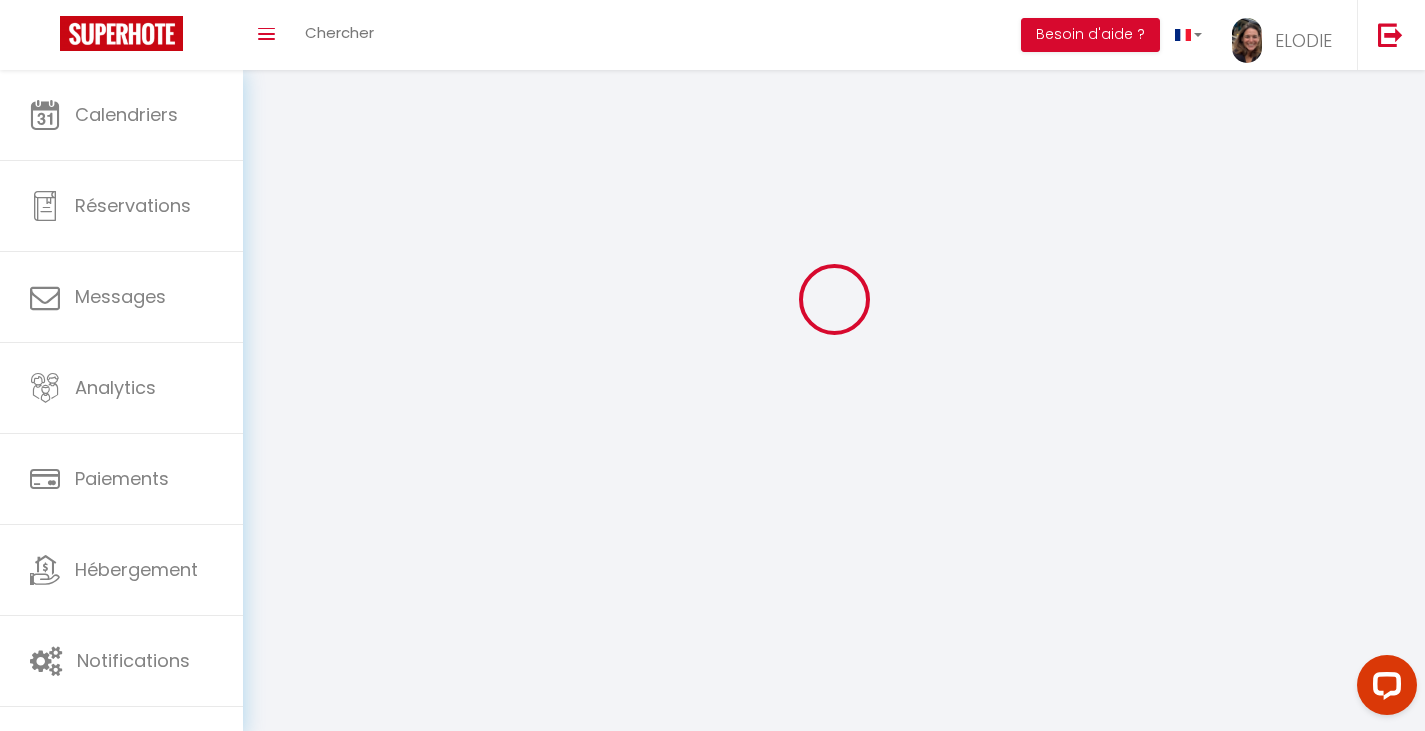 type on "ELODIE" 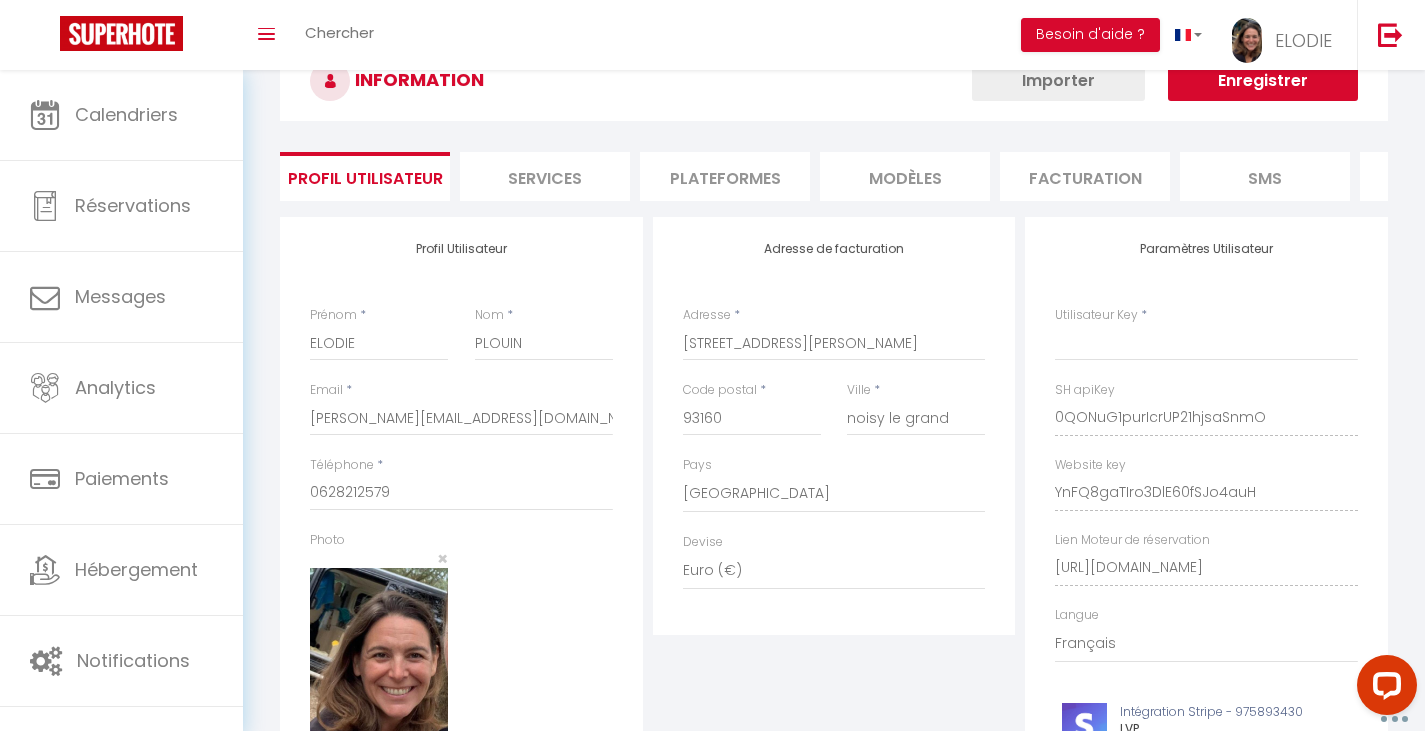 scroll, scrollTop: 326, scrollLeft: 0, axis: vertical 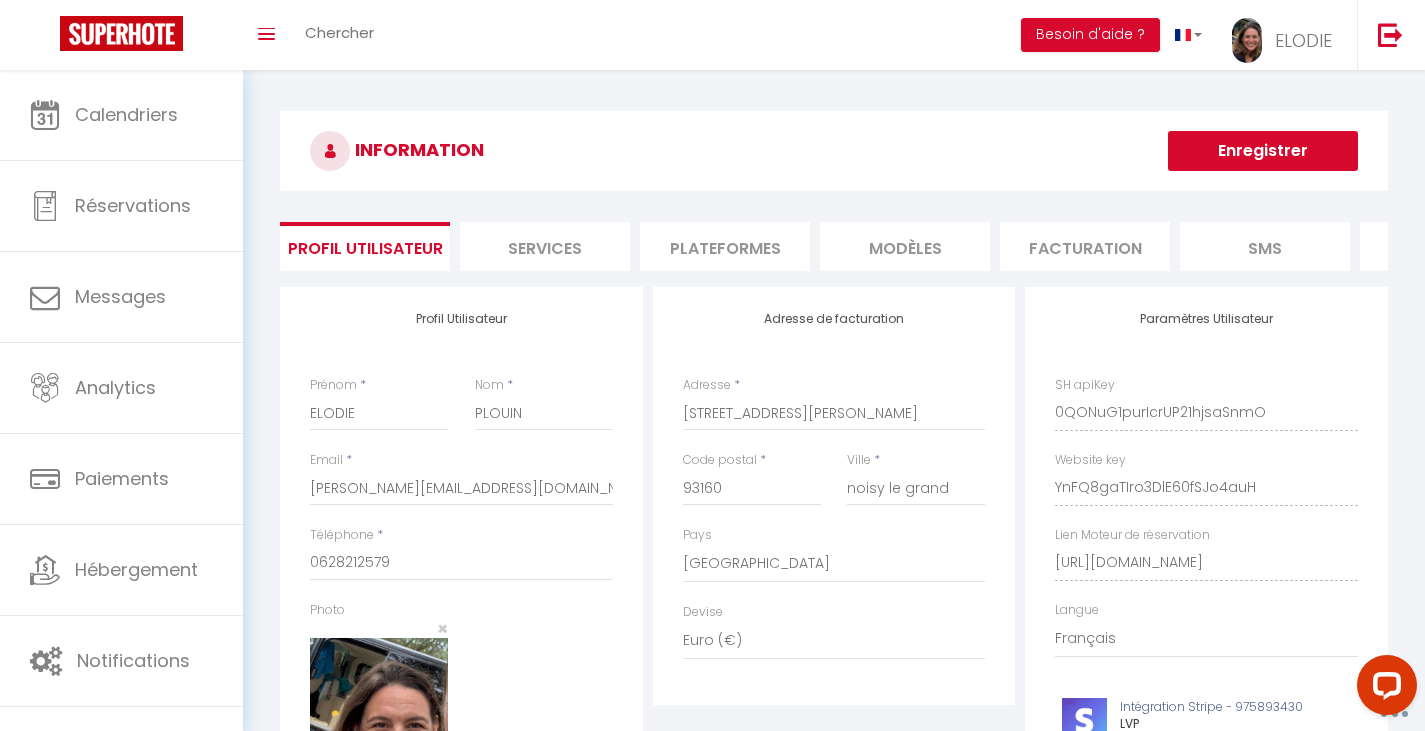 click on "Services" at bounding box center (545, 246) 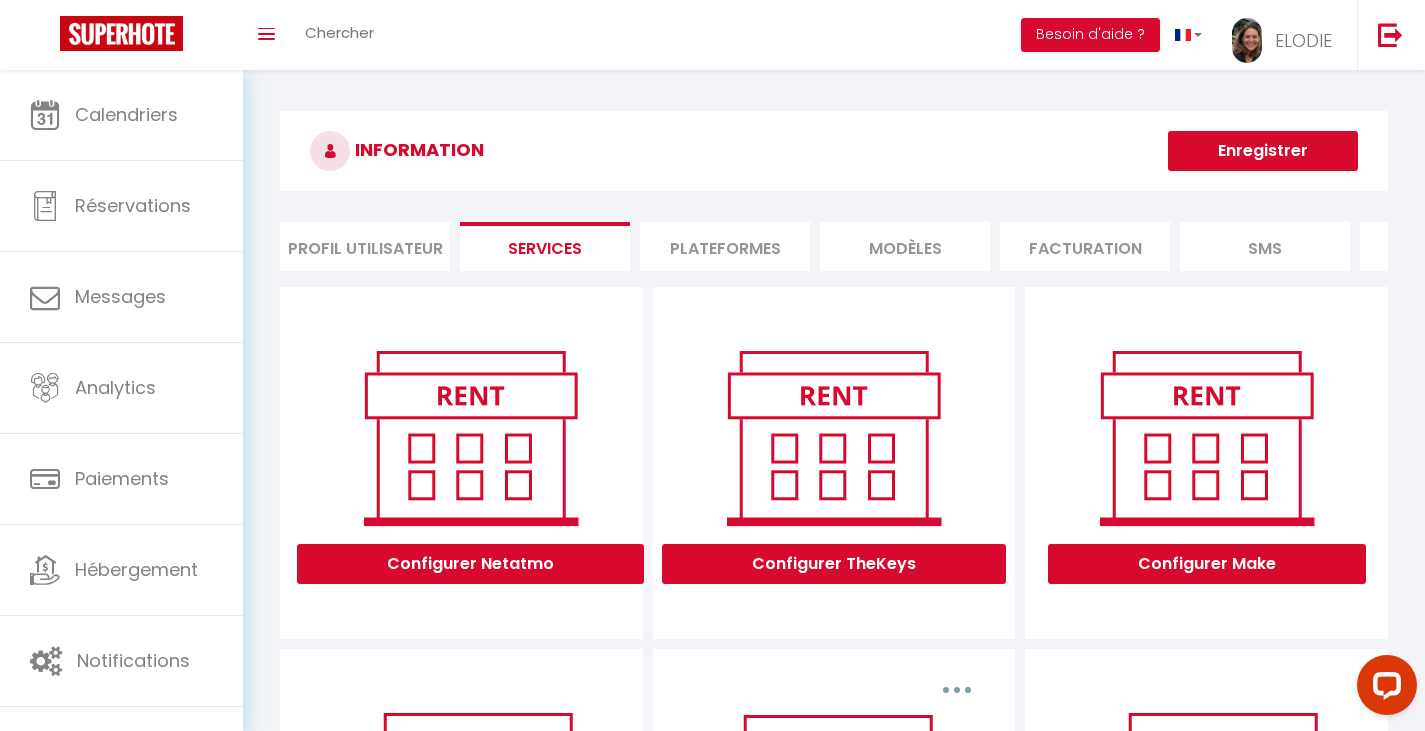 click on "Plateformes" at bounding box center (725, 246) 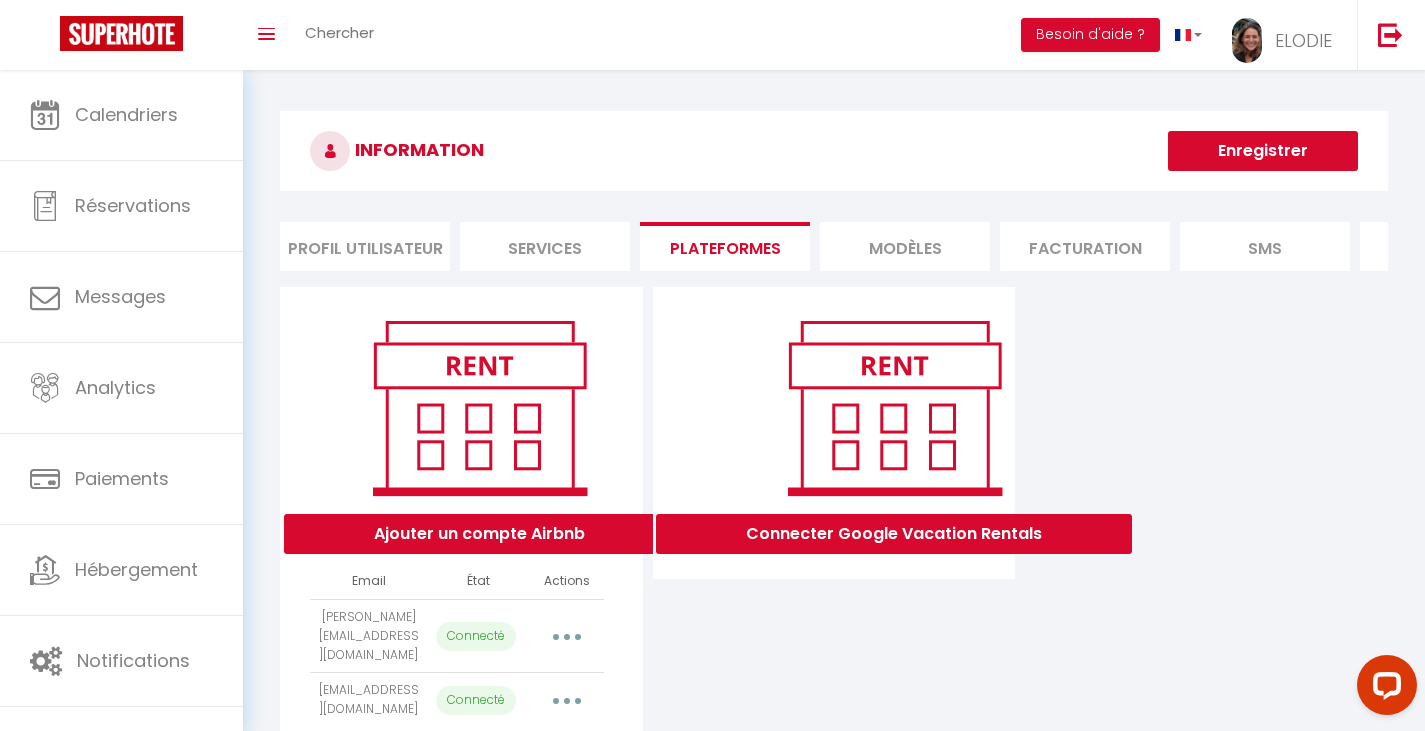 click on "MODÈLES" at bounding box center [905, 246] 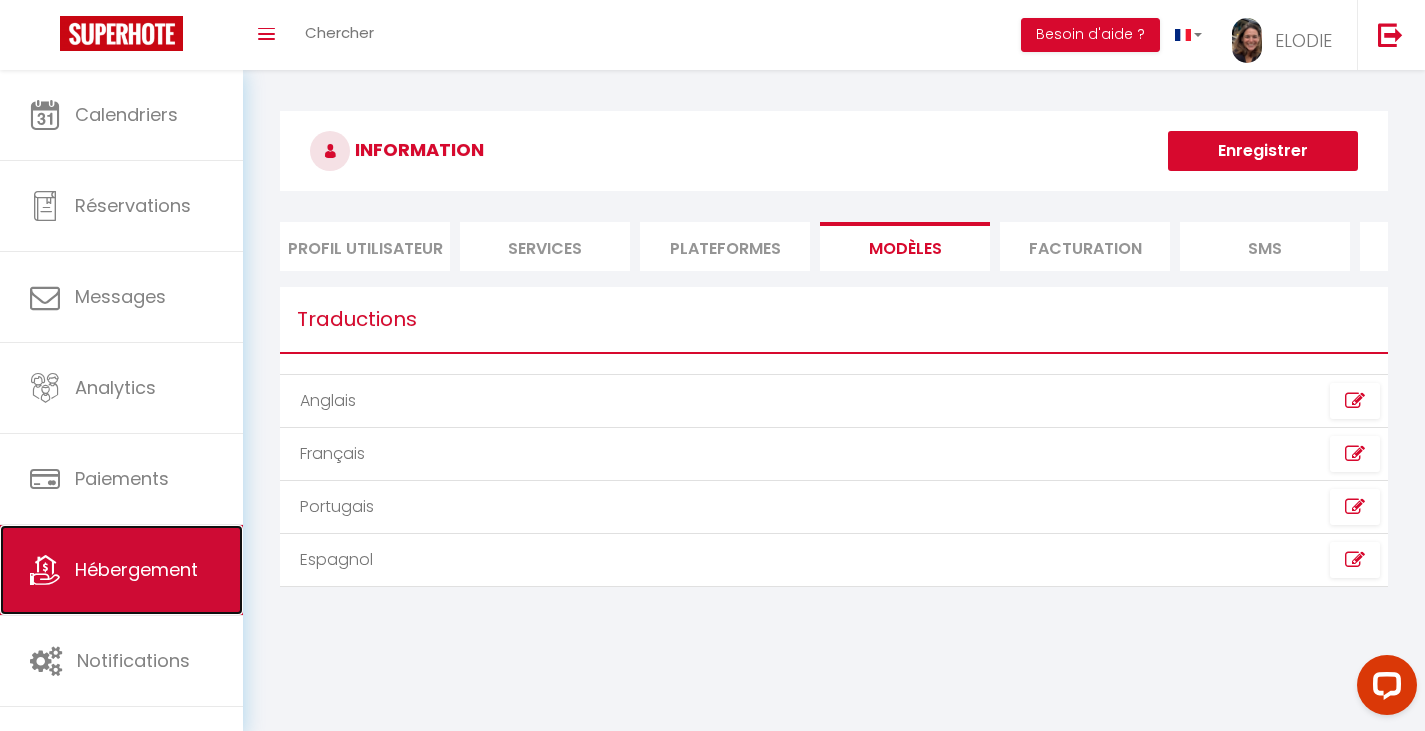 click on "Hébergement" at bounding box center (136, 569) 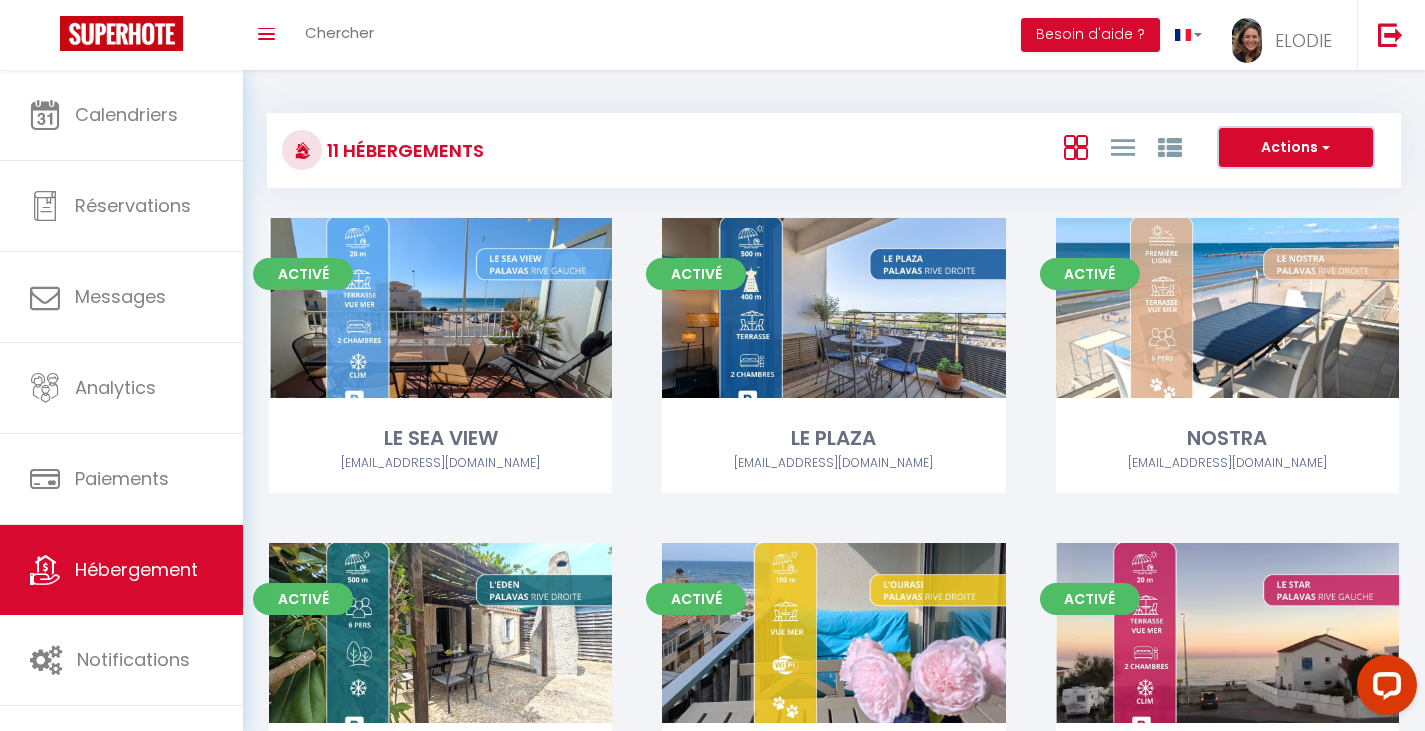 click on "Actions" at bounding box center (1296, 148) 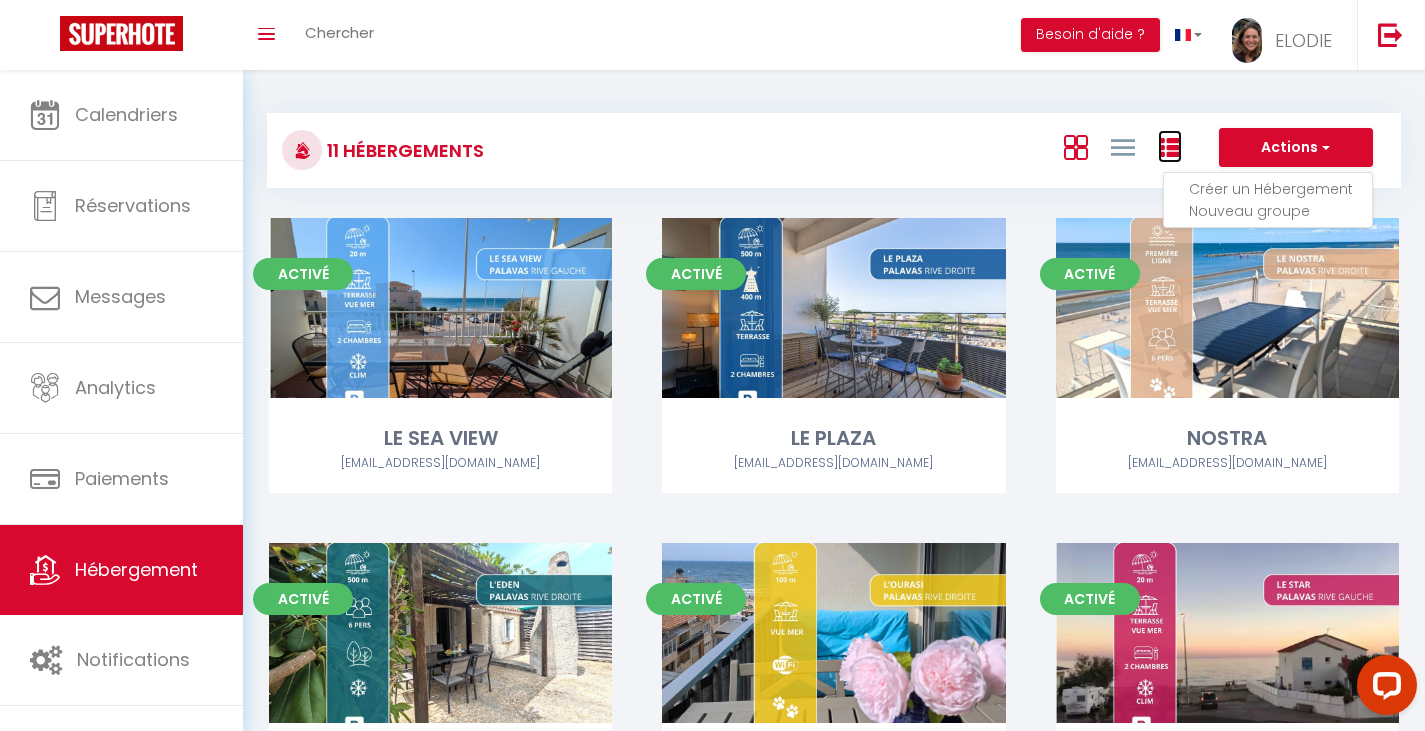 click at bounding box center [1170, 148] 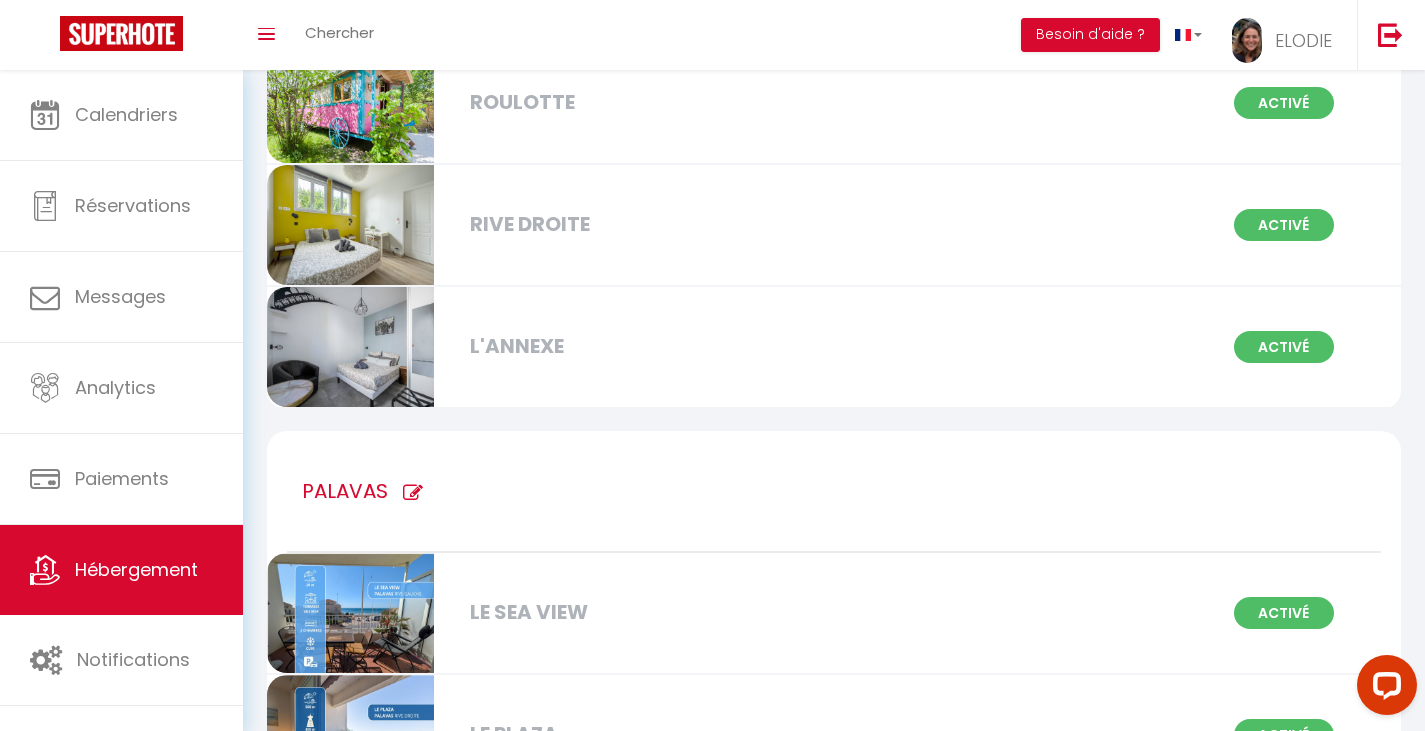 scroll, scrollTop: 519, scrollLeft: 0, axis: vertical 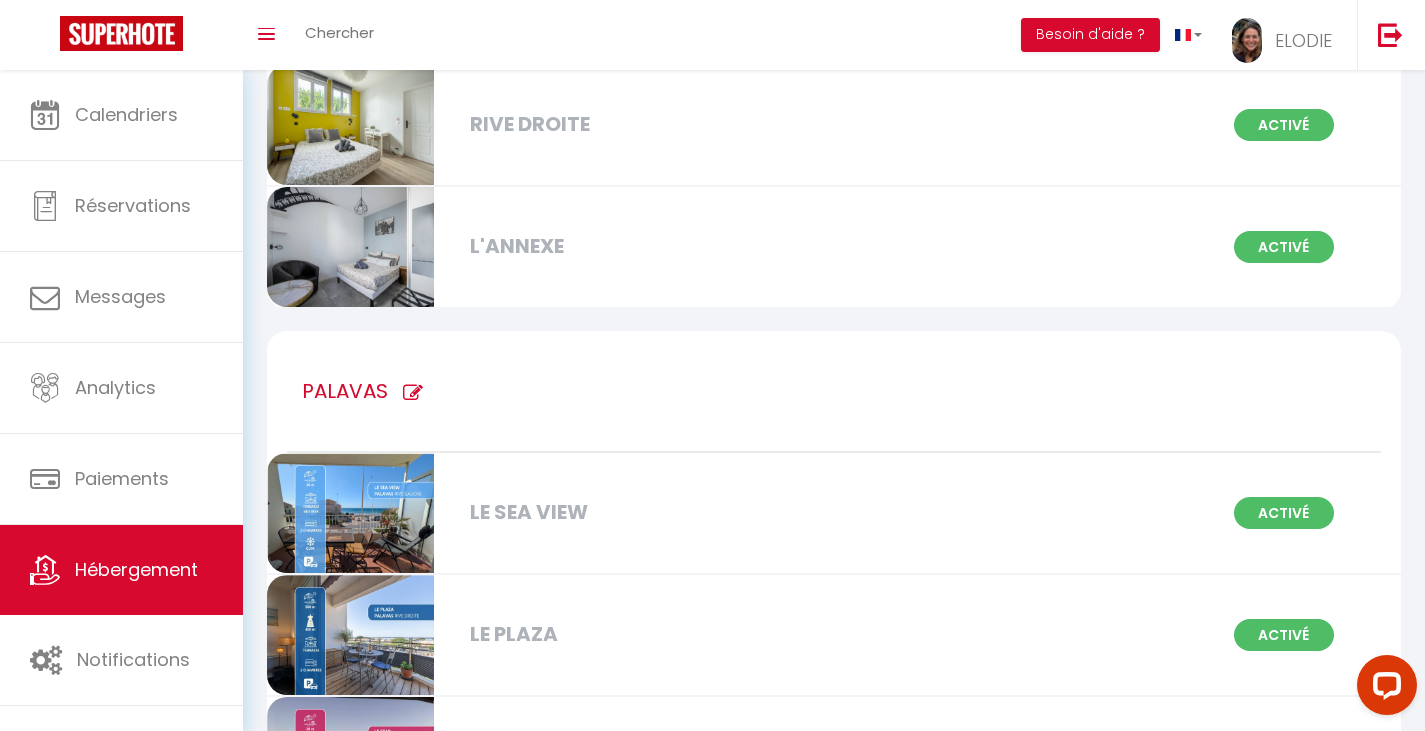 click at bounding box center (413, 393) 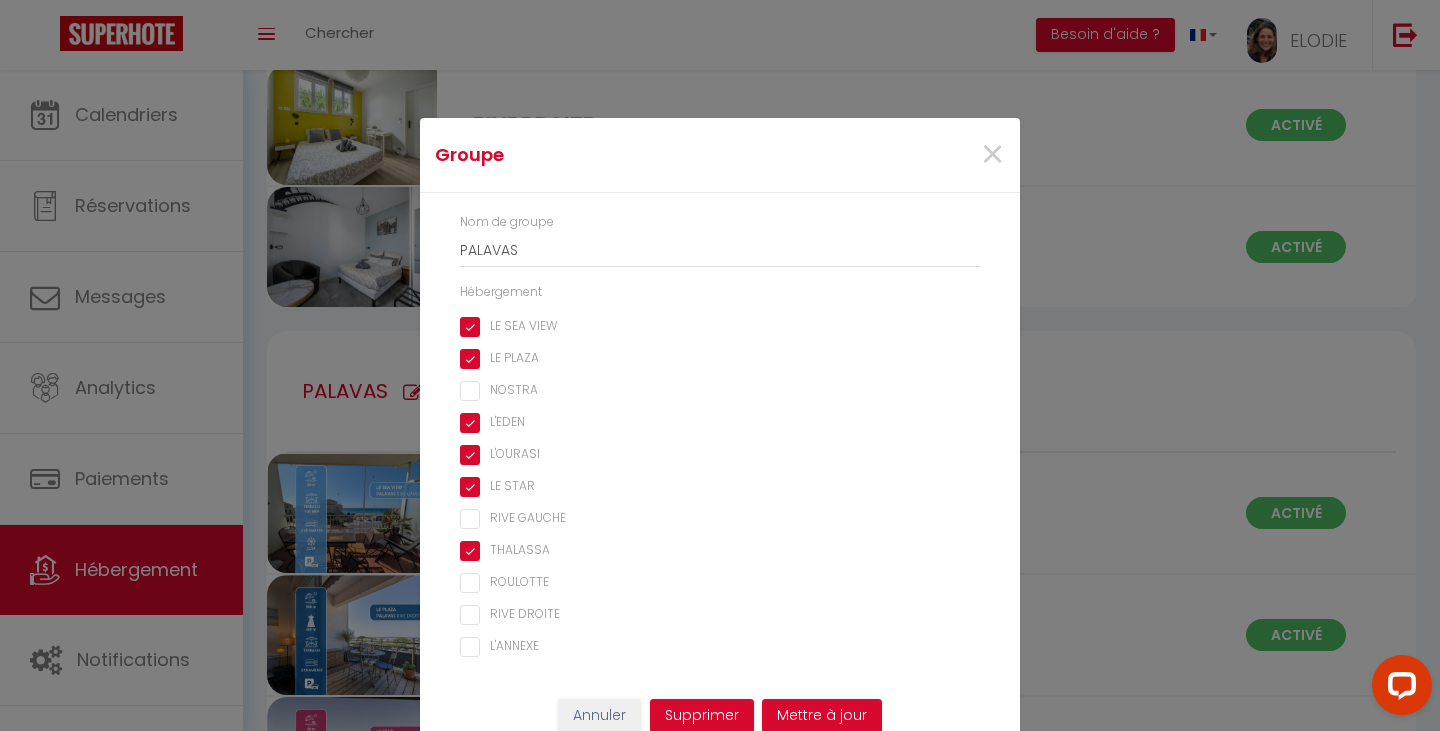 click on "NOSTRA" at bounding box center [720, 391] 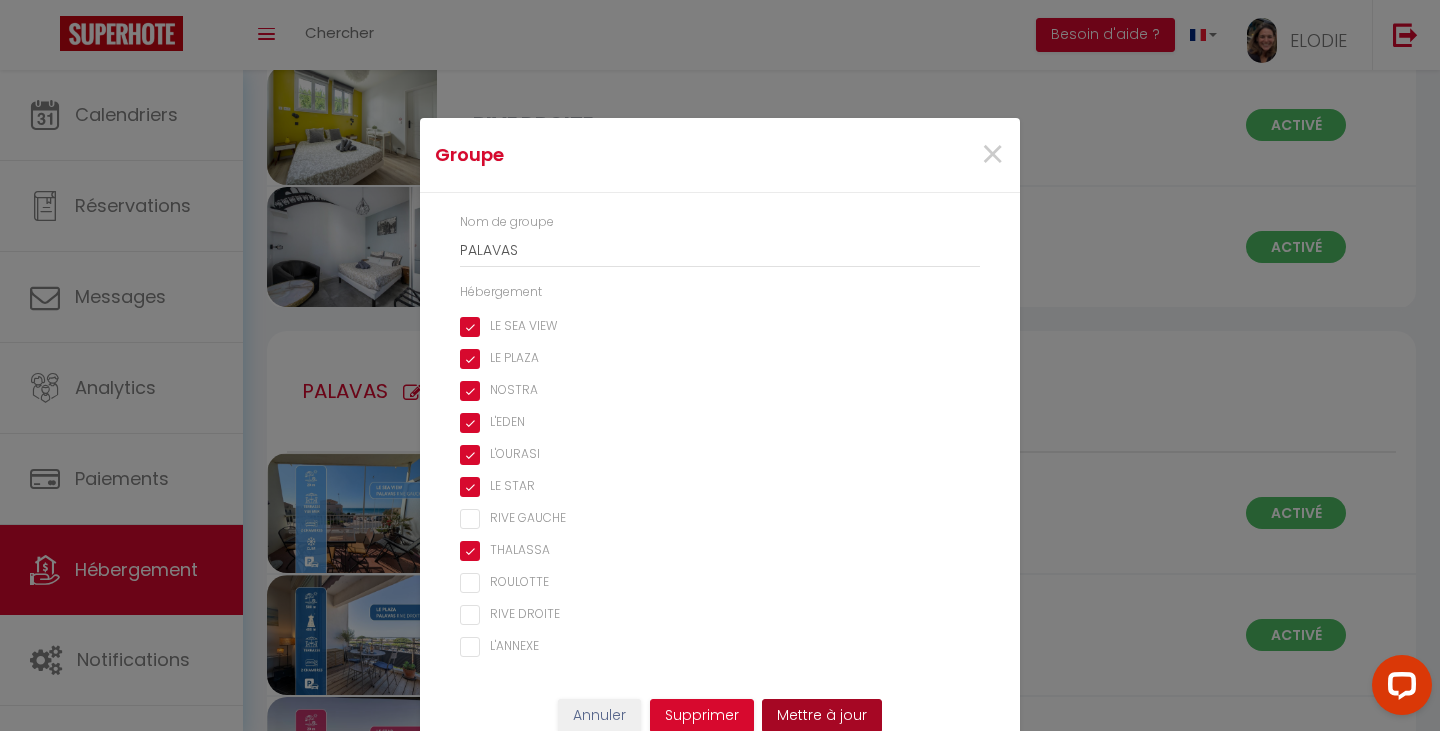 click on "Mettre à jour" at bounding box center (822, 716) 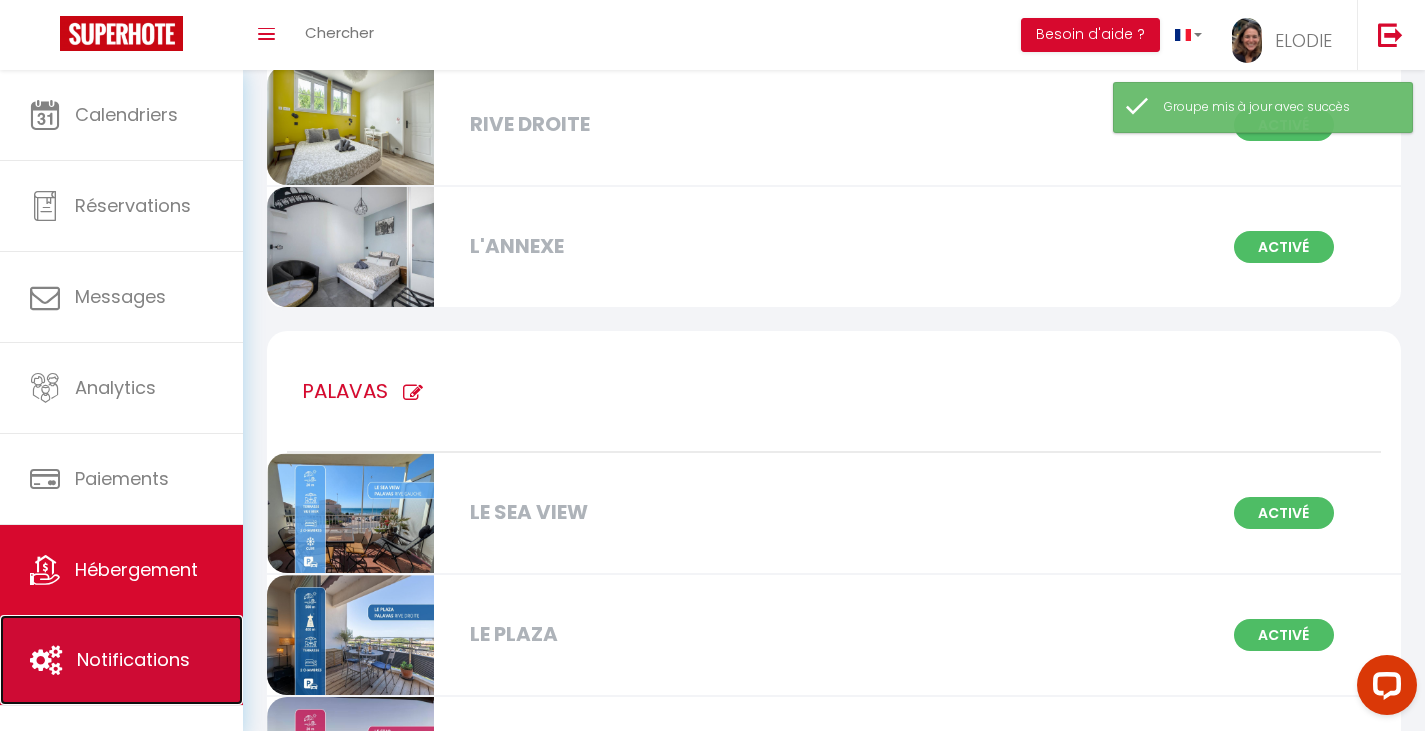 click on "Notifications" at bounding box center (133, 659) 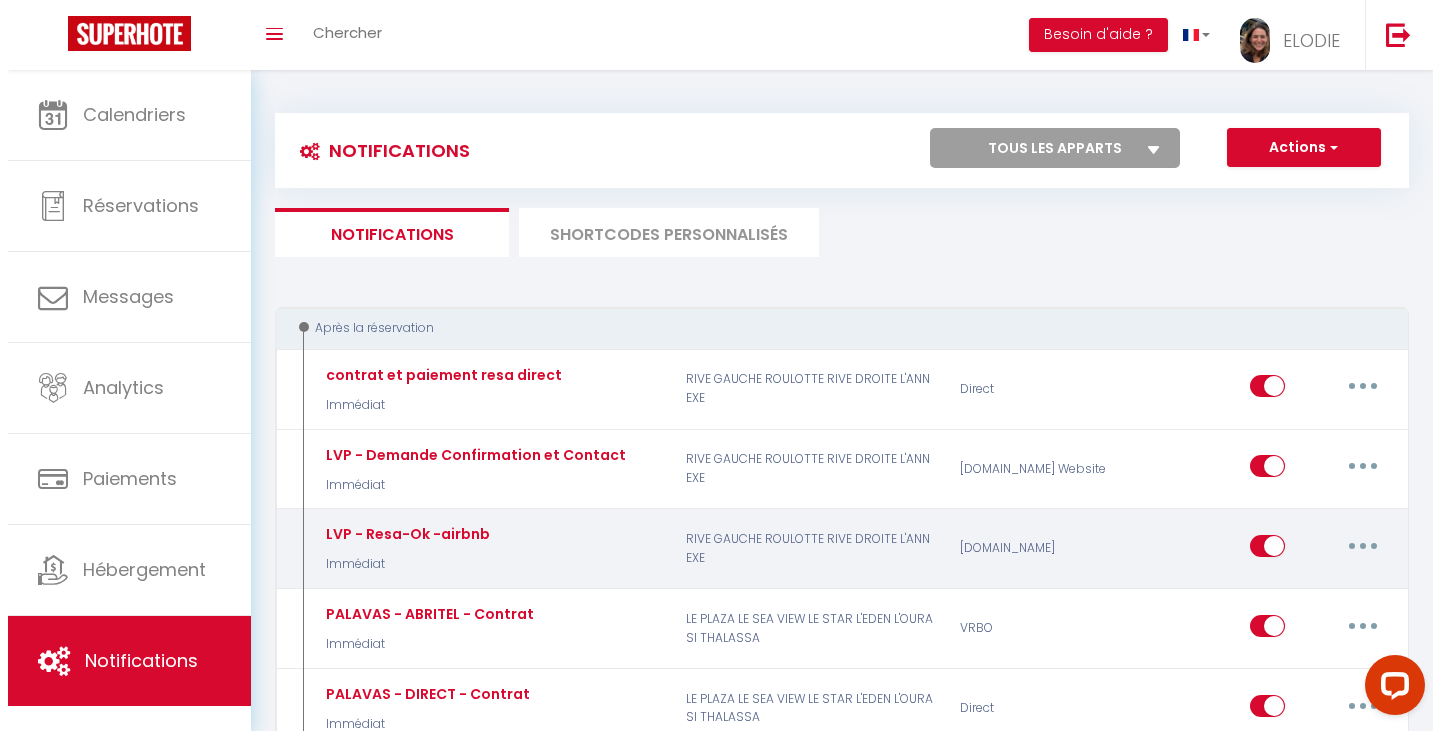scroll, scrollTop: 100, scrollLeft: 0, axis: vertical 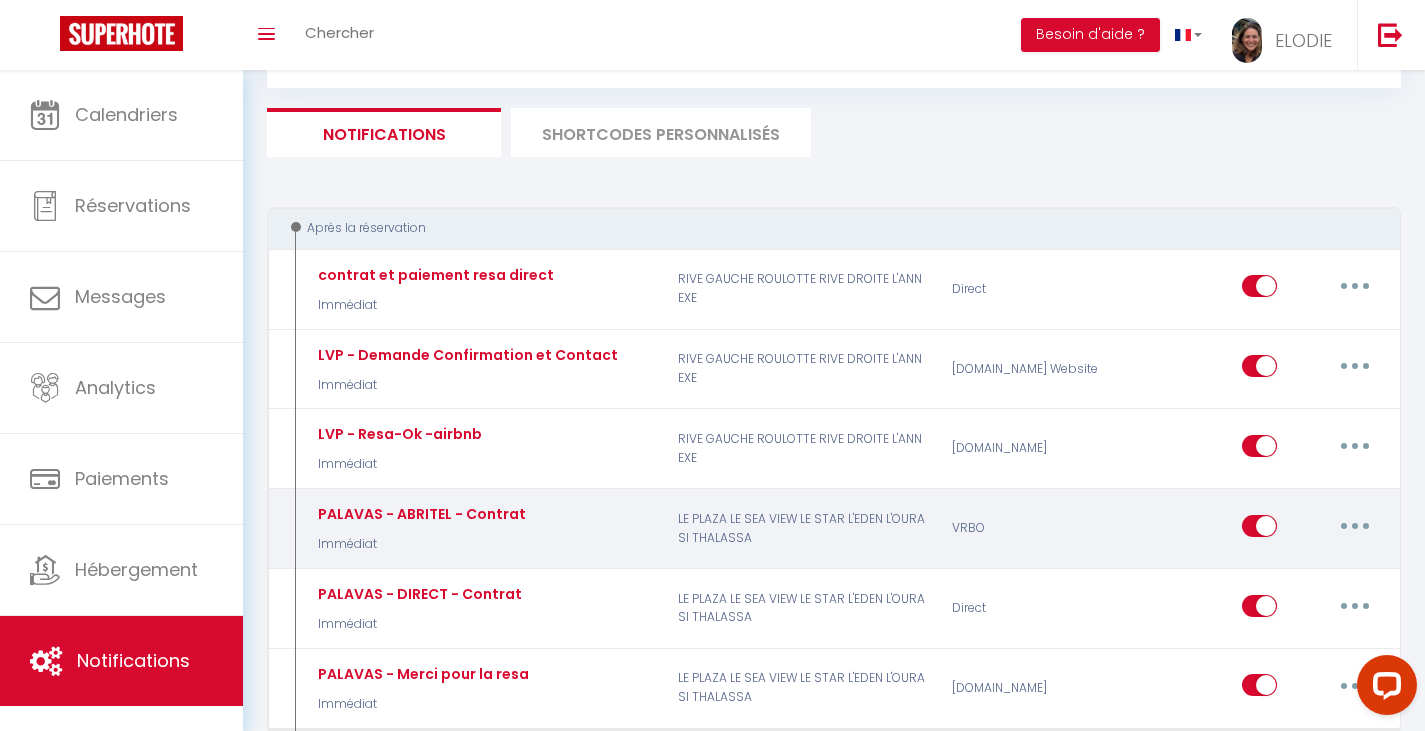 click at bounding box center [1355, 526] 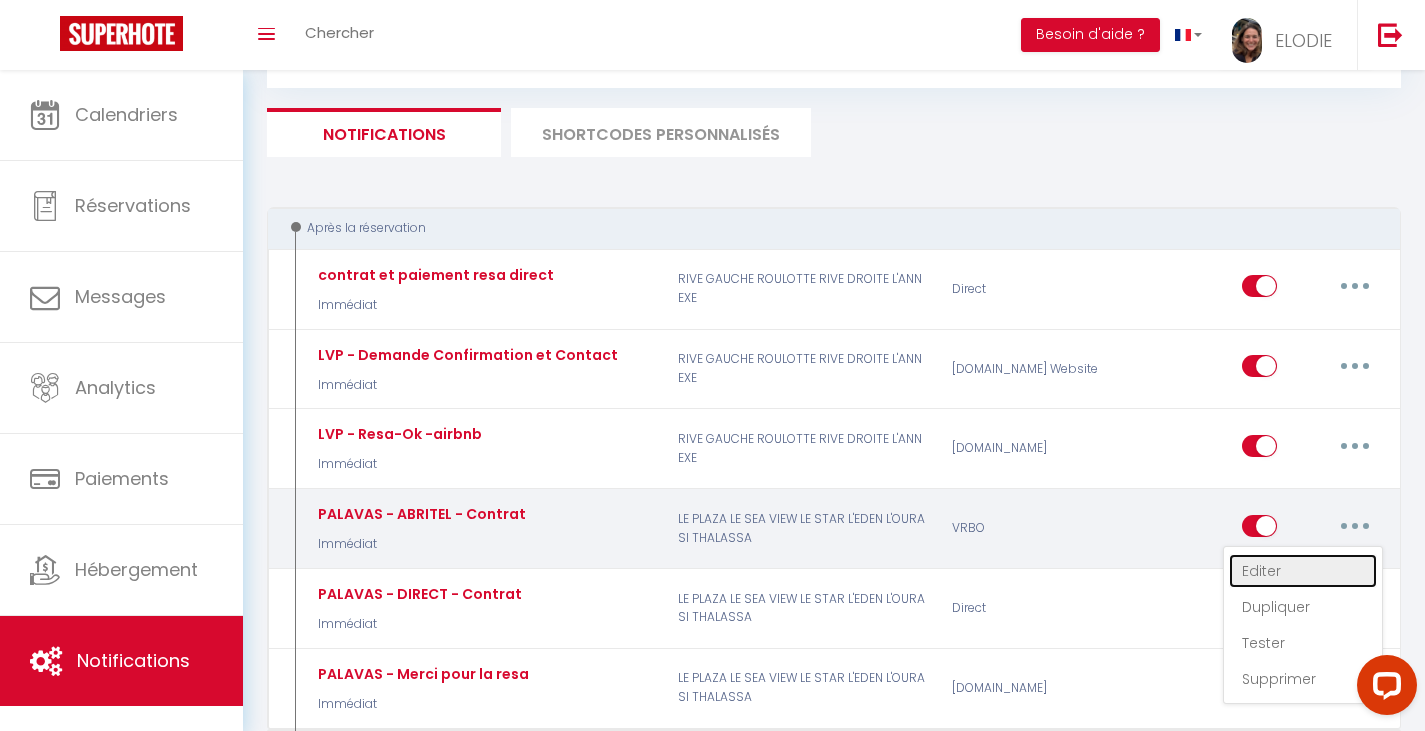 click on "Editer" at bounding box center (1303, 571) 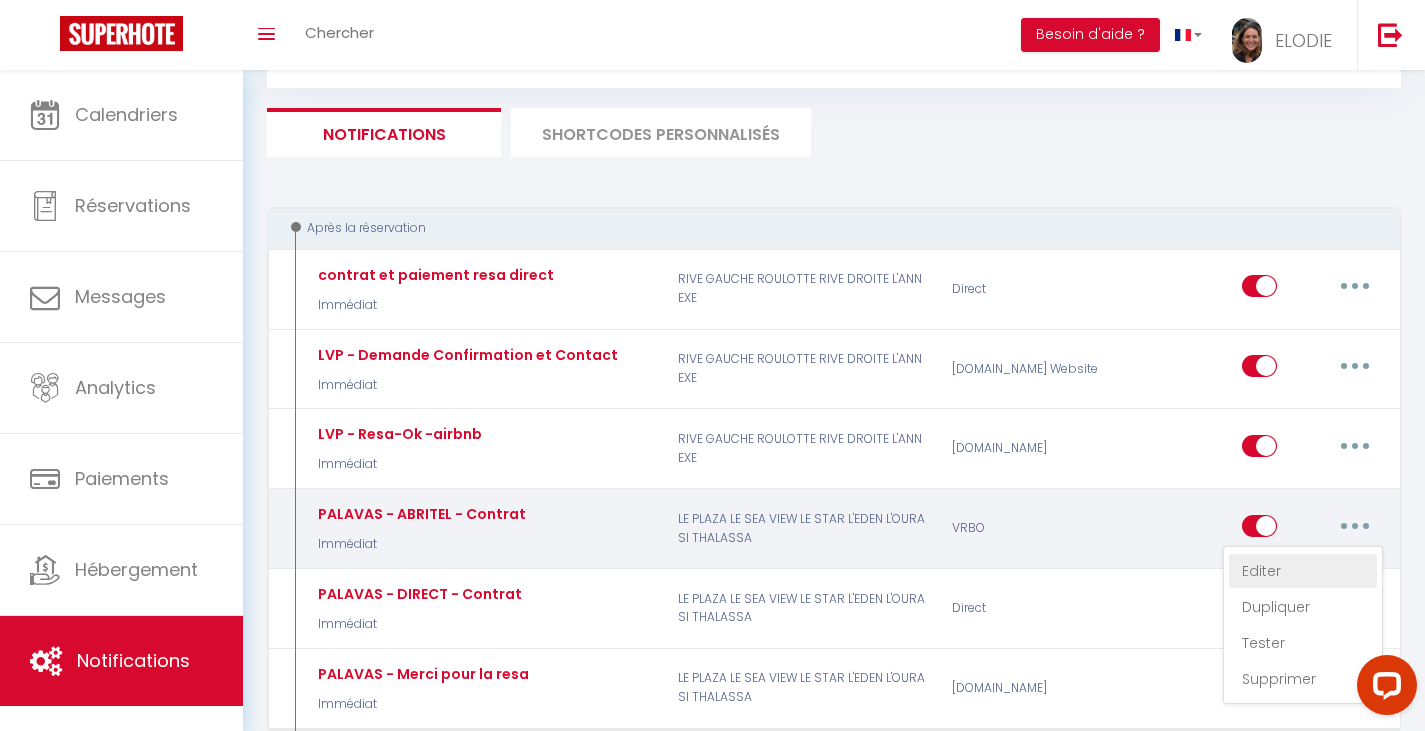 type on "PALAVAS - ABRITEL - Contrat" 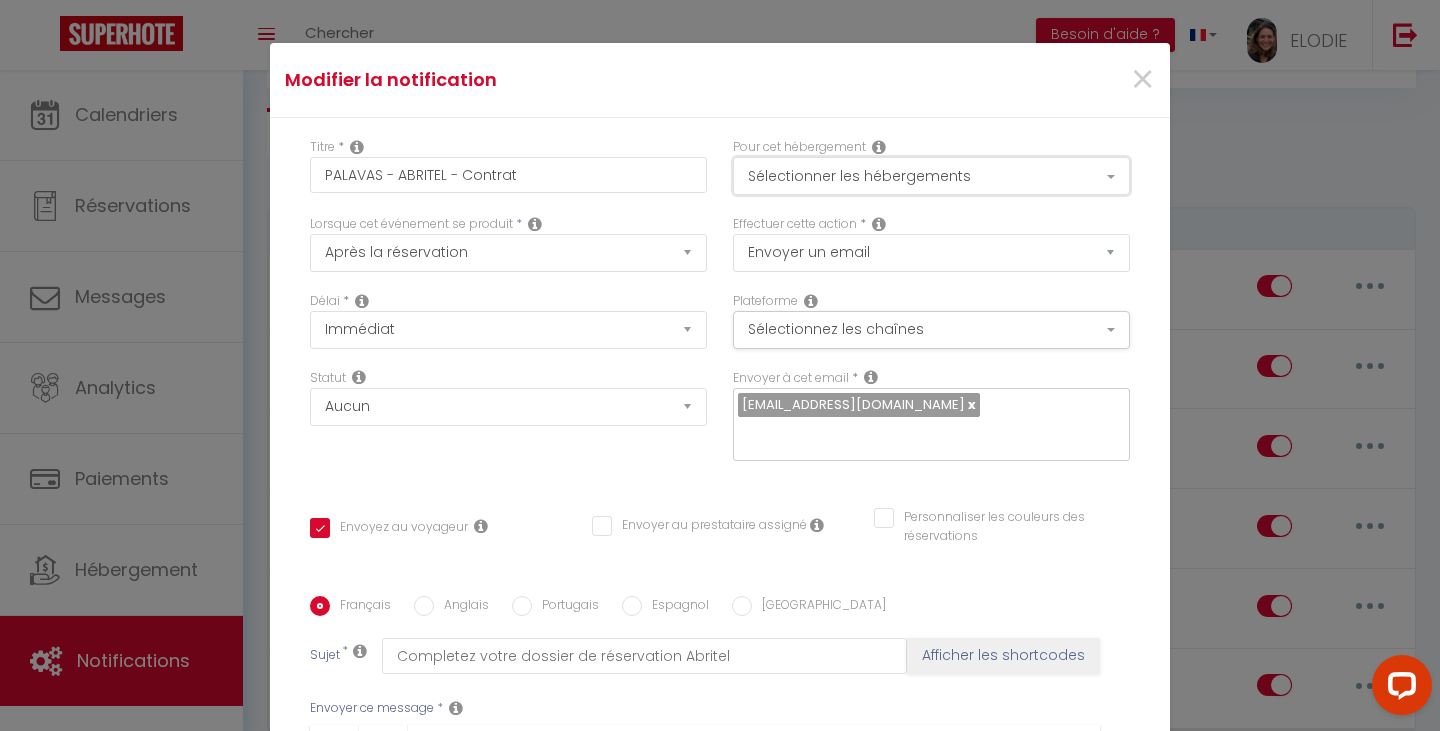 click on "Sélectionner les hébergements" at bounding box center [931, 176] 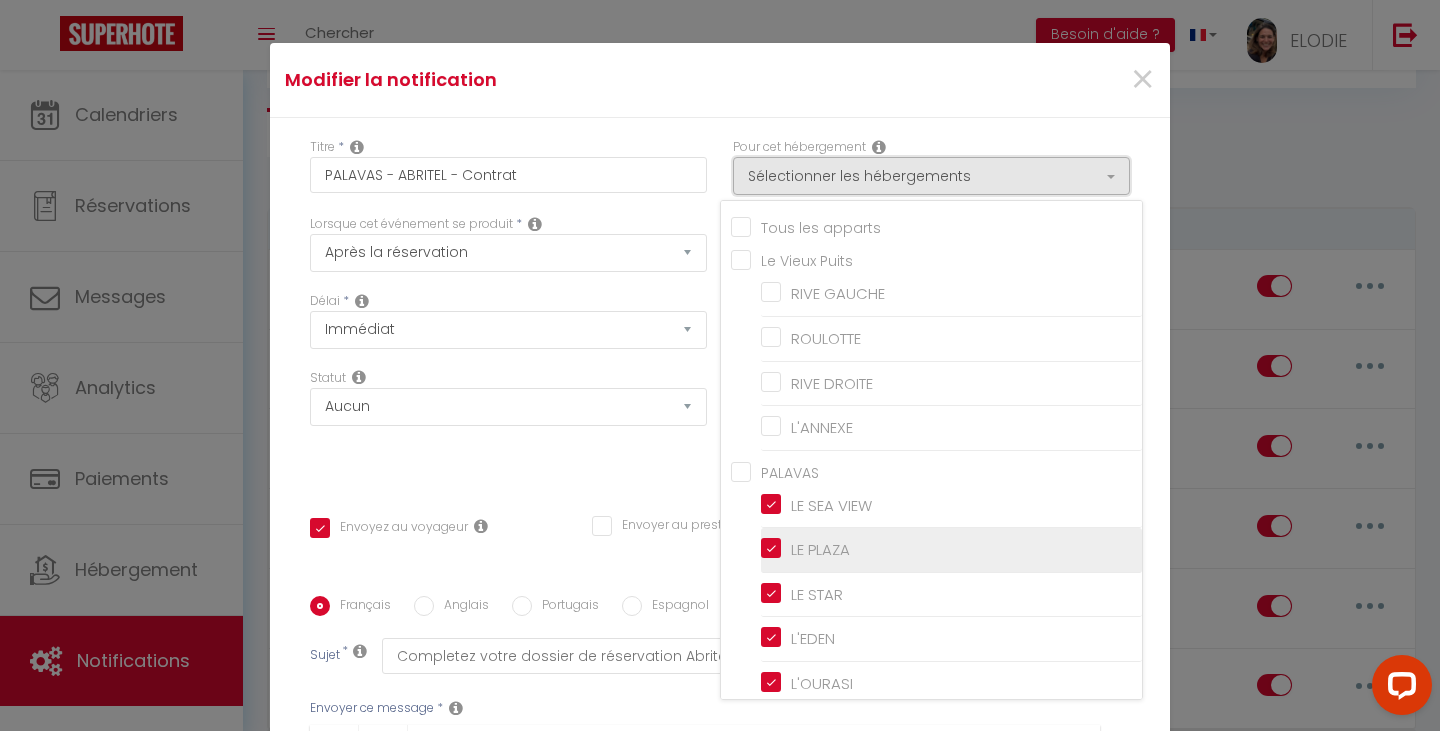 scroll, scrollTop: 110, scrollLeft: 0, axis: vertical 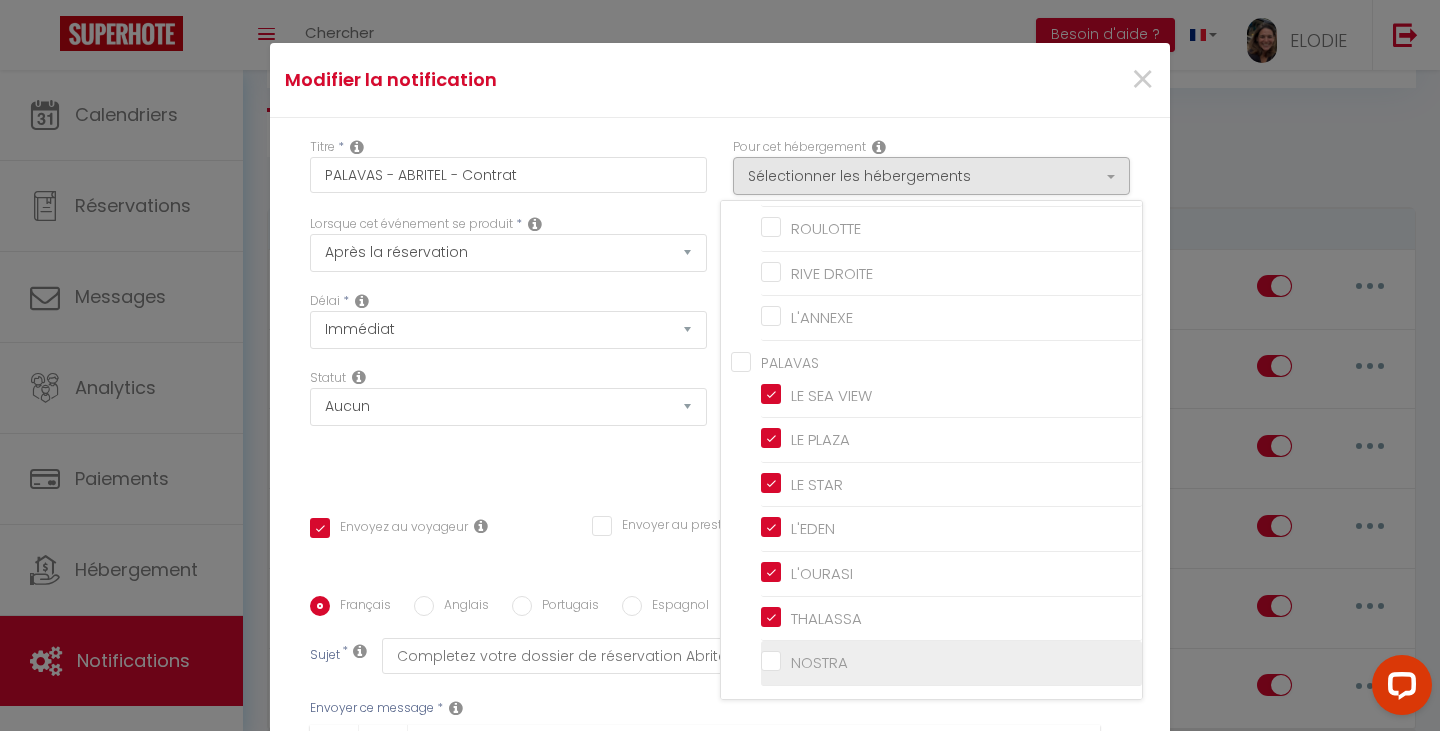 click on "NOSTRA" at bounding box center (951, 663) 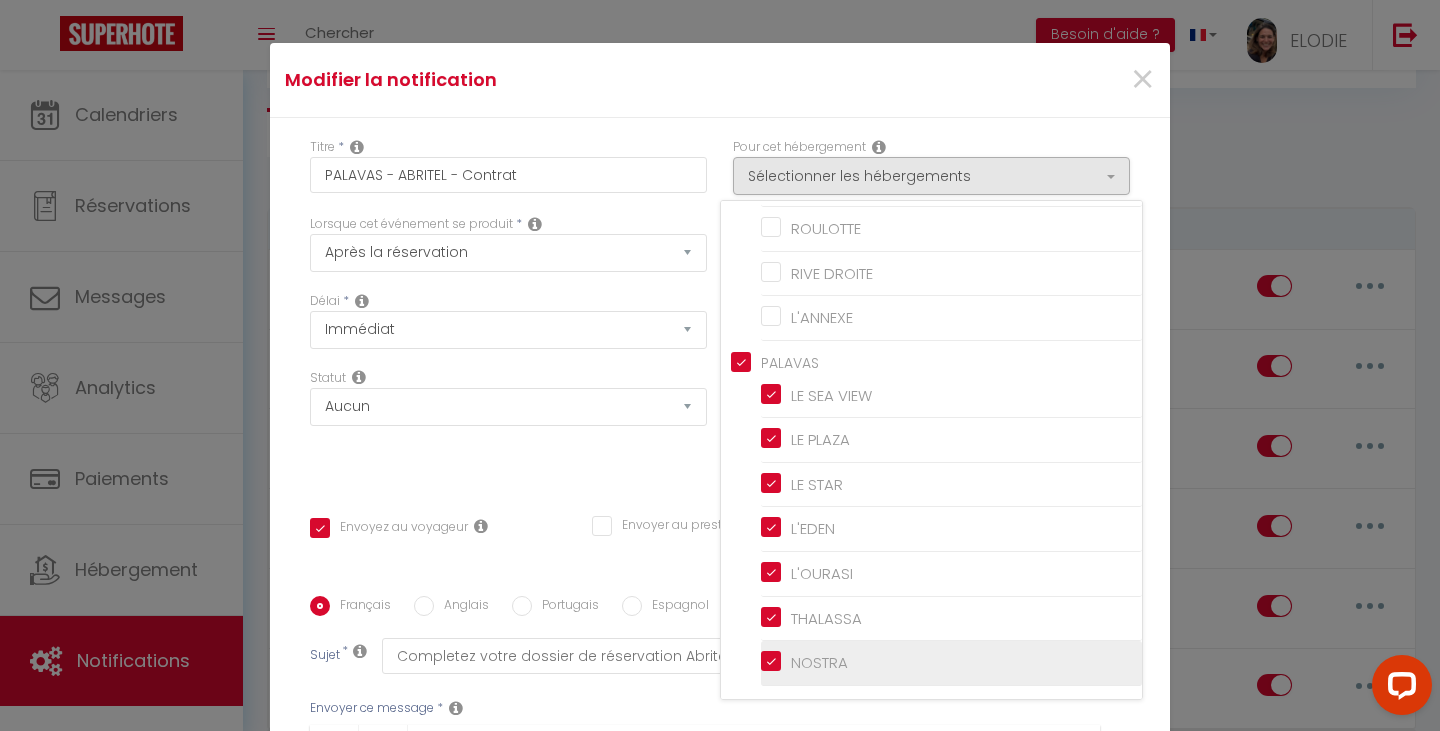 checkbox on "true" 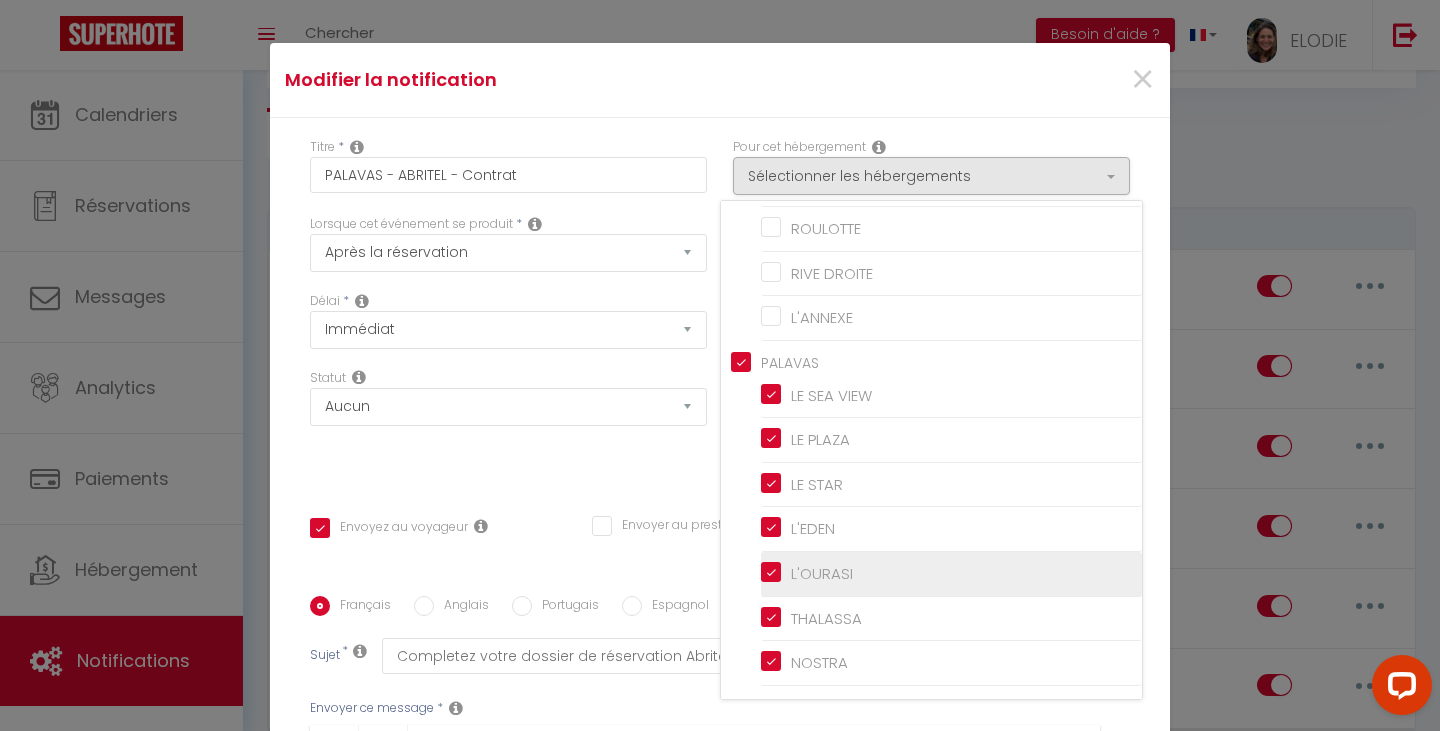 scroll, scrollTop: 362, scrollLeft: 0, axis: vertical 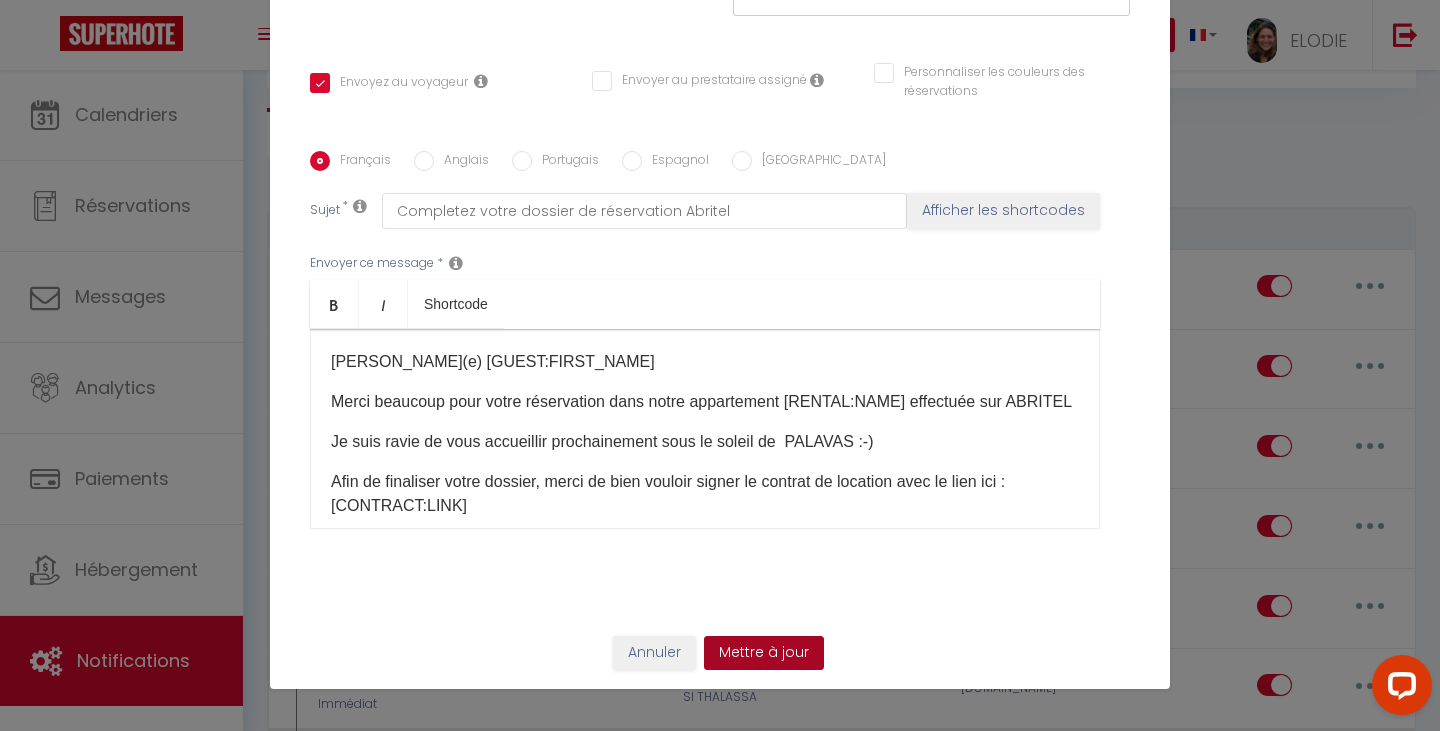 click on "Mettre à jour" at bounding box center [764, 653] 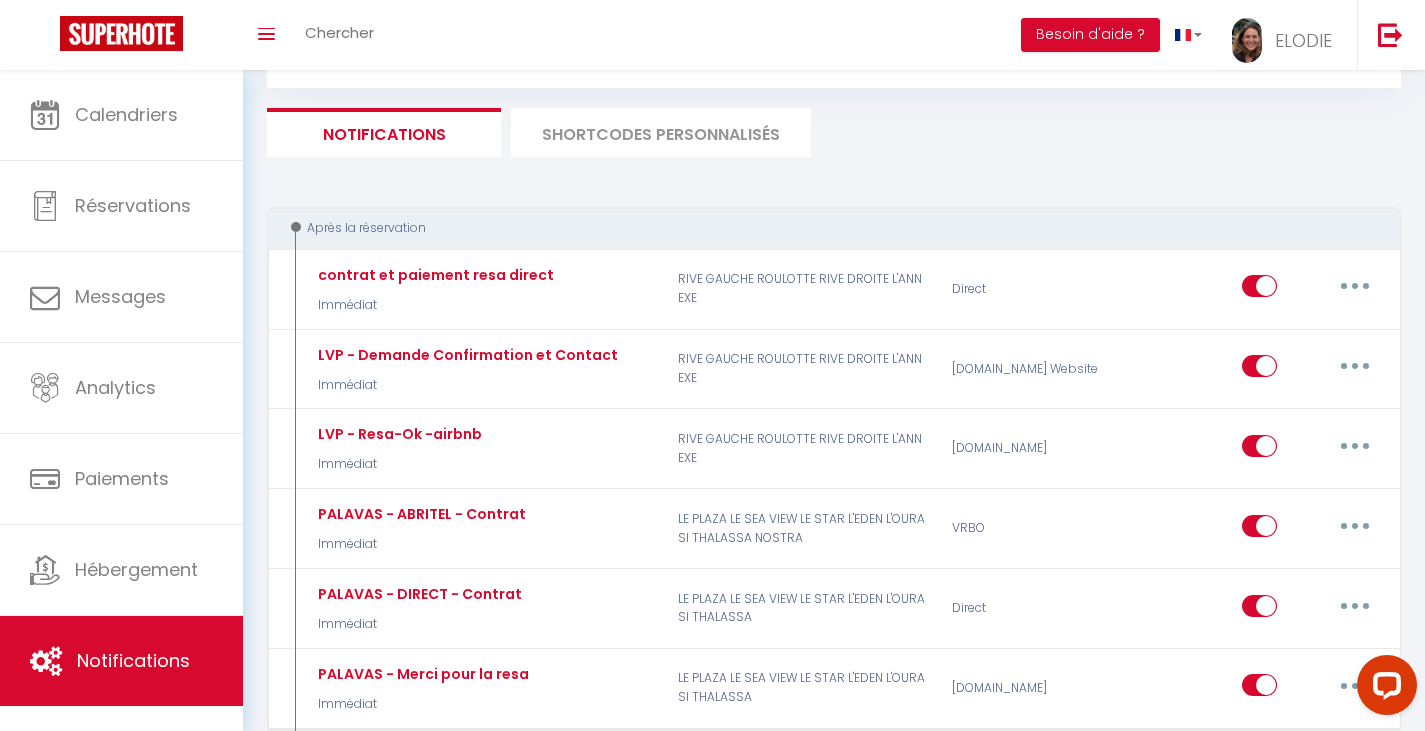click on "SHORTCODES PERSONNALISÉS" at bounding box center [661, 132] 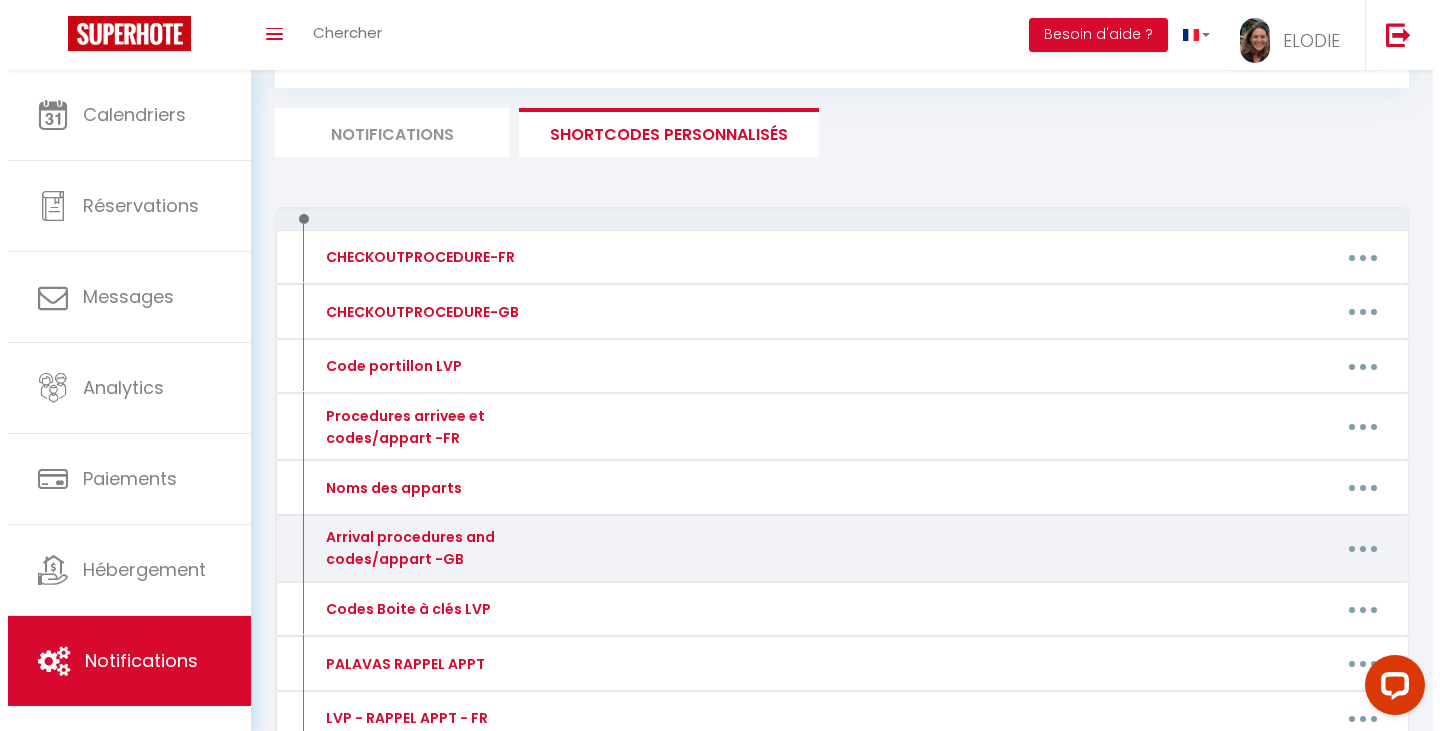 scroll, scrollTop: 300, scrollLeft: 0, axis: vertical 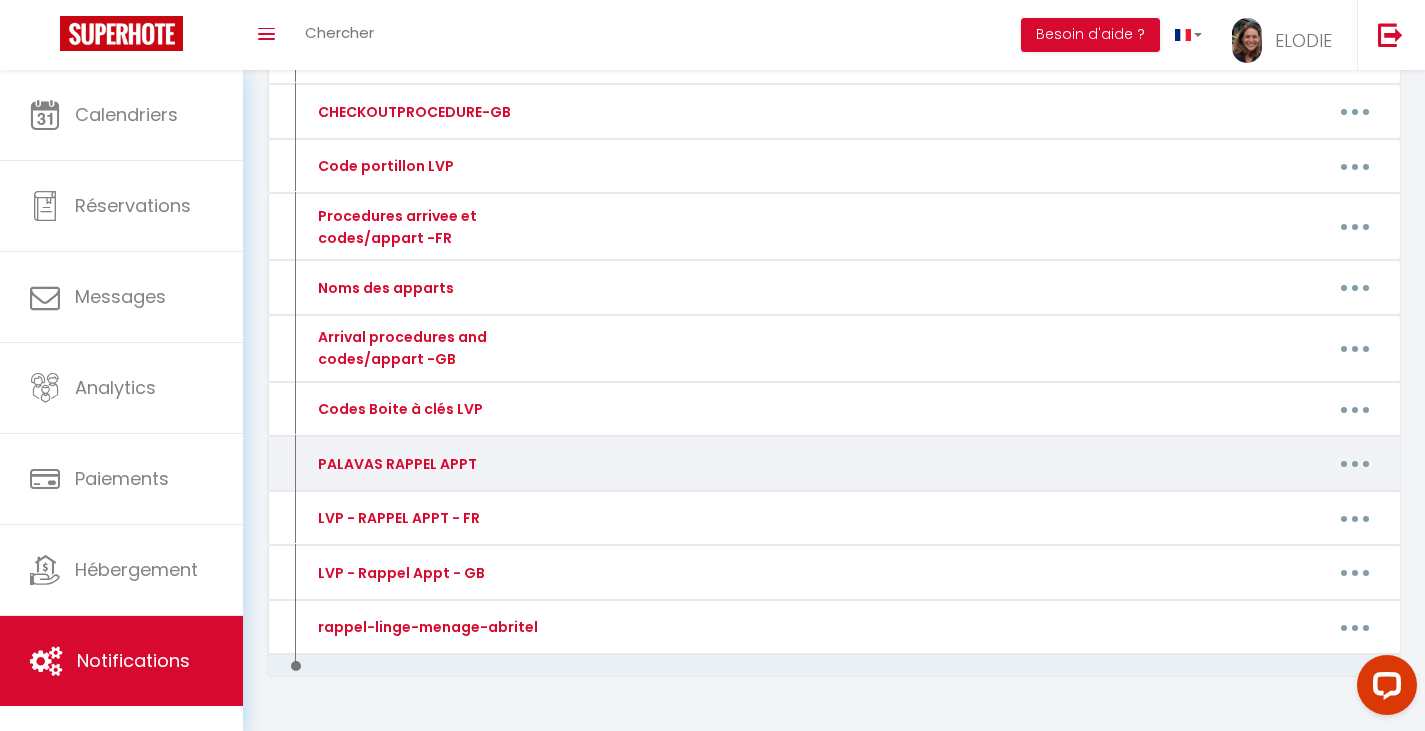 click at bounding box center [1355, 464] 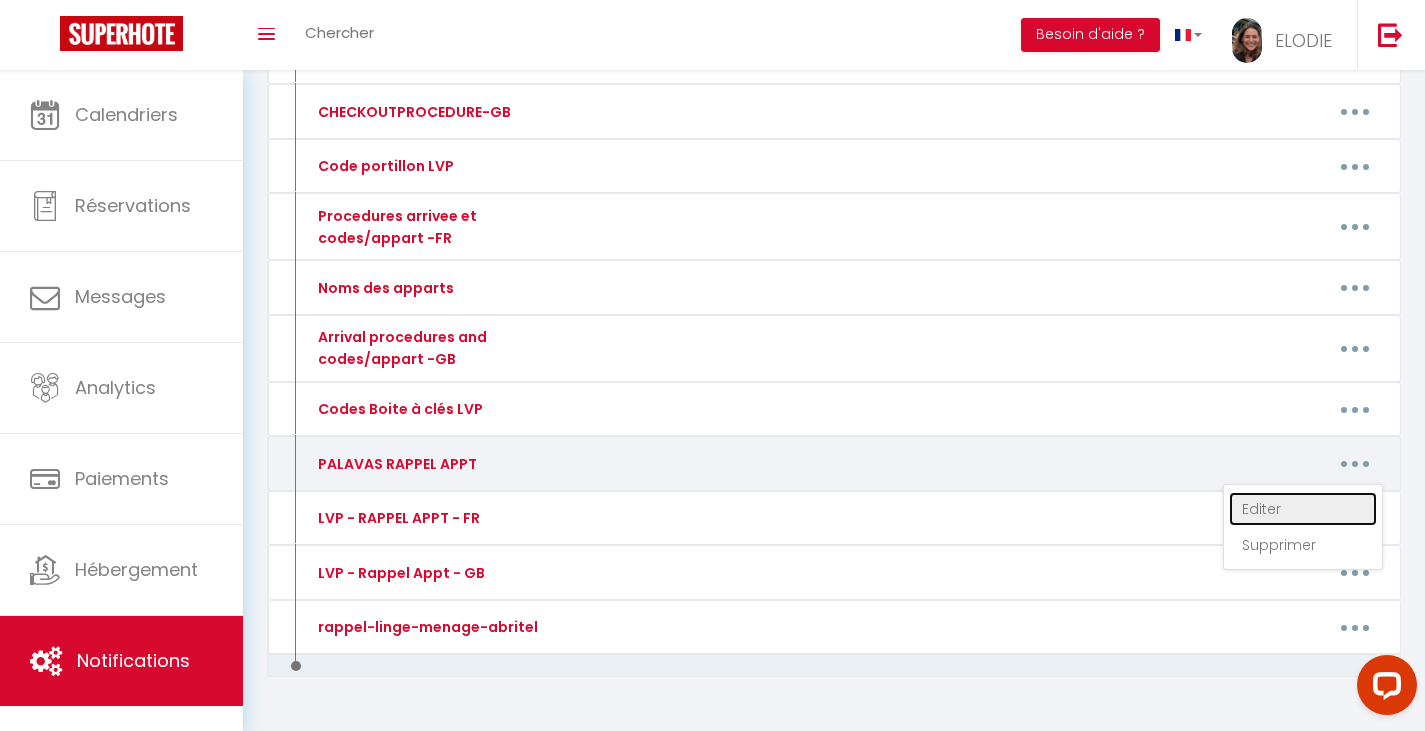 click on "Editer" at bounding box center (1303, 509) 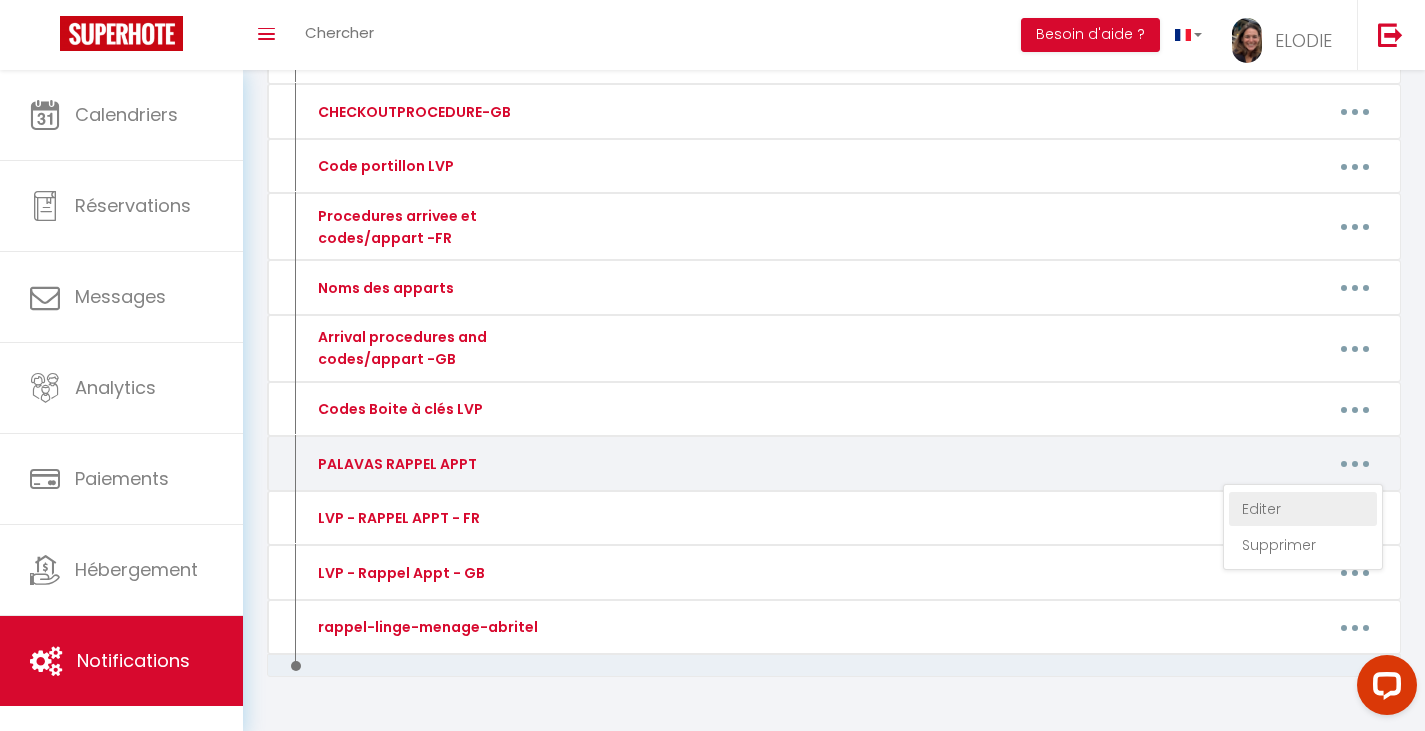 type on "PALAVAS RAPPEL APPT" 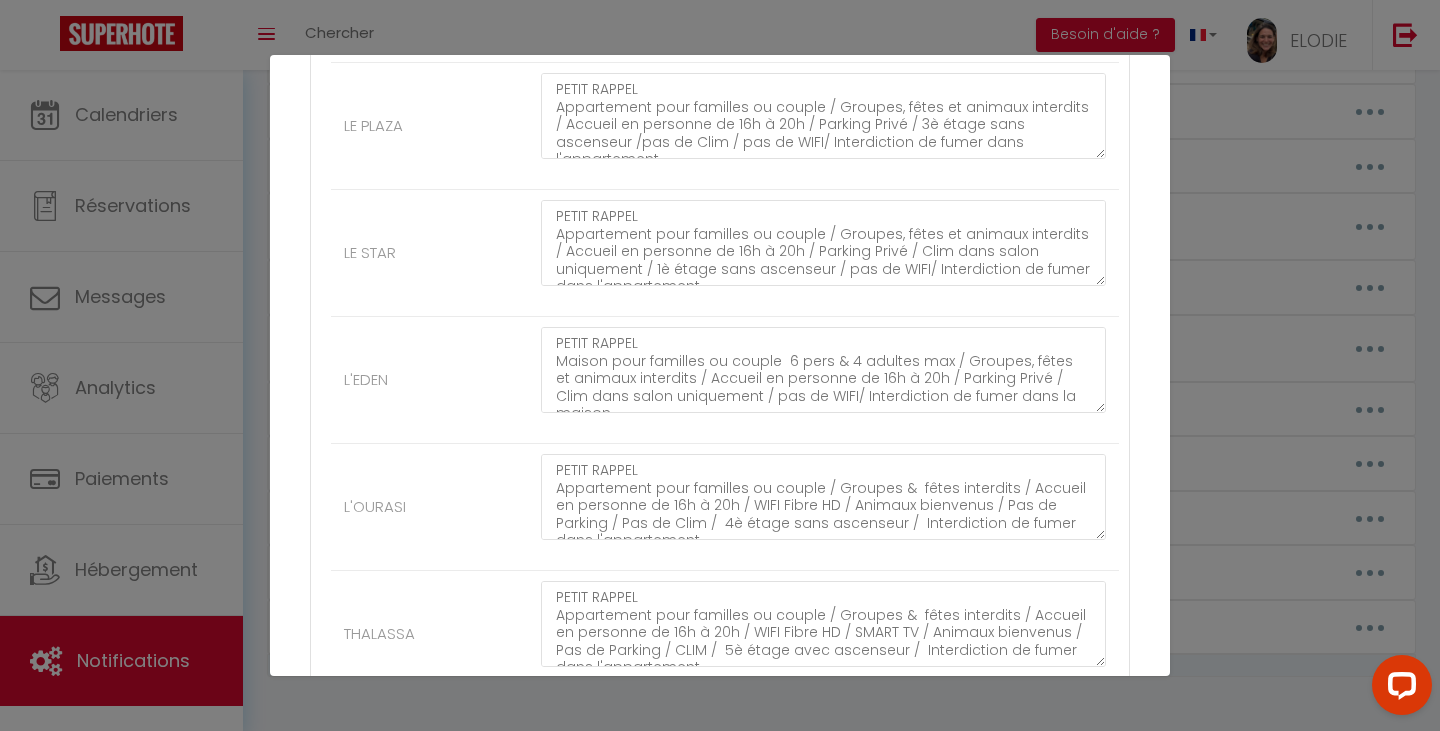 scroll, scrollTop: 1401, scrollLeft: 0, axis: vertical 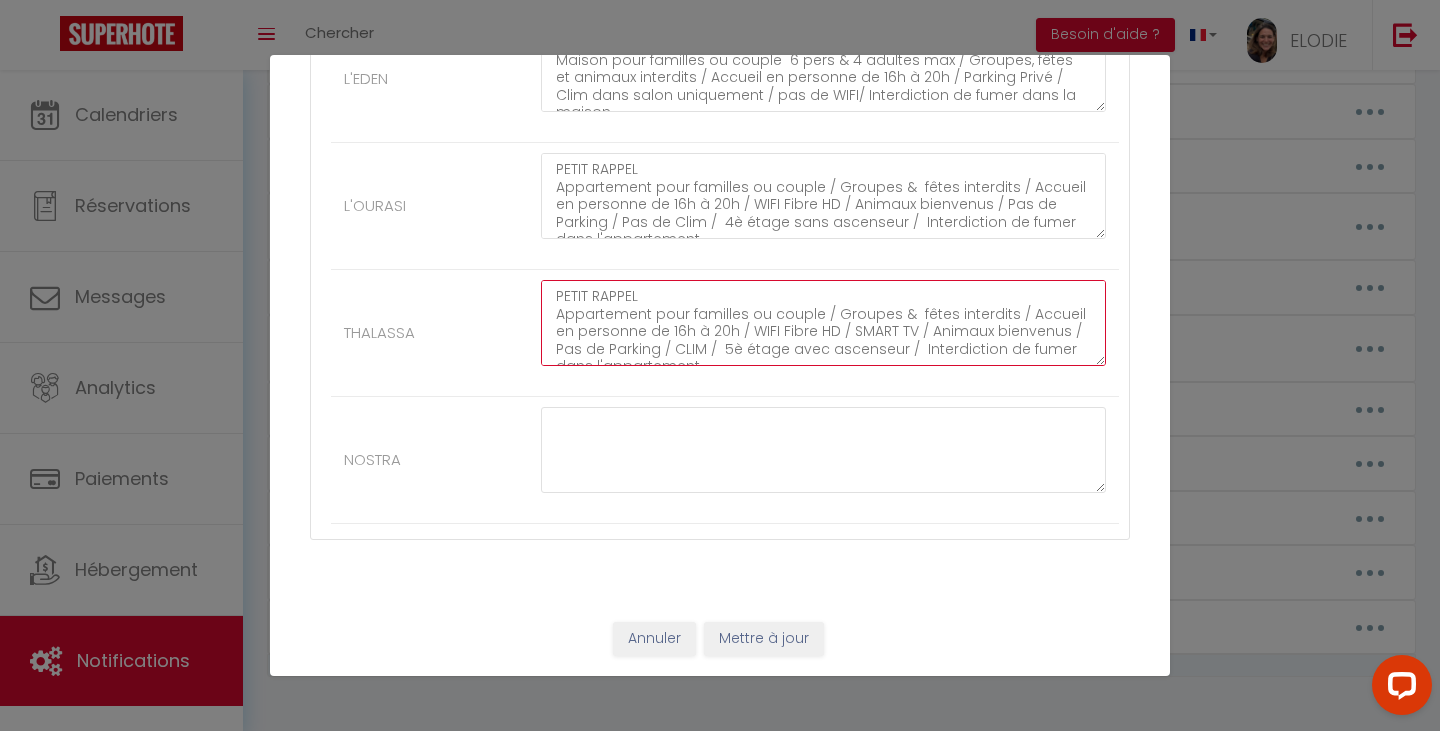 click on "PETIT RAPPEL
Appartement pour familles ou couple / Groupes &  fêtes interdits / Accueil en personne de 16h à 20h / WIFI Fibre HD / SMART TV / Animaux bienvenus / Pas de Parking / CLIM /  5è étage avec ascenseur /  Interdiction de fumer dans l'appartement" at bounding box center [823, 323] 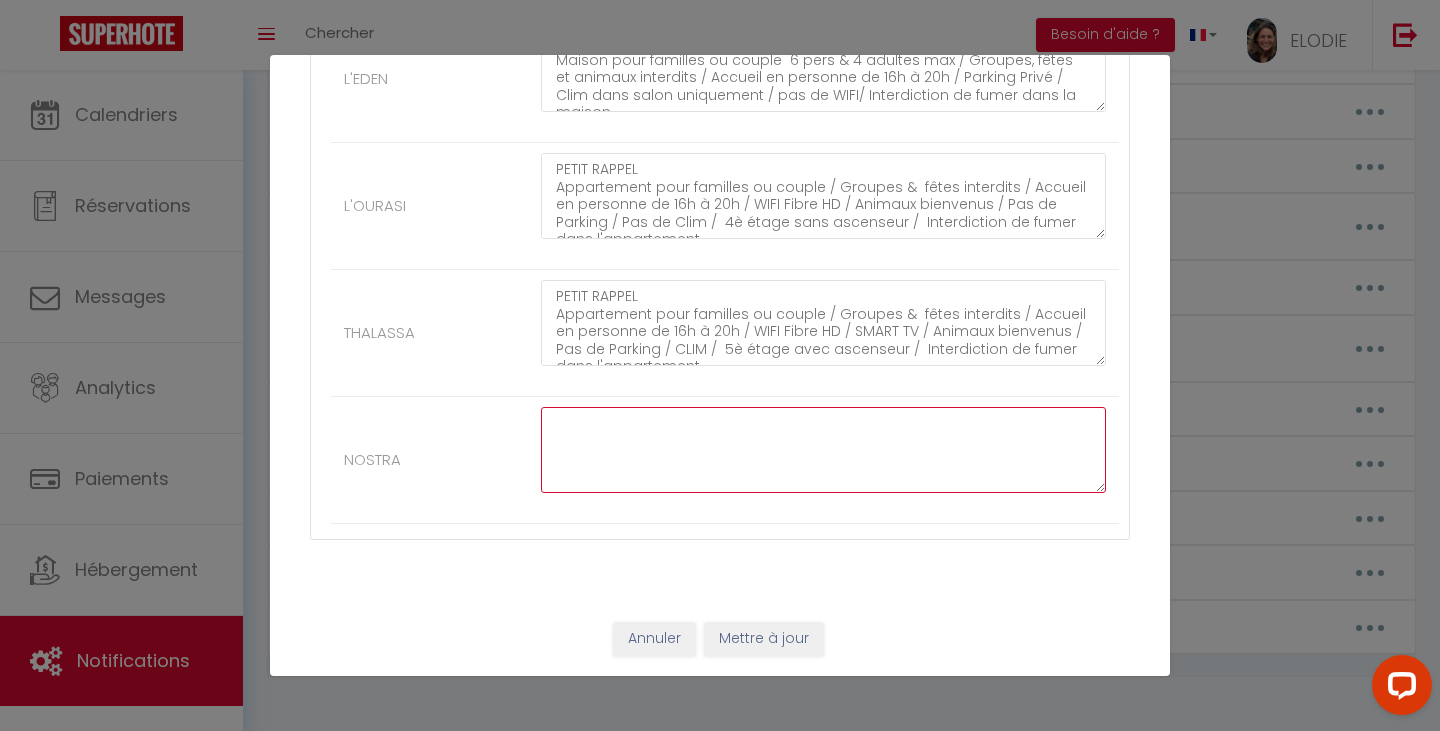 click at bounding box center [823, 450] 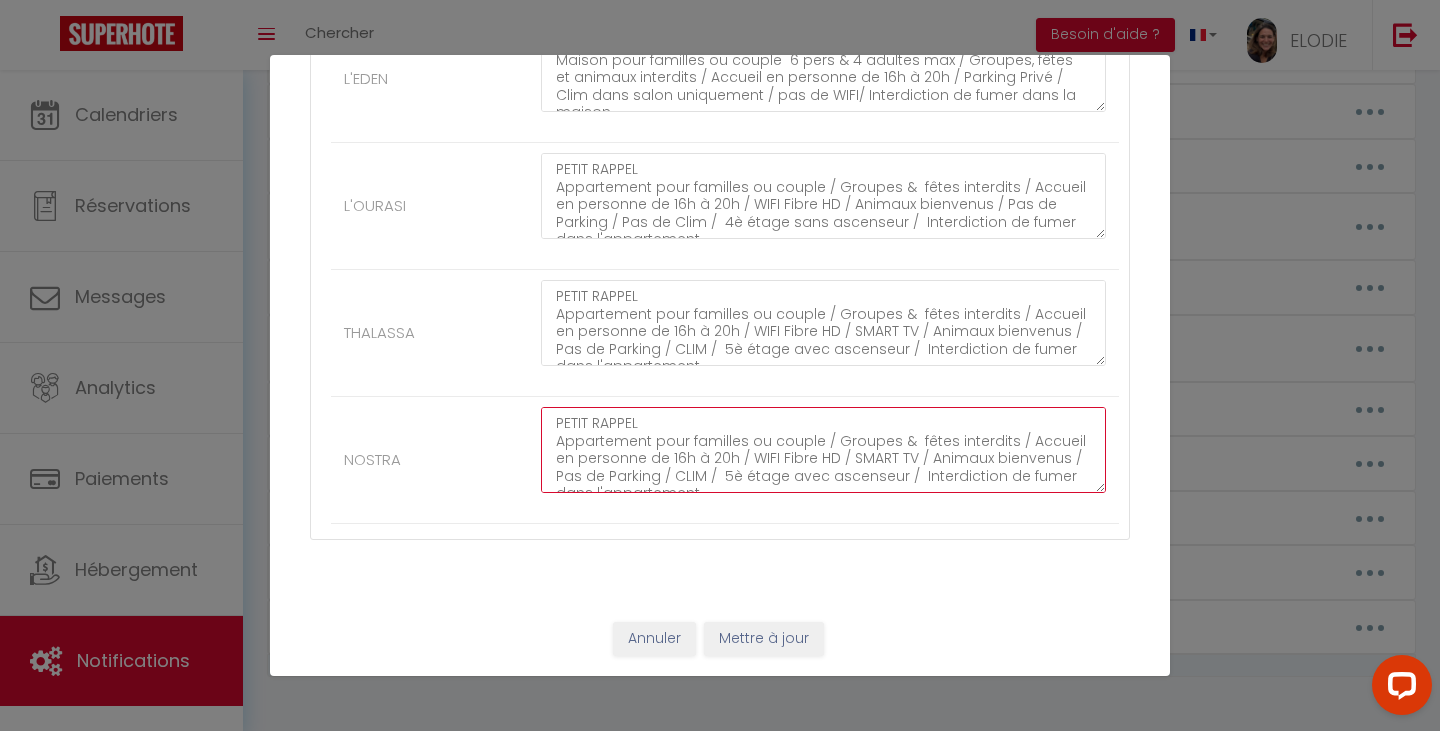 scroll, scrollTop: 11, scrollLeft: 0, axis: vertical 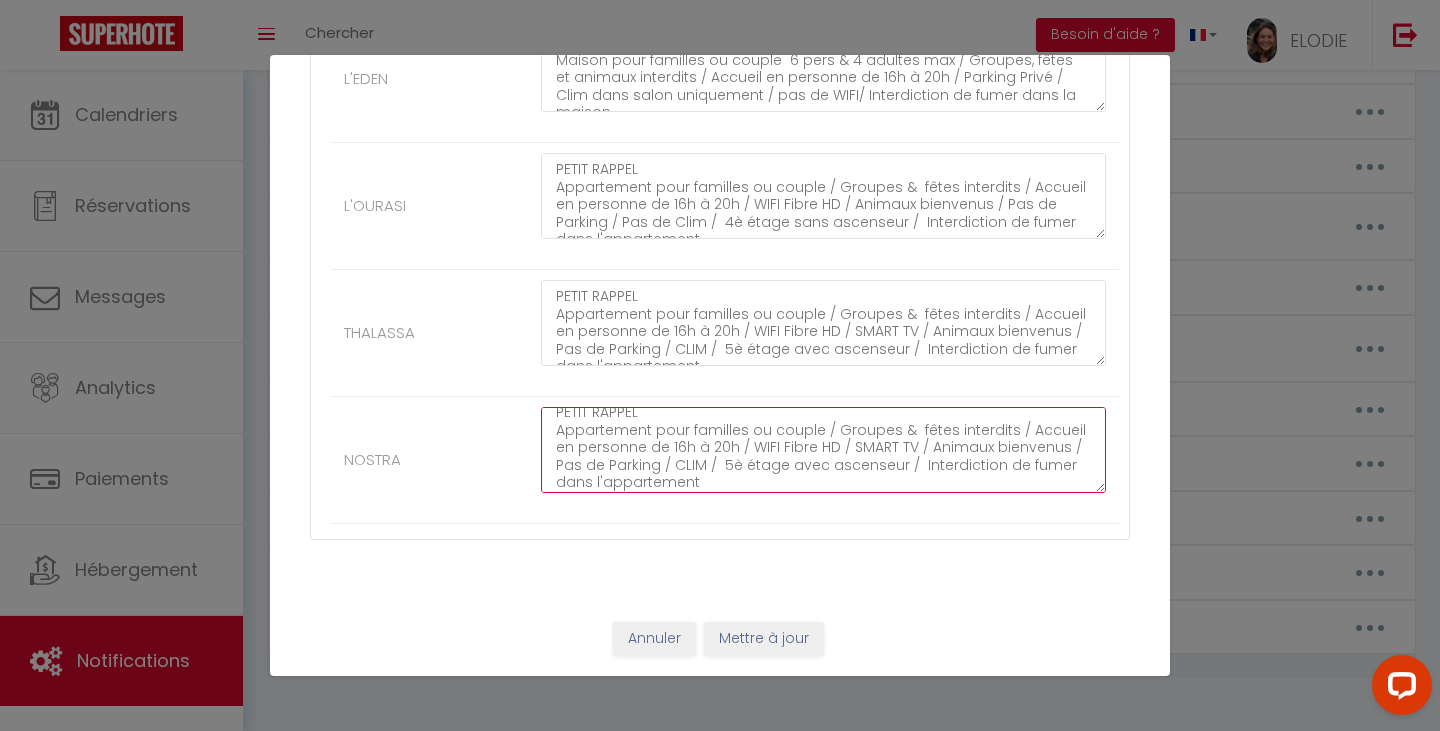drag, startPoint x: 978, startPoint y: 443, endPoint x: 799, endPoint y: 451, distance: 179.17868 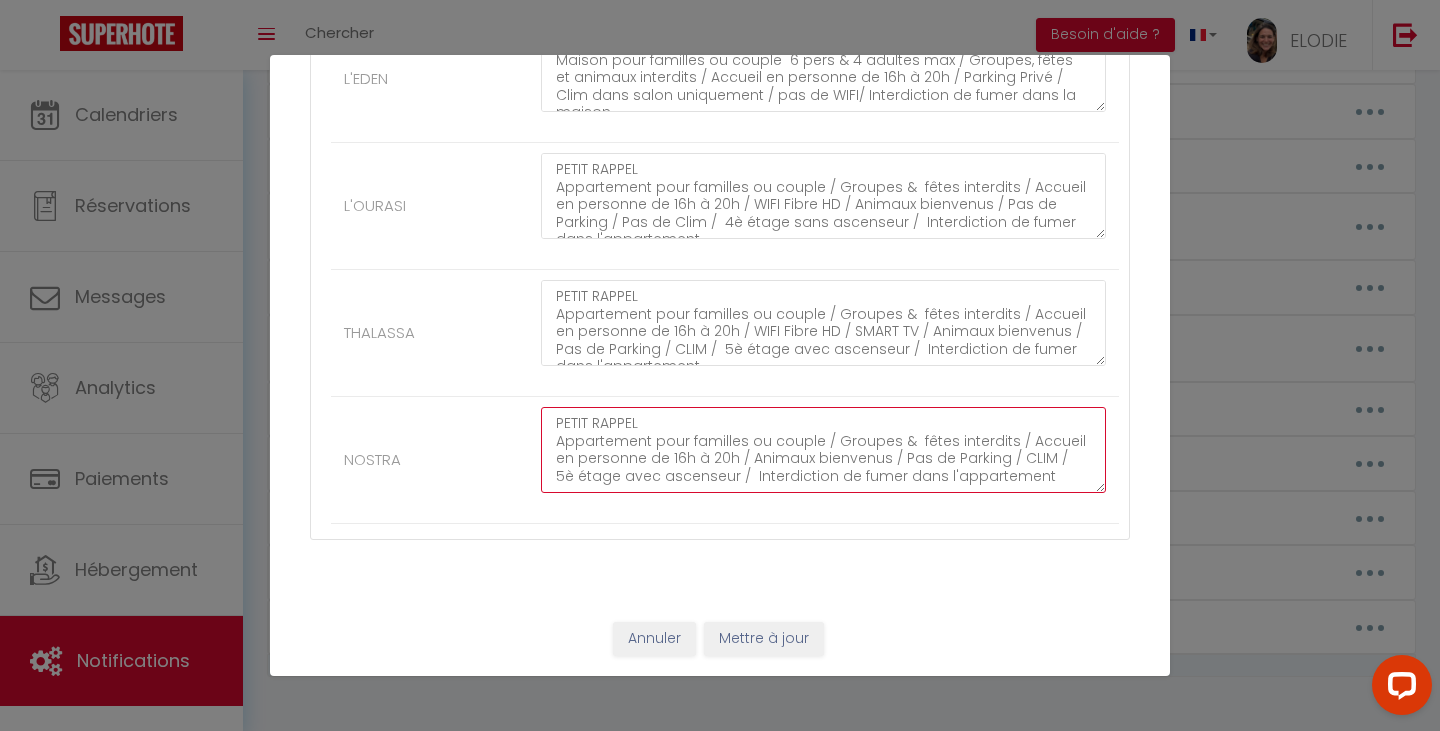 click on "PETIT RAPPEL
Appartement pour familles ou couple / Groupes &  fêtes interdits / Accueil en personne de 16h à 20h / Animaux bienvenus / Pas de Parking / CLIM /  5è étage avec ascenseur /  Interdiction de fumer dans l'appartement" at bounding box center [823, 450] 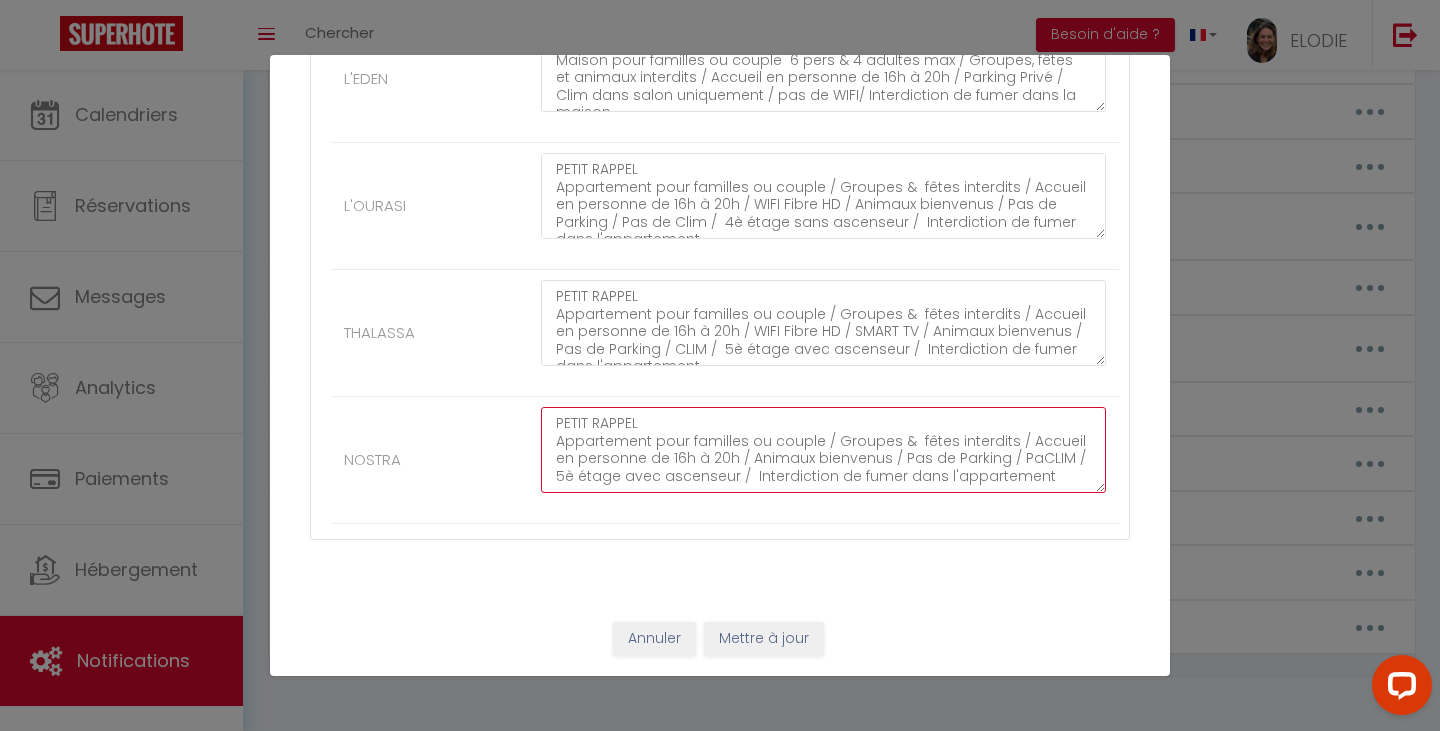 click on "PETIT RAPPEL
Appartement pour familles ou couple / Groupes &  fêtes interdits / Accueil en personne de 16h à 20h / Animaux bienvenus / Pas de Parking / PaCLIM /  5è étage avec ascenseur /  Interdiction de fumer dans l'appartement" at bounding box center [823, 450] 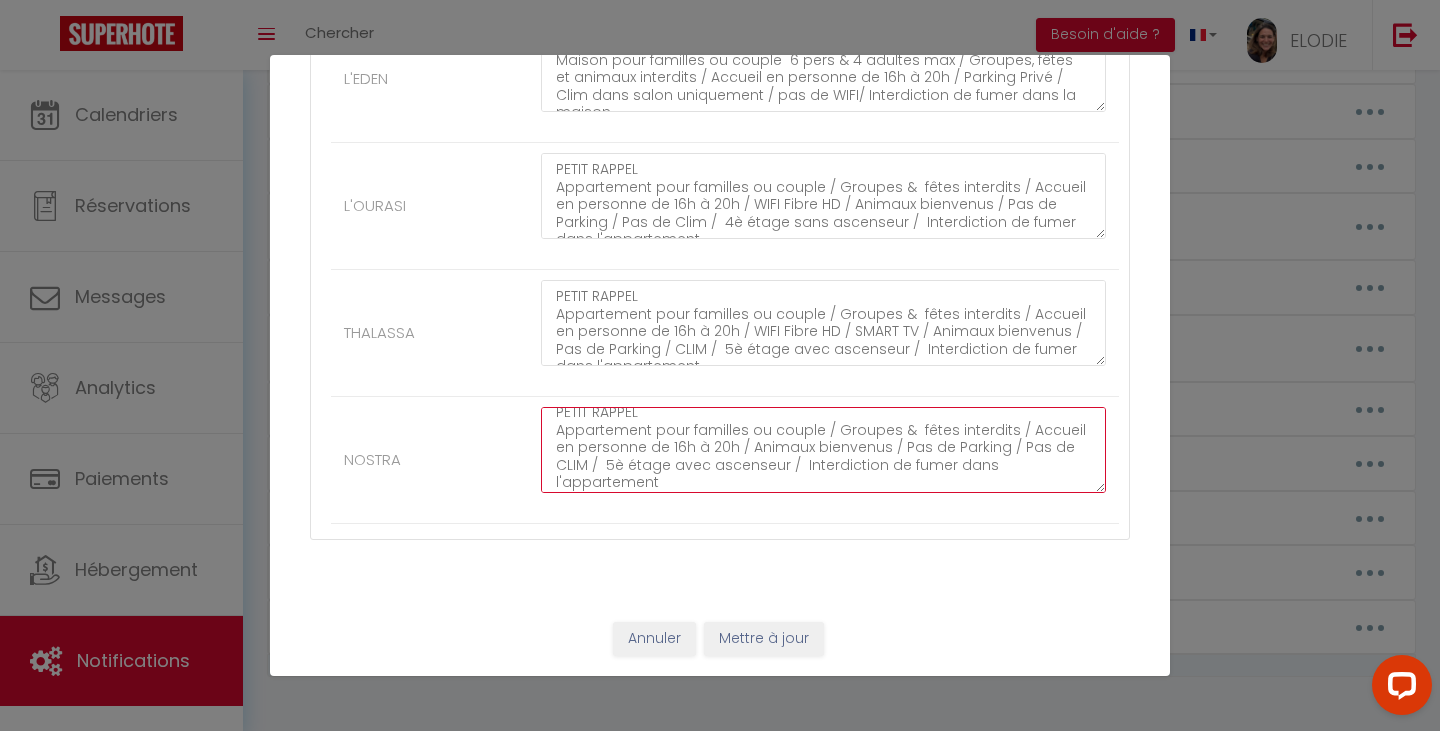 click on "PETIT RAPPEL
Appartement pour familles ou couple / Groupes &  fêtes interdits / Accueil en personne de 16h à 20h / Animaux bienvenus / Pas de Parking / Pas de CLIM /  5è étage avec ascenseur /  Interdiction de fumer dans l'appartement" at bounding box center [823, 450] 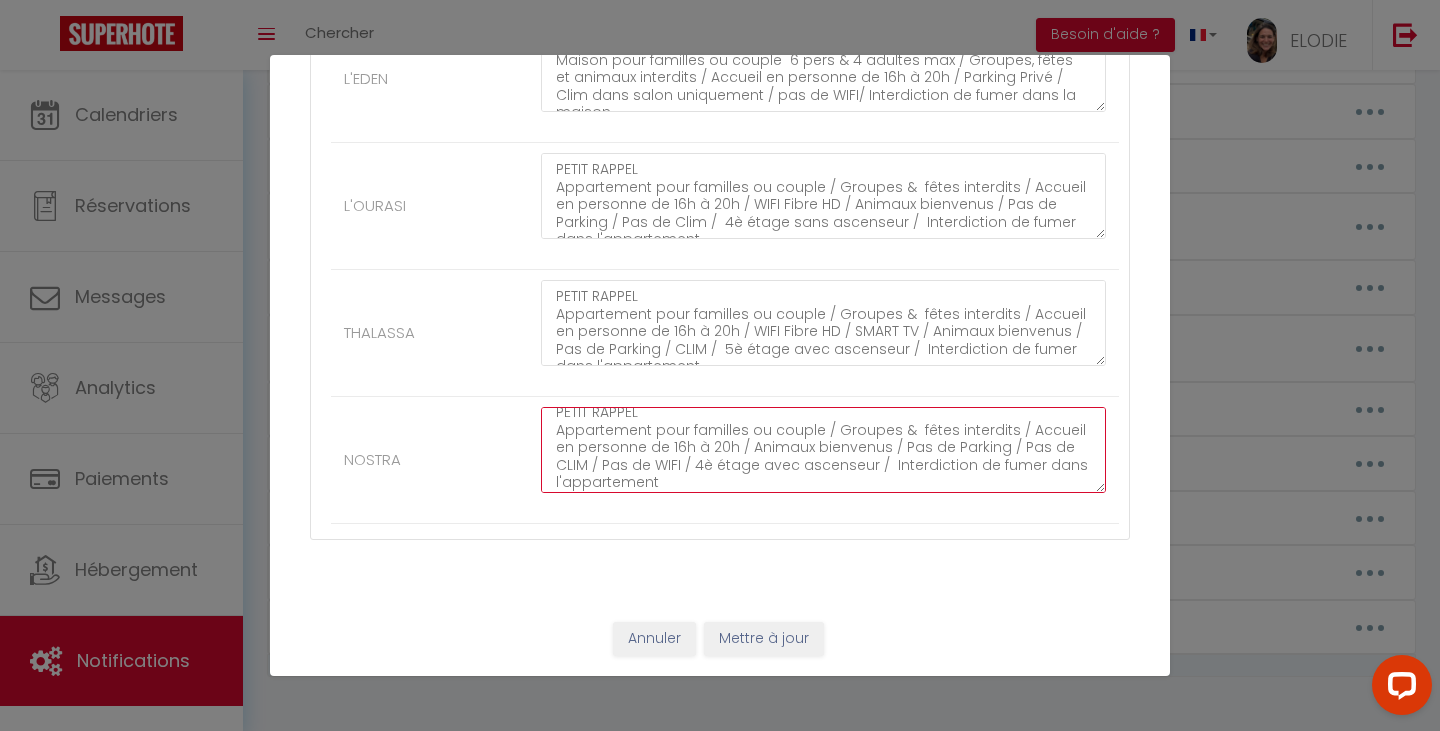 click on "PETIT RAPPEL
Appartement pour familles ou couple / Groupes &  fêtes interdits / Accueil en personne de 16h à 20h / Animaux bienvenus / Pas de Parking / Pas de CLIM / Pas de WIFI / 4è étage avec ascenseur /  Interdiction de fumer dans l'appartement" at bounding box center [823, 450] 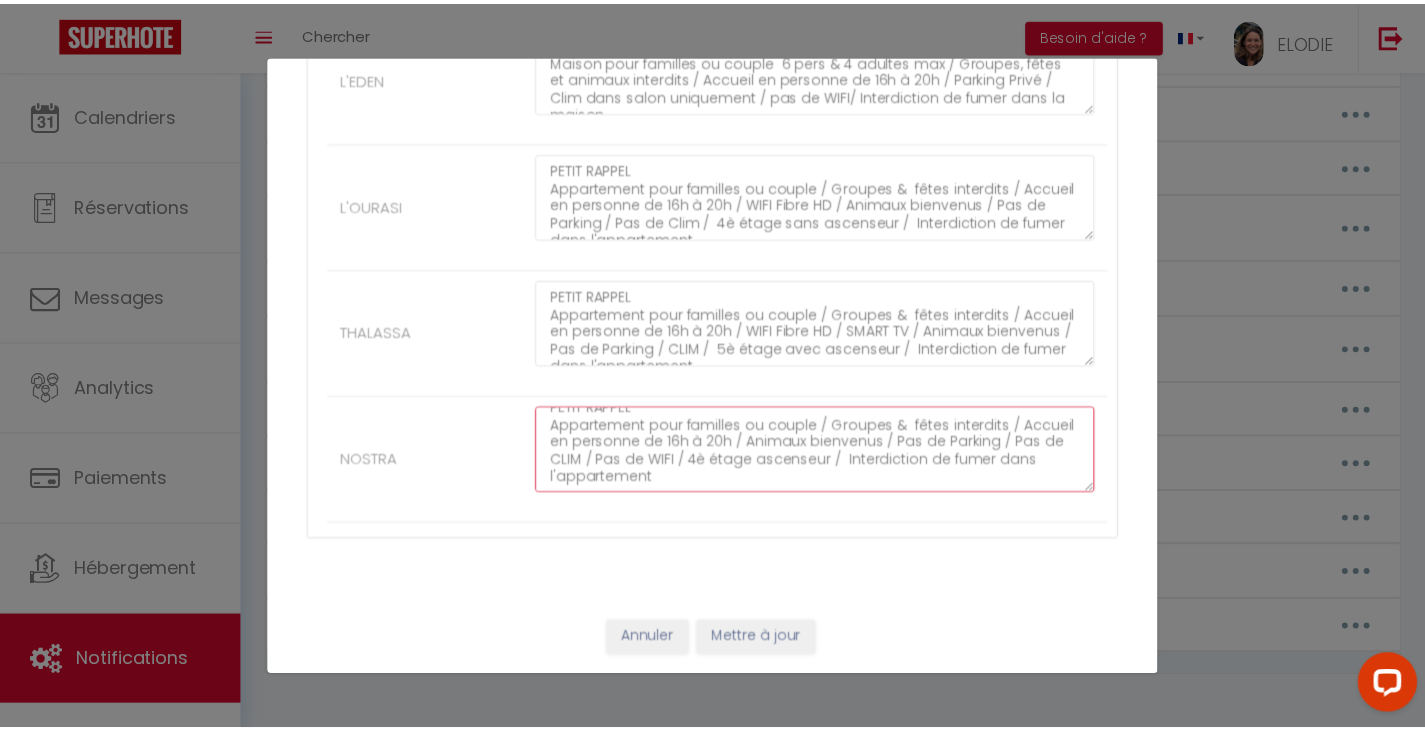 scroll, scrollTop: 17, scrollLeft: 0, axis: vertical 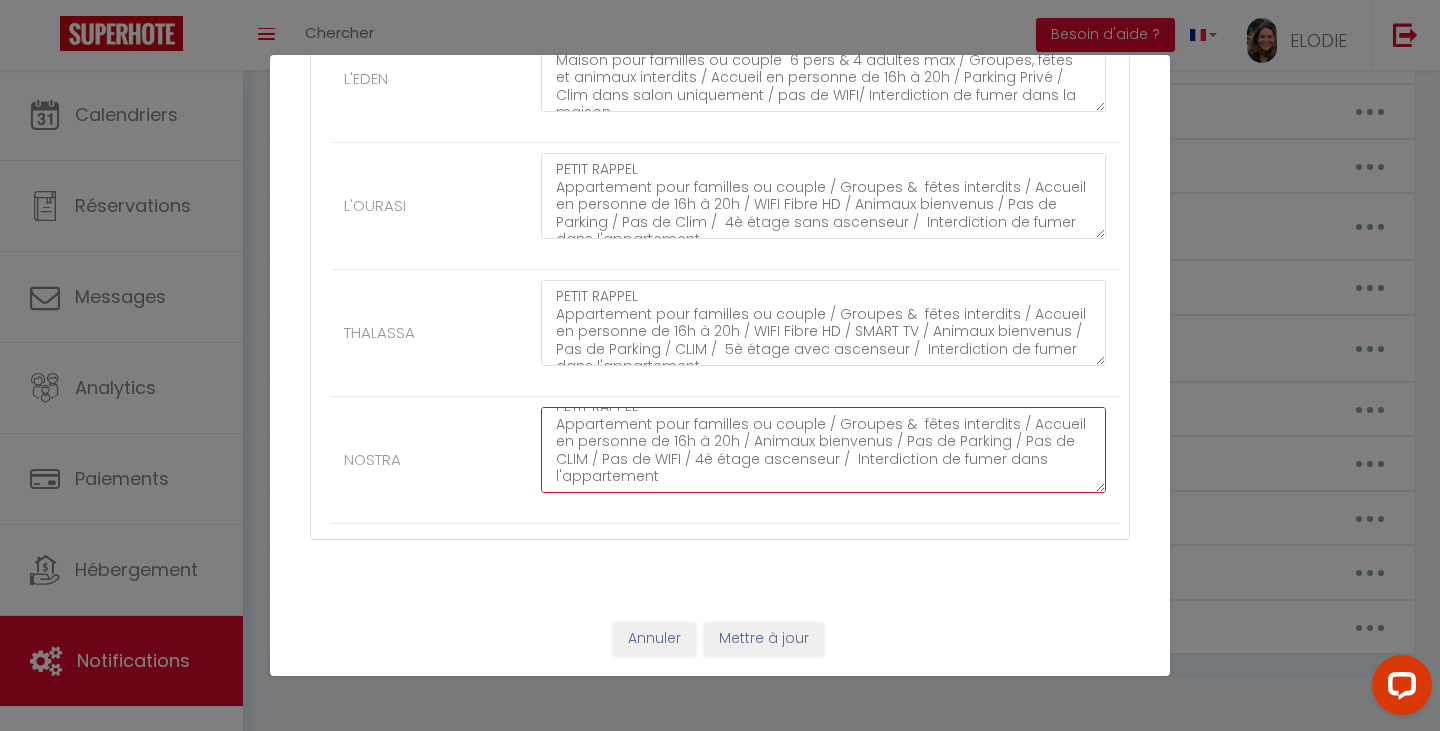 type on "PETIT RAPPEL
Appartement pour familles ou couple / Groupes &  fêtes interdits / Accueil en personne de 16h à 20h / Animaux bienvenus / Pas de Parking / Pas de CLIM / Pas de WIFI / 4è étage ascenseur /  Interdiction de fumer dans l'appartement" 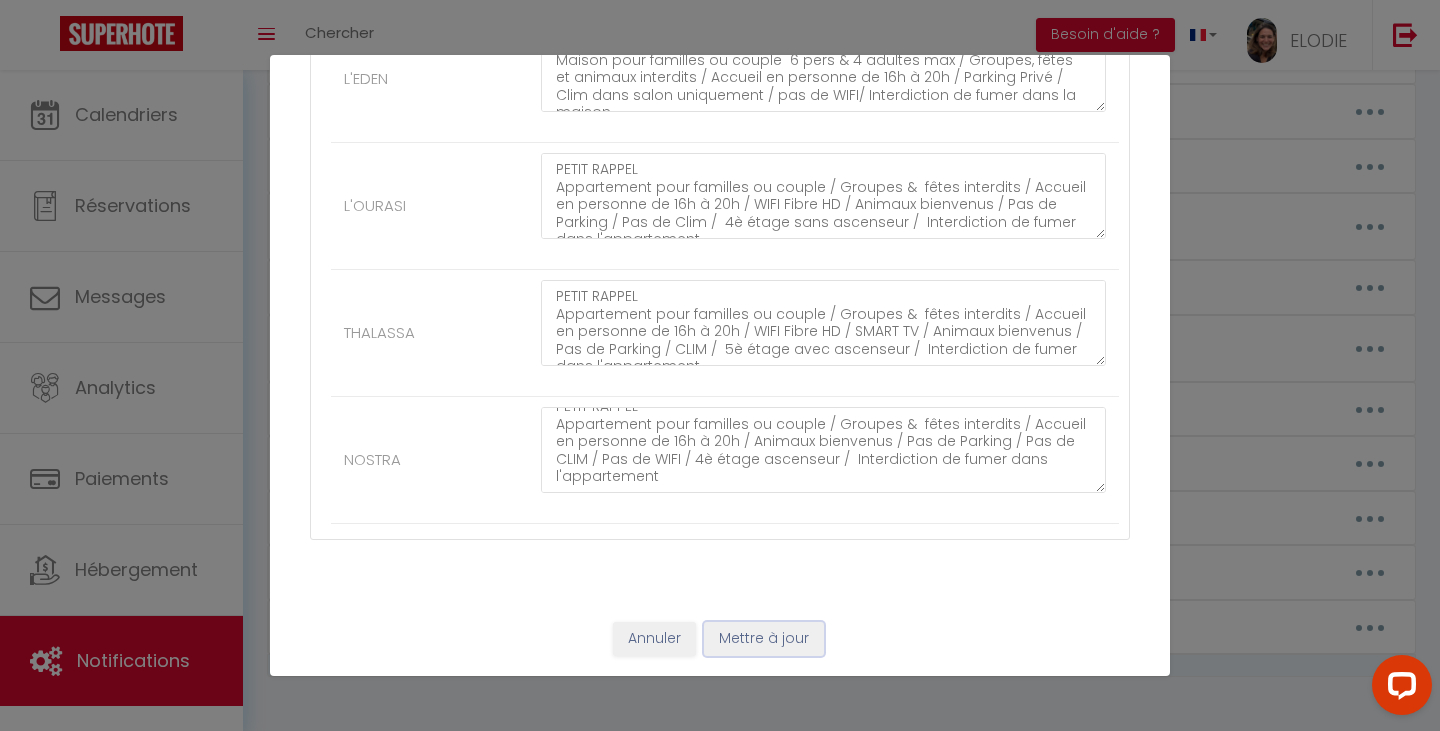 click on "Mettre à jour" at bounding box center [764, 639] 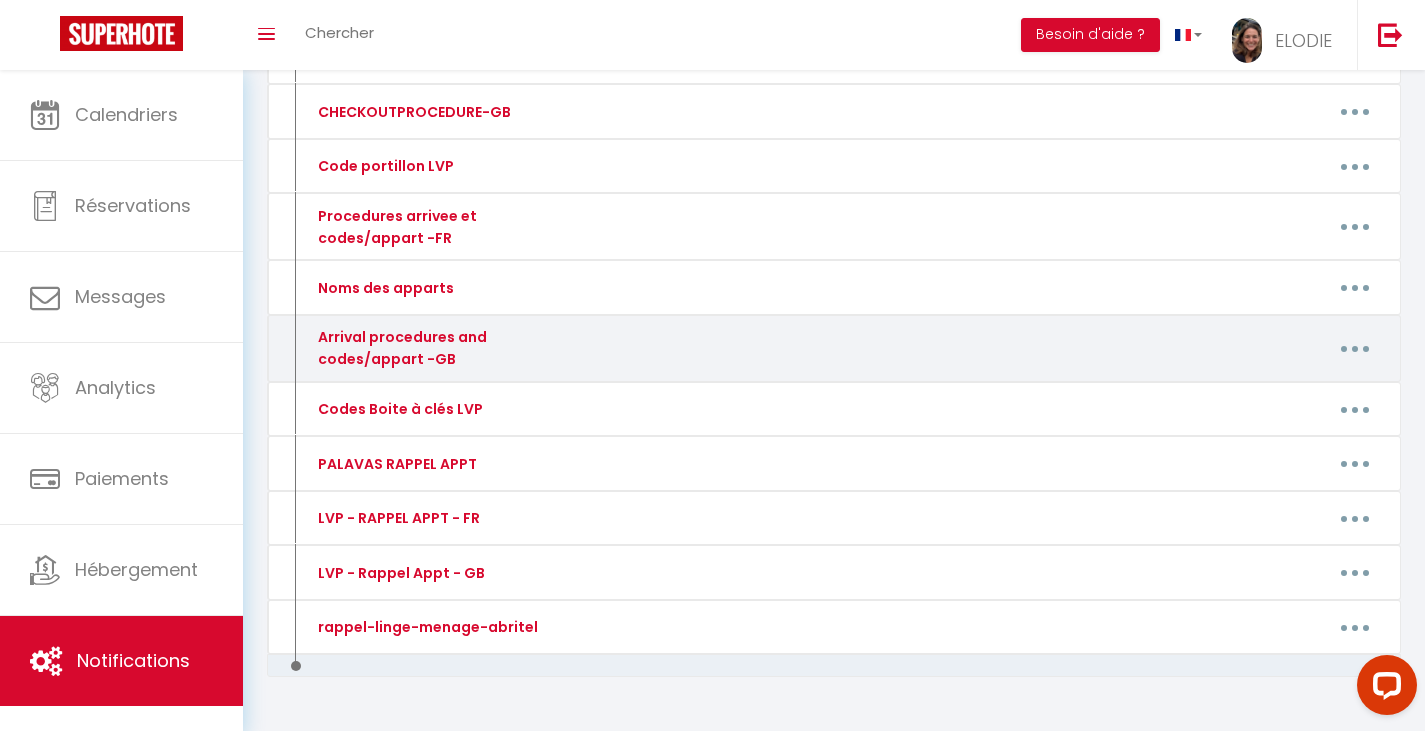 scroll, scrollTop: 100, scrollLeft: 0, axis: vertical 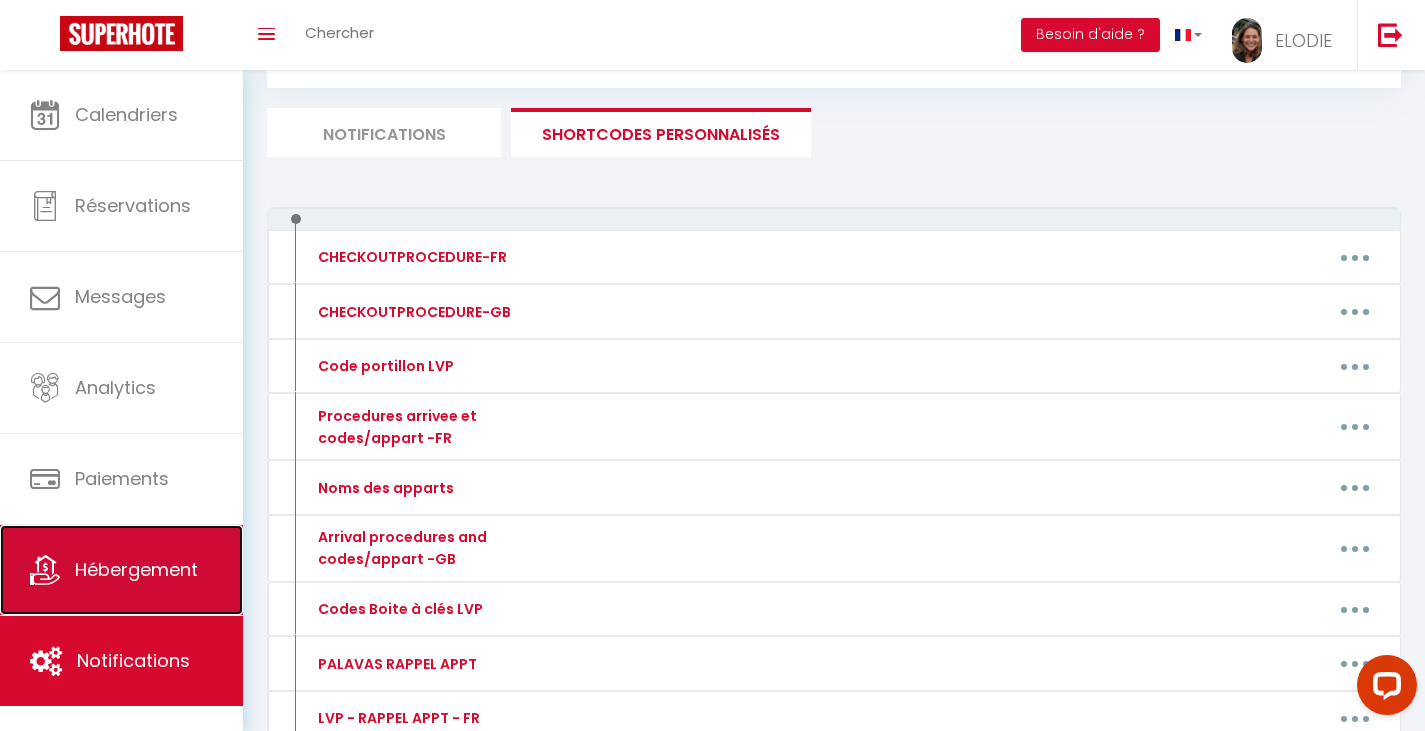 click on "Hébergement" at bounding box center [136, 569] 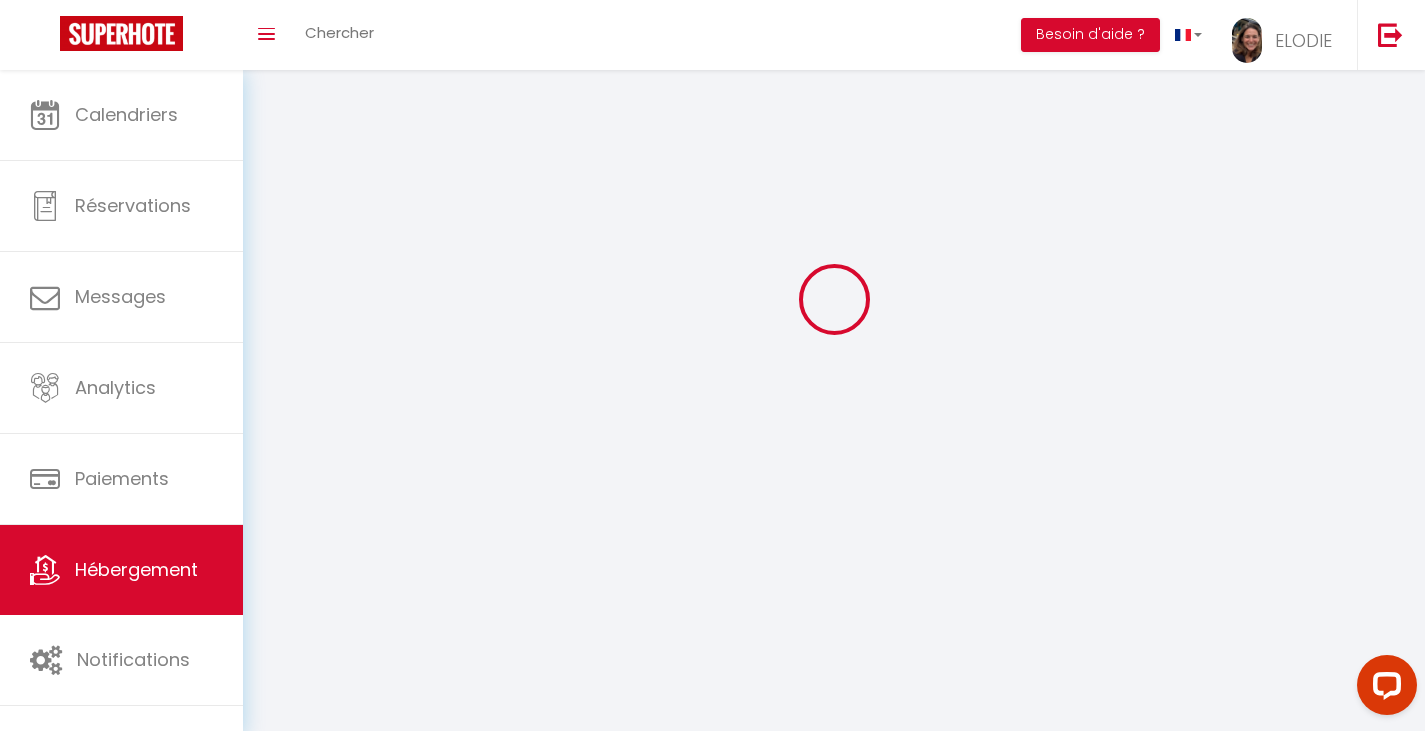 scroll, scrollTop: 0, scrollLeft: 0, axis: both 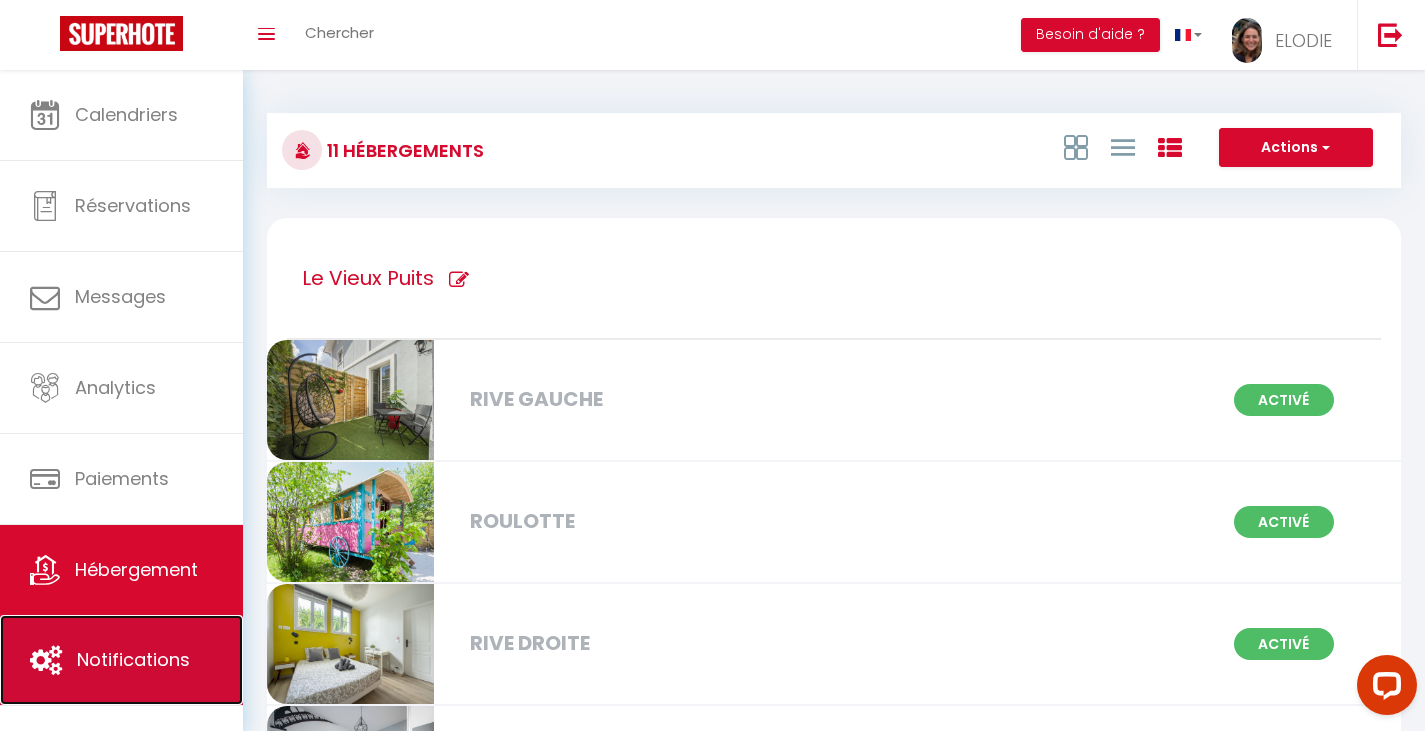 click on "Notifications" at bounding box center [133, 659] 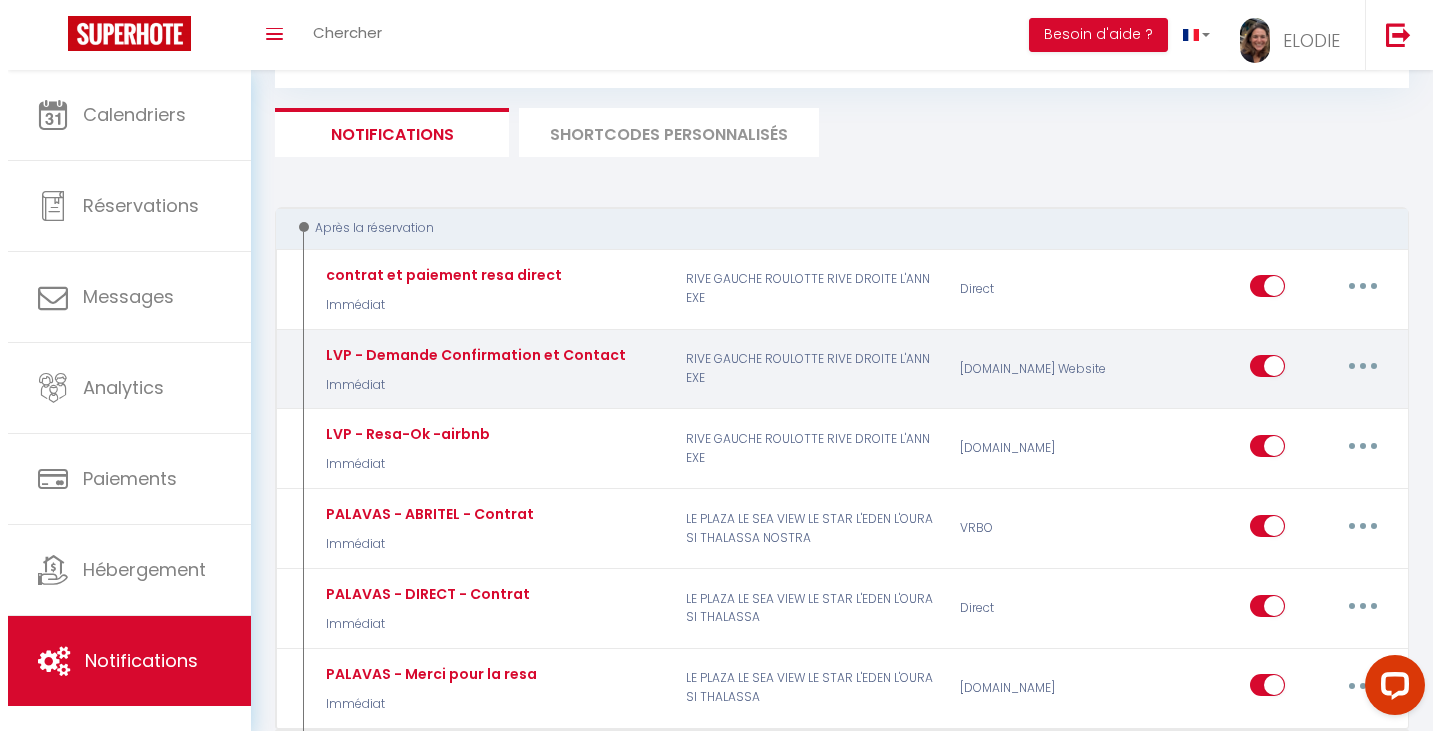 scroll, scrollTop: 300, scrollLeft: 0, axis: vertical 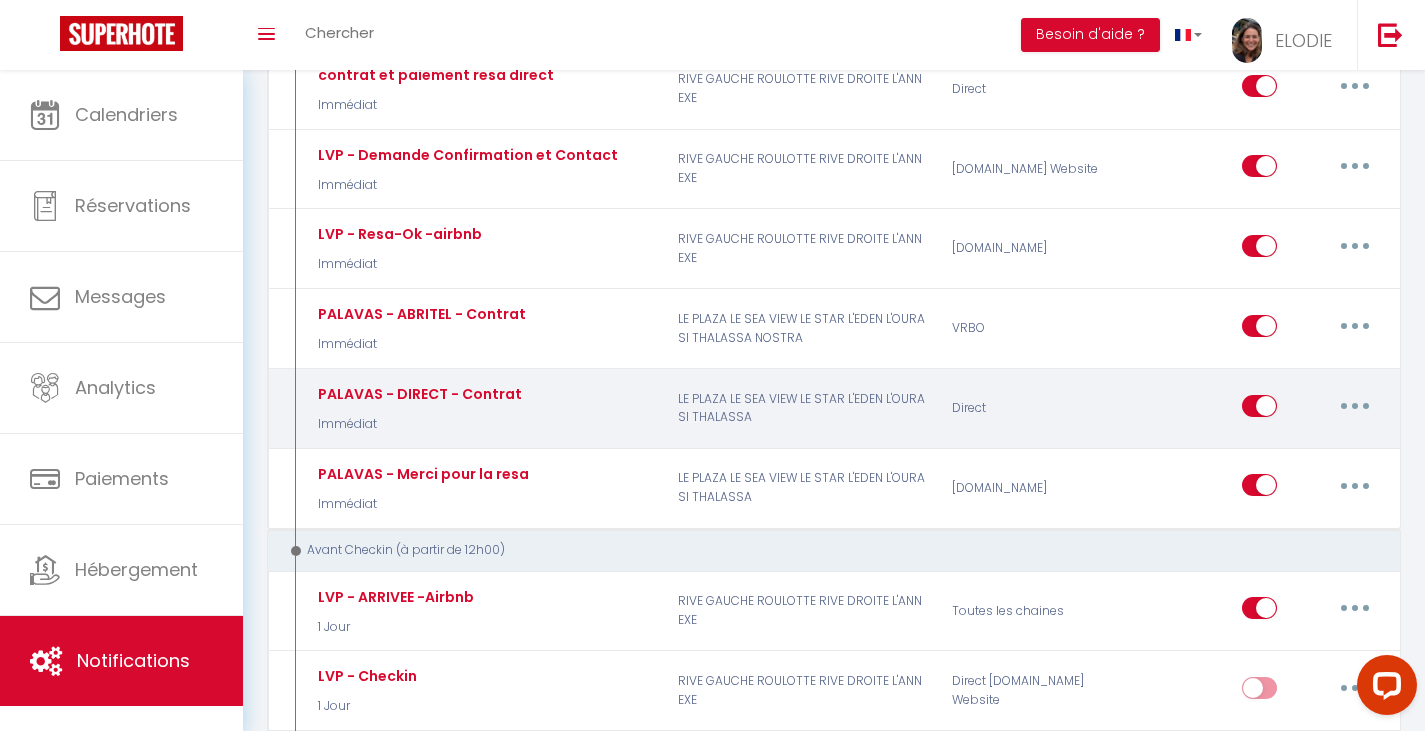 click at bounding box center [1355, 406] 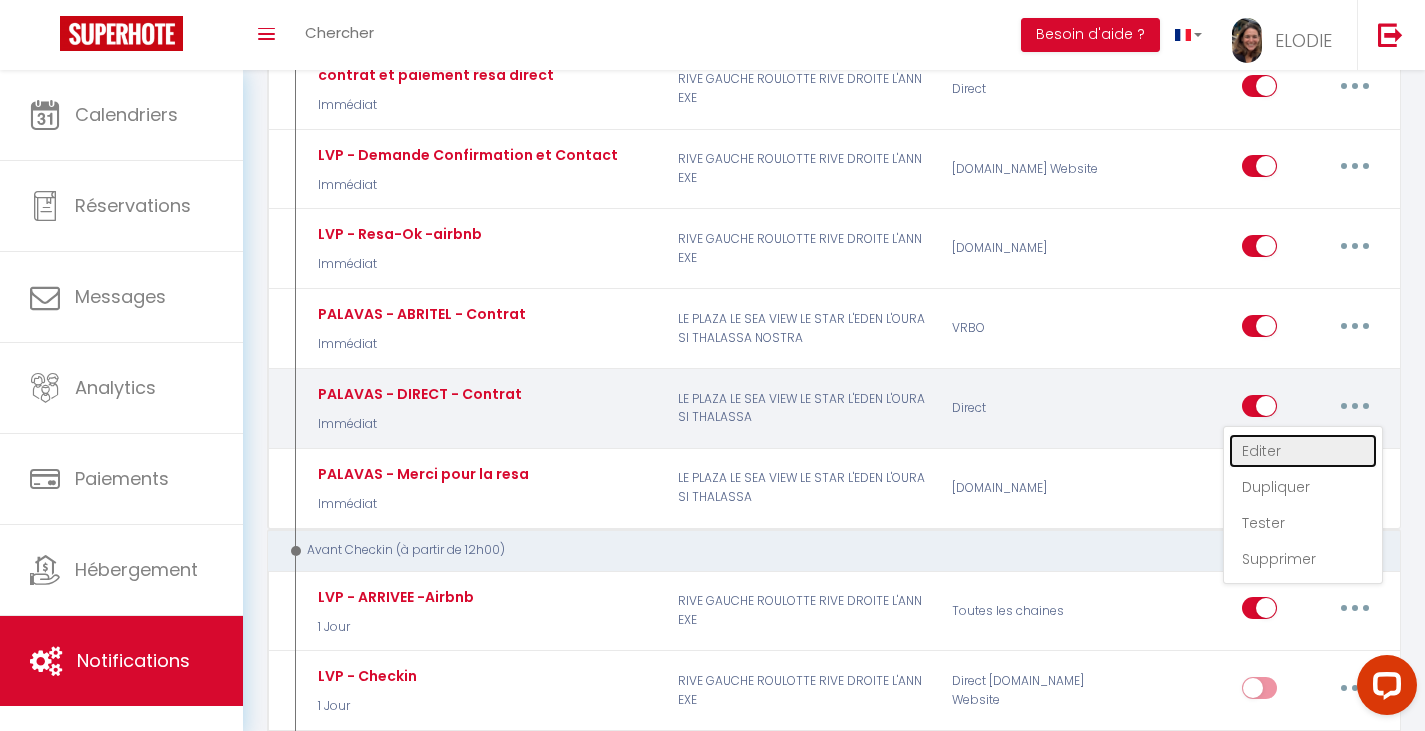 click on "Editer" at bounding box center [1303, 451] 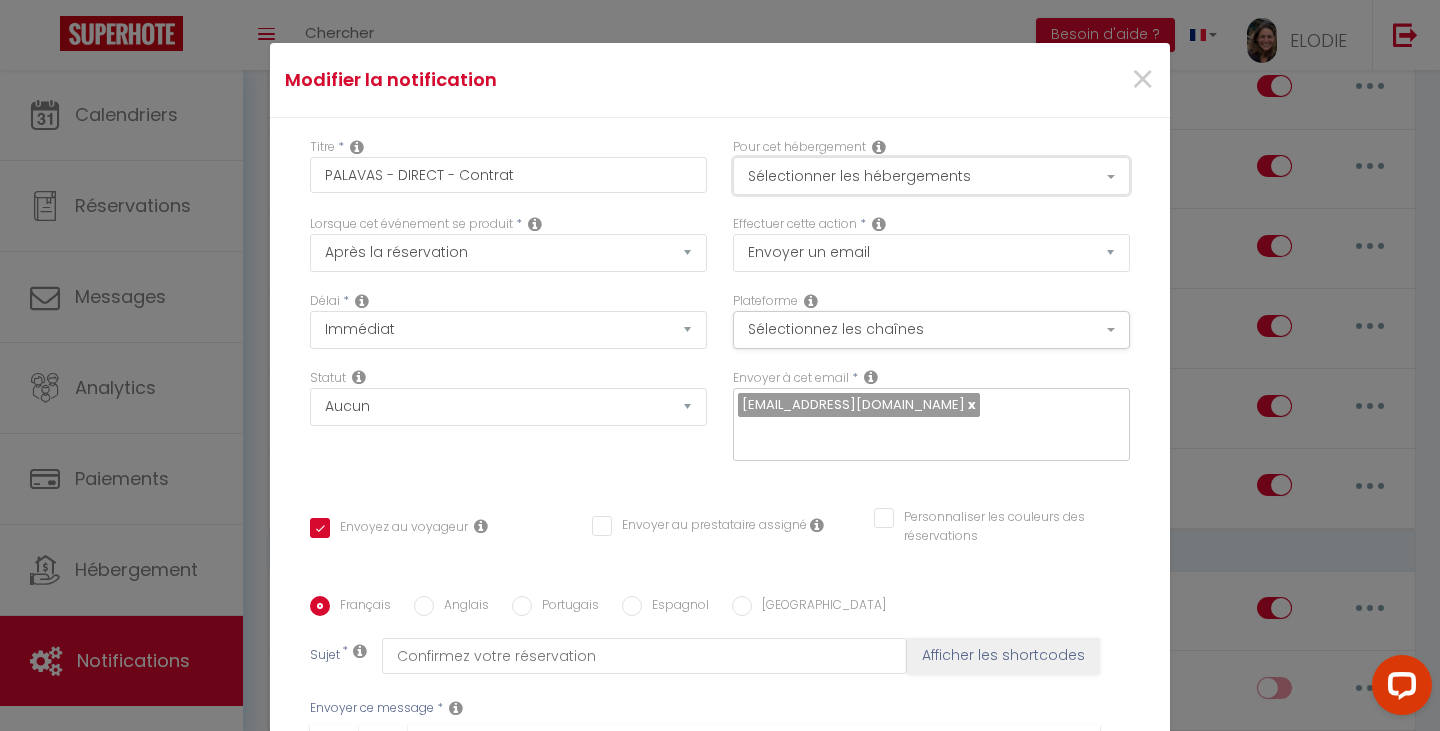 click on "Sélectionner les hébergements" at bounding box center [931, 176] 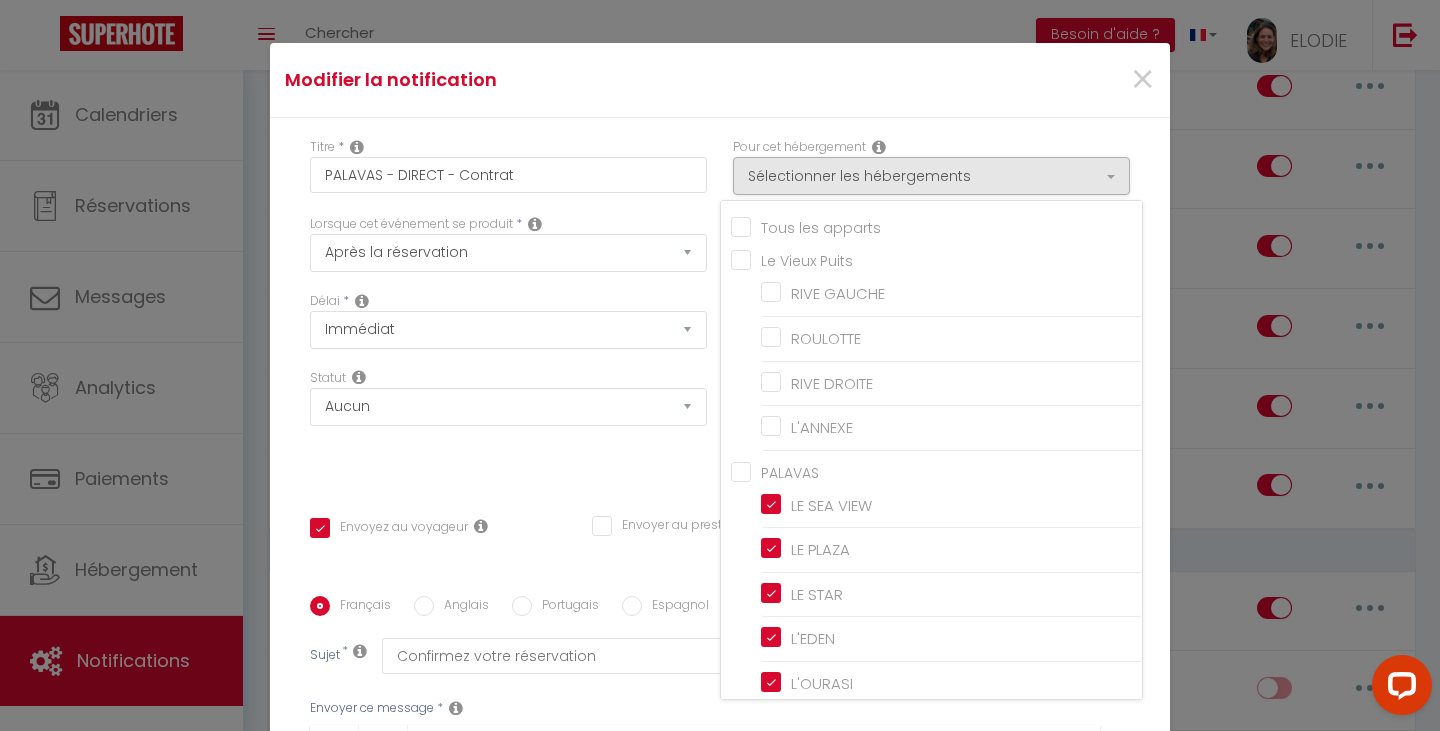 click on "PALAVAS" at bounding box center (936, 471) 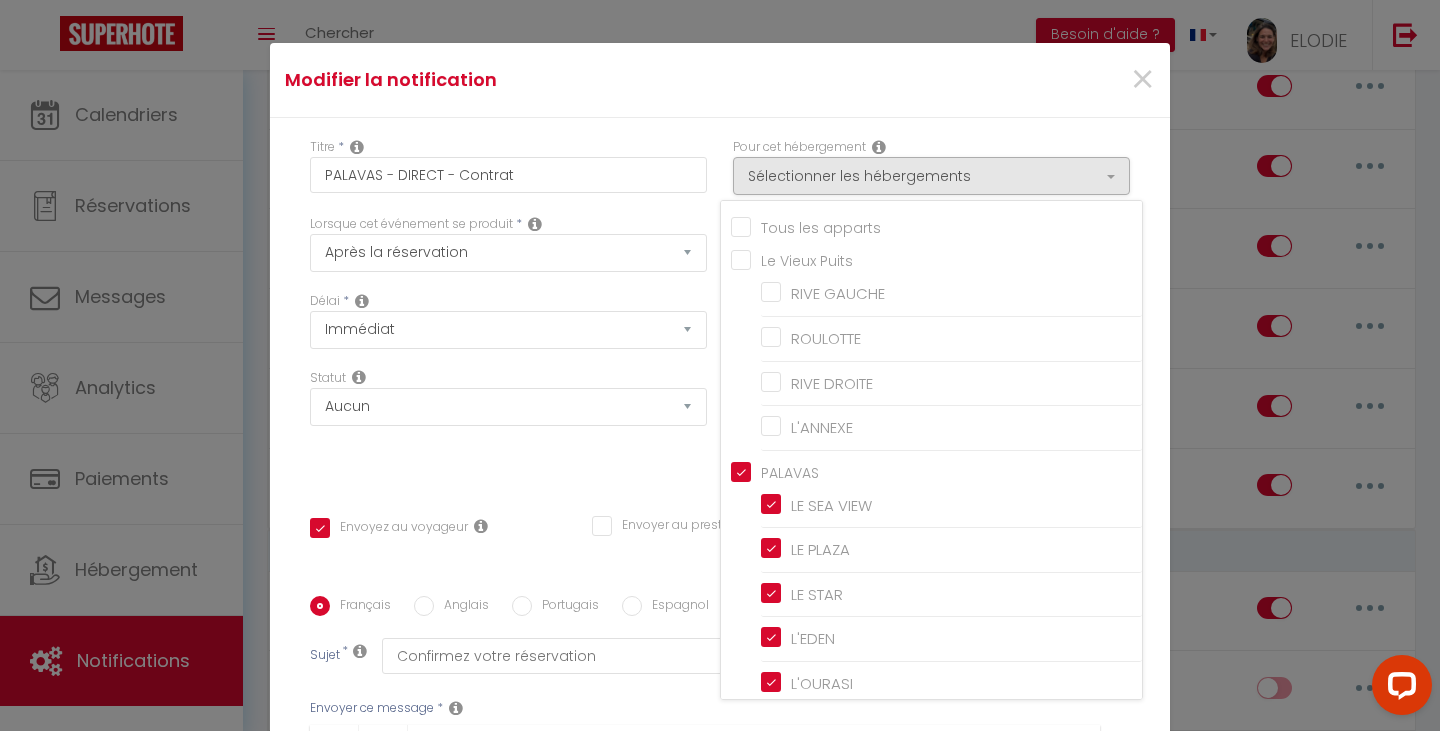checkbox on "true" 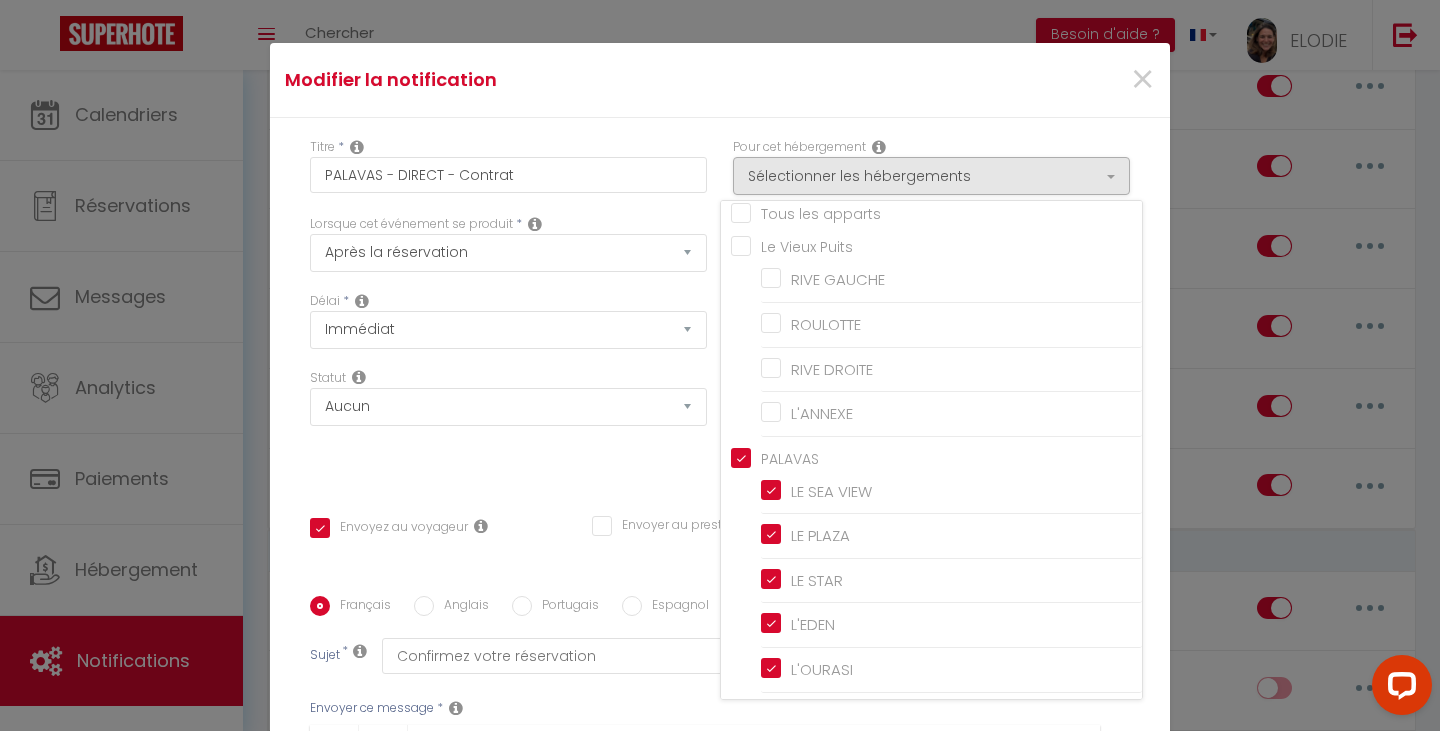 scroll, scrollTop: 110, scrollLeft: 0, axis: vertical 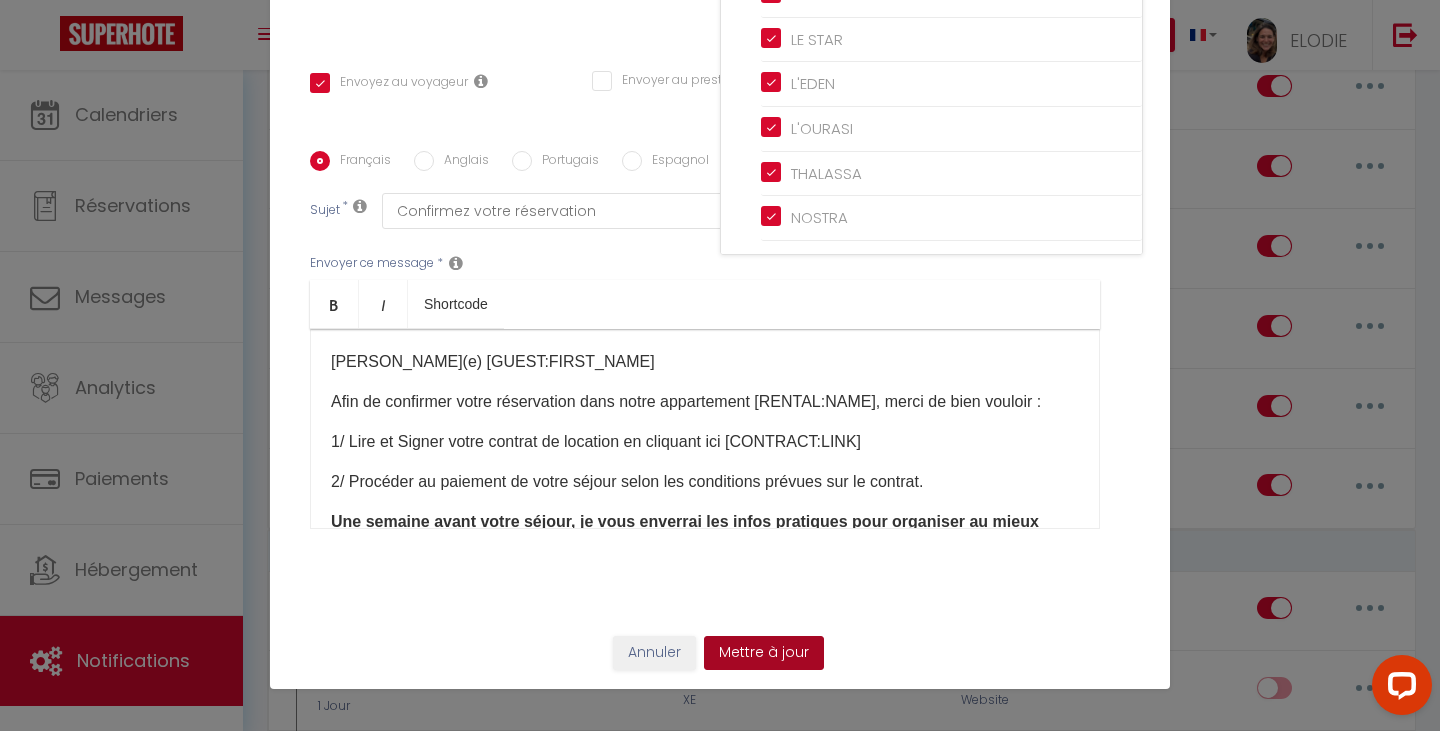 click on "Mettre à jour" at bounding box center [764, 653] 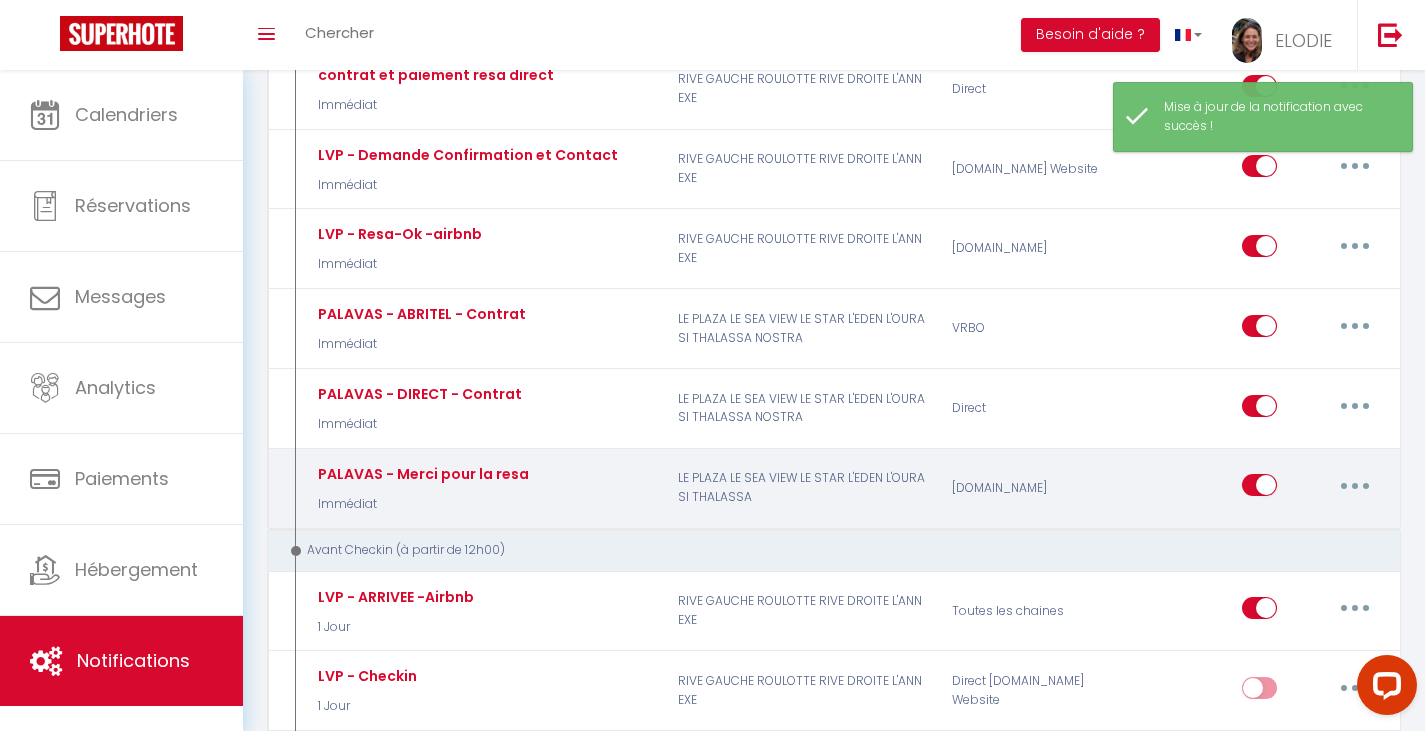 click at bounding box center [1355, 485] 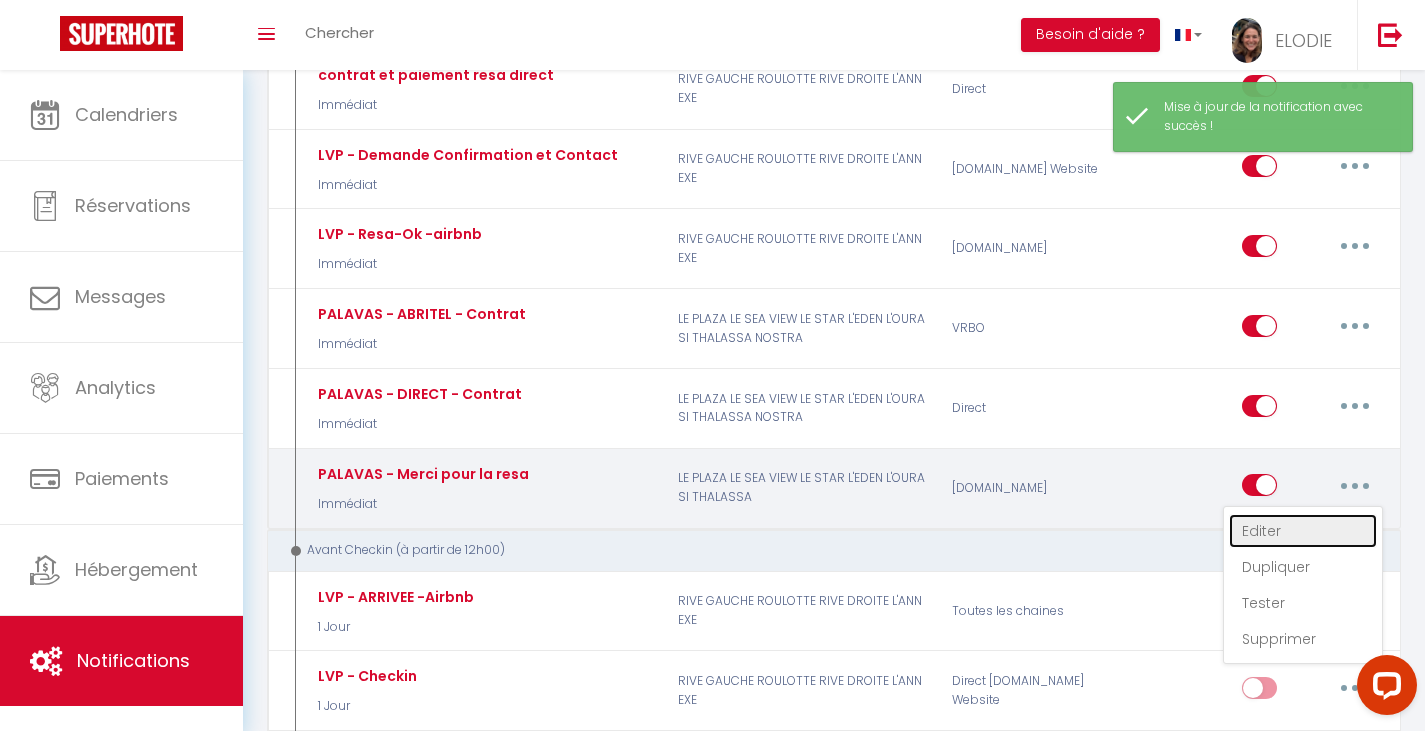 click on "Editer" at bounding box center [1303, 531] 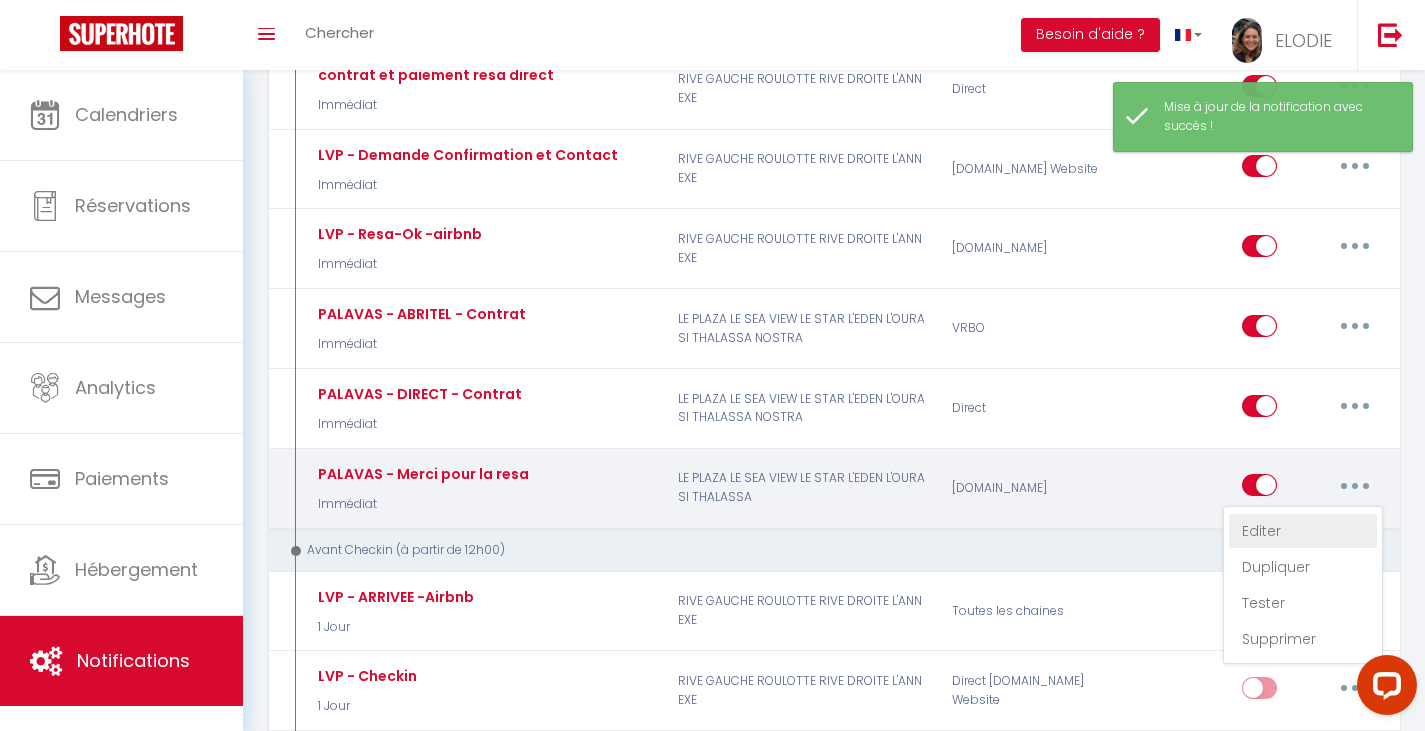 type on "PALAVAS - Merci pour la resa" 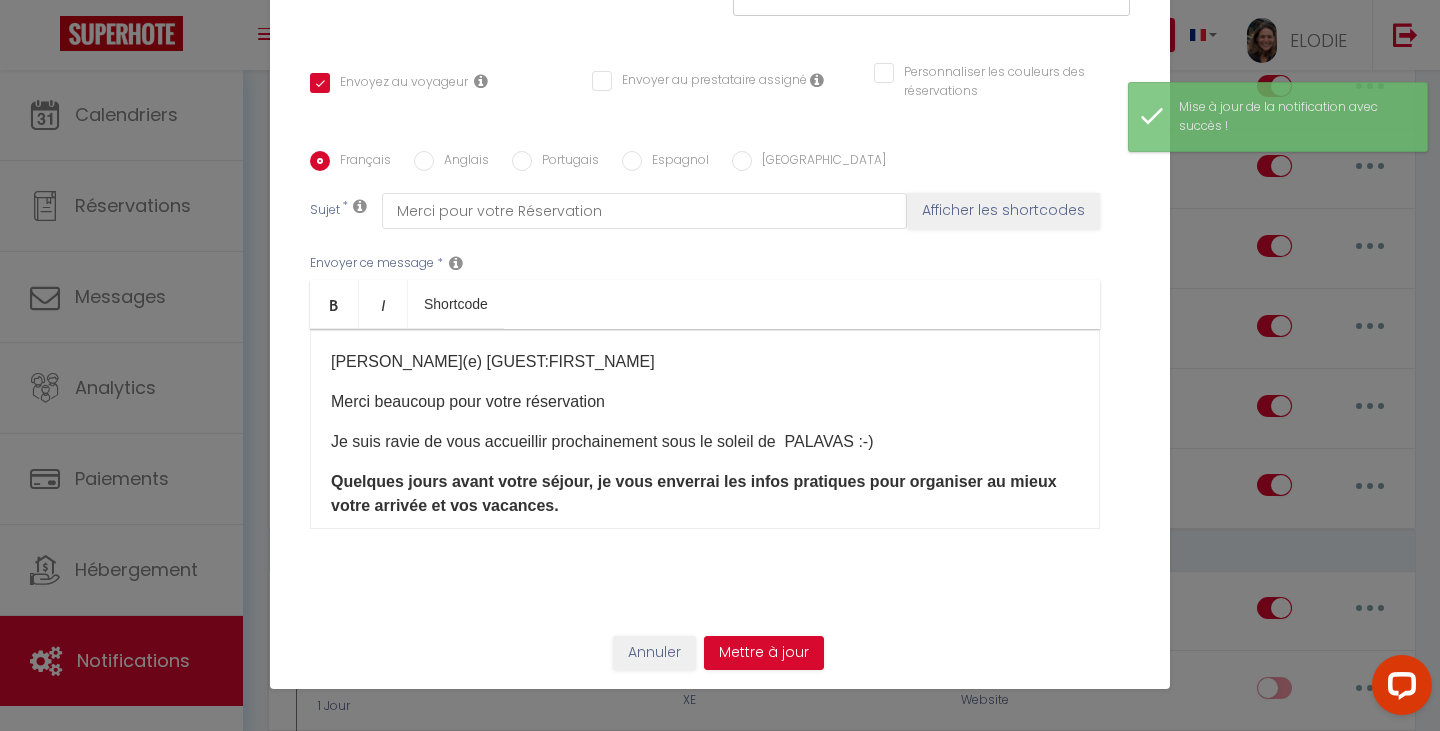 scroll, scrollTop: 0, scrollLeft: 0, axis: both 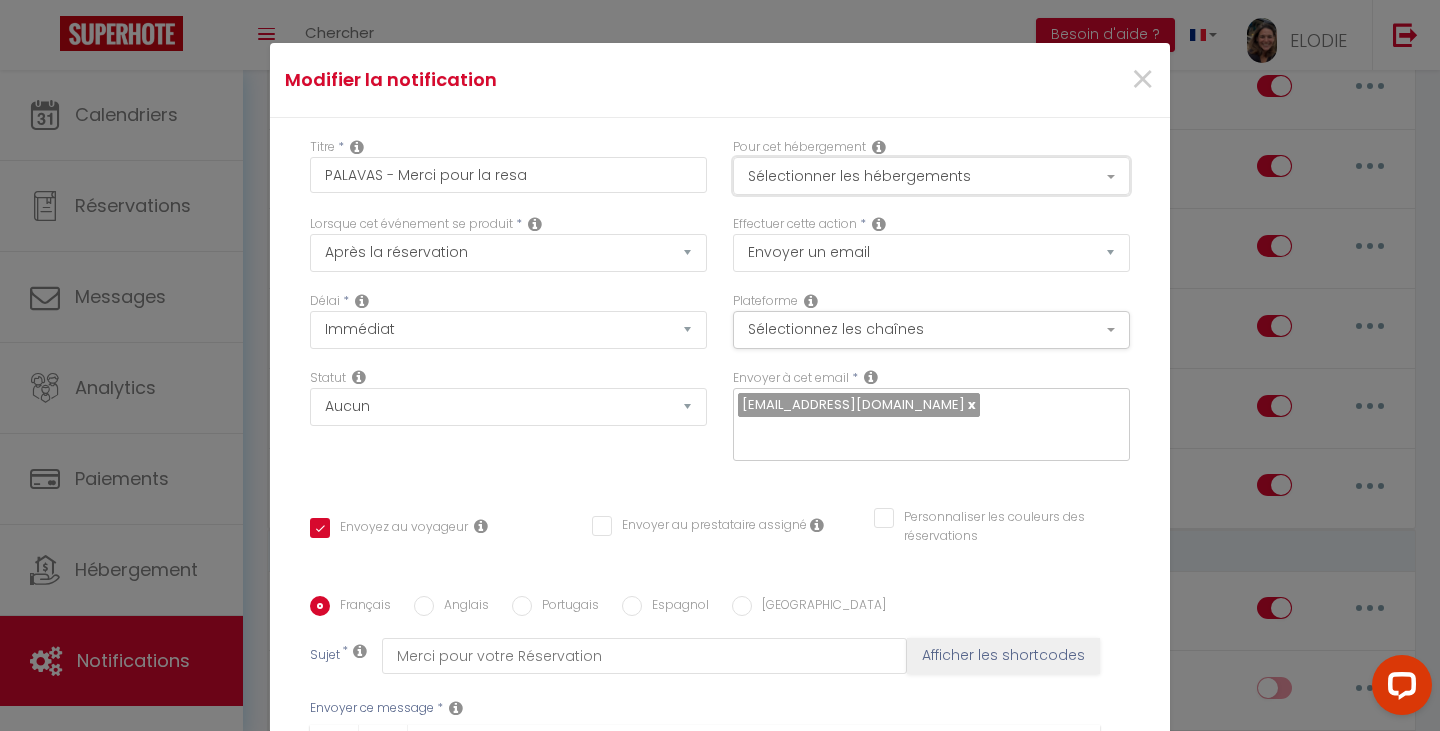 click on "Sélectionner les hébergements" at bounding box center (931, 176) 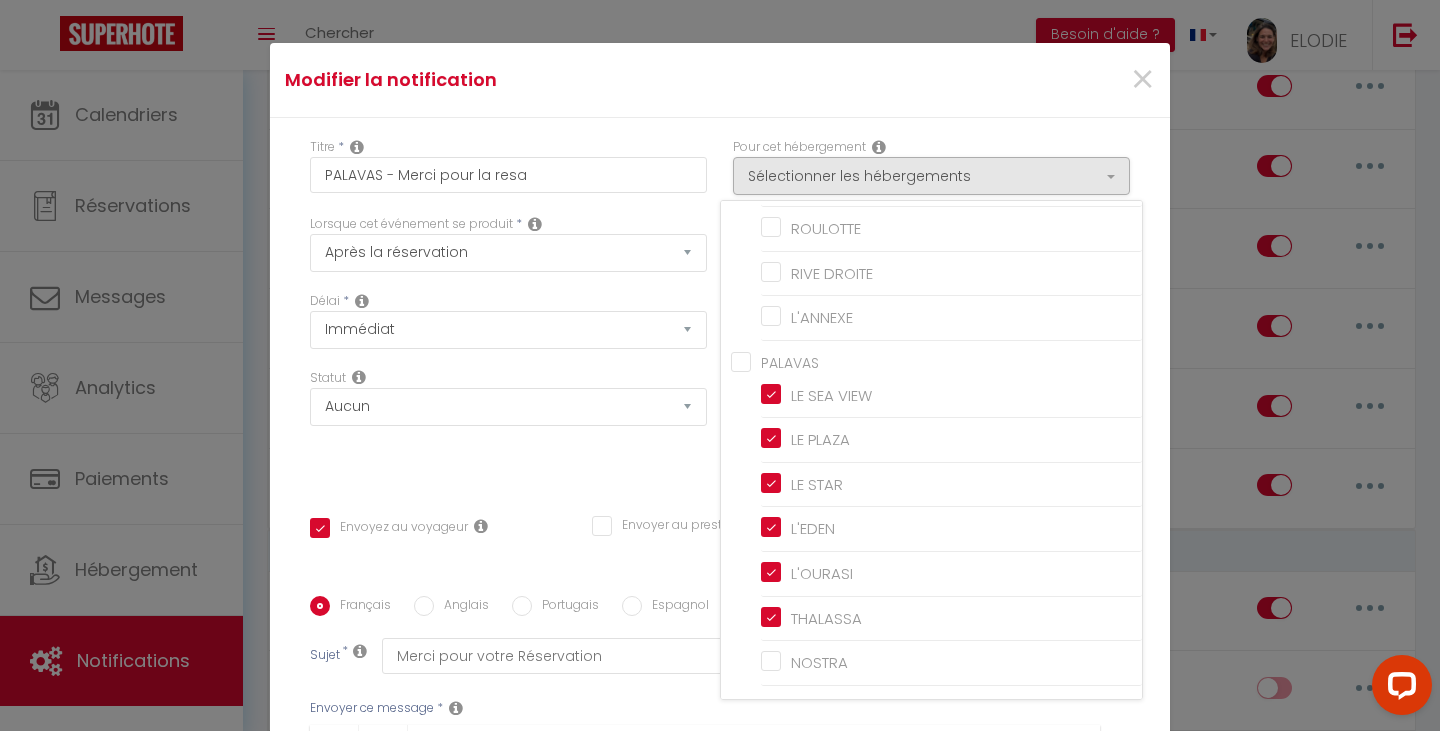 click on "PALAVAS
LE SEA VIEW
LE PLAZA
LE STAR
L'EDEN
L'OURASI
[GEOGRAPHIC_DATA]
NOSTRA" at bounding box center [936, 518] 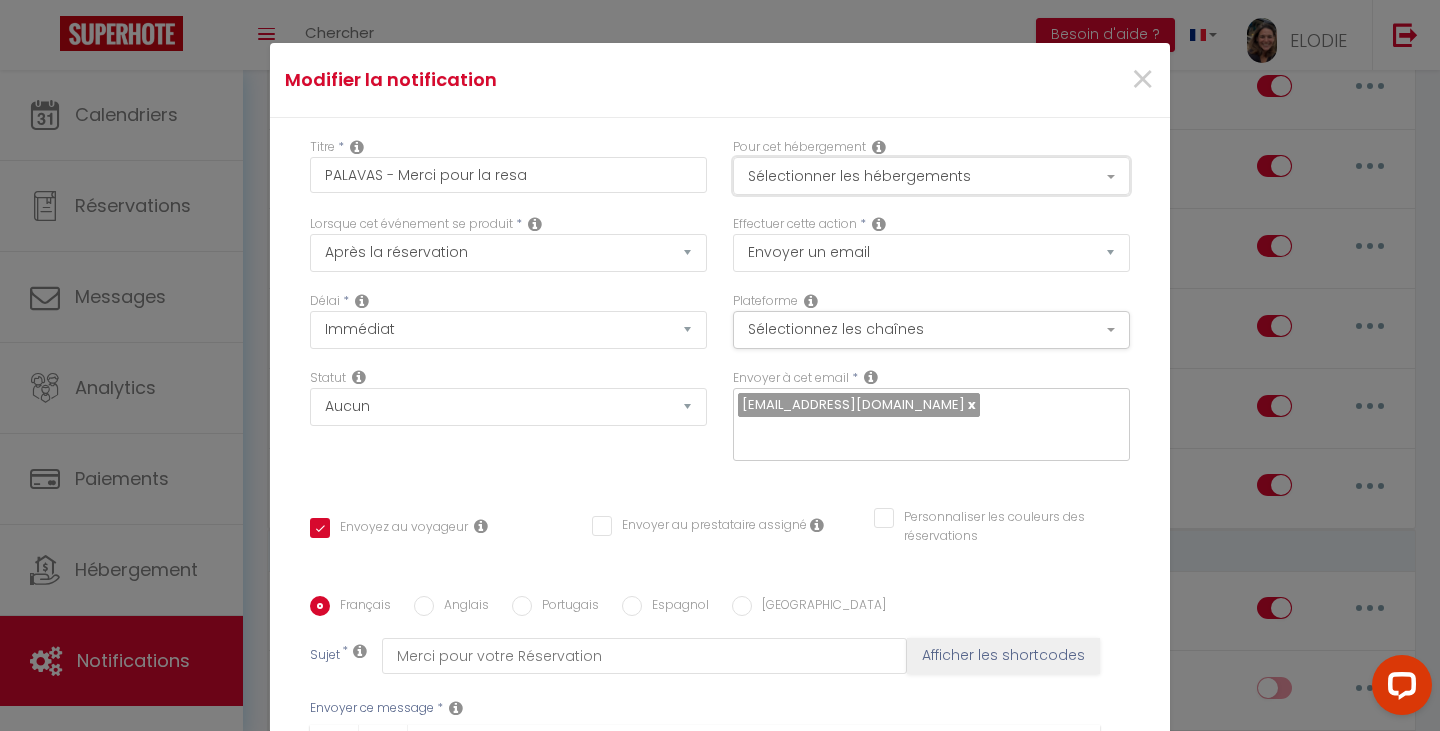 click on "Sélectionner les hébergements" at bounding box center (931, 176) 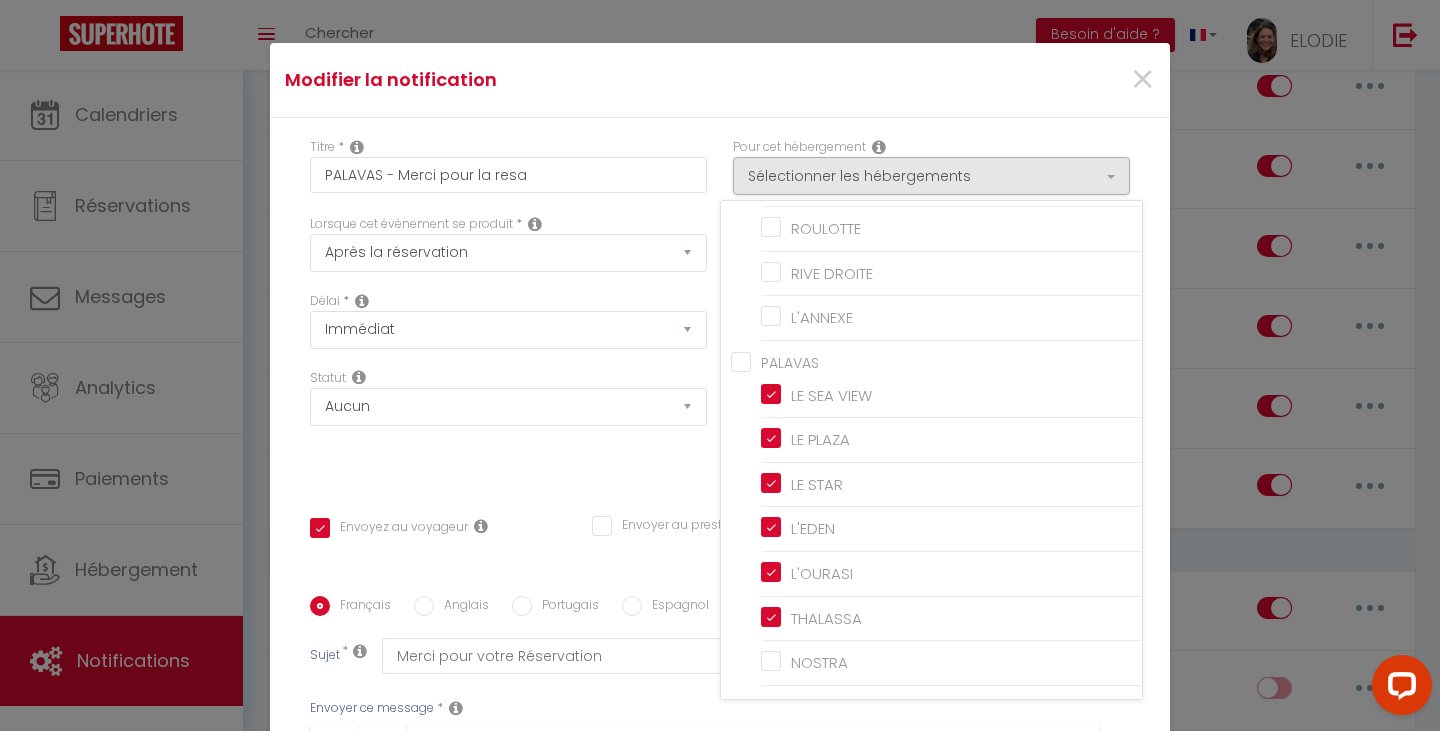 click on "PALAVAS" at bounding box center [936, 361] 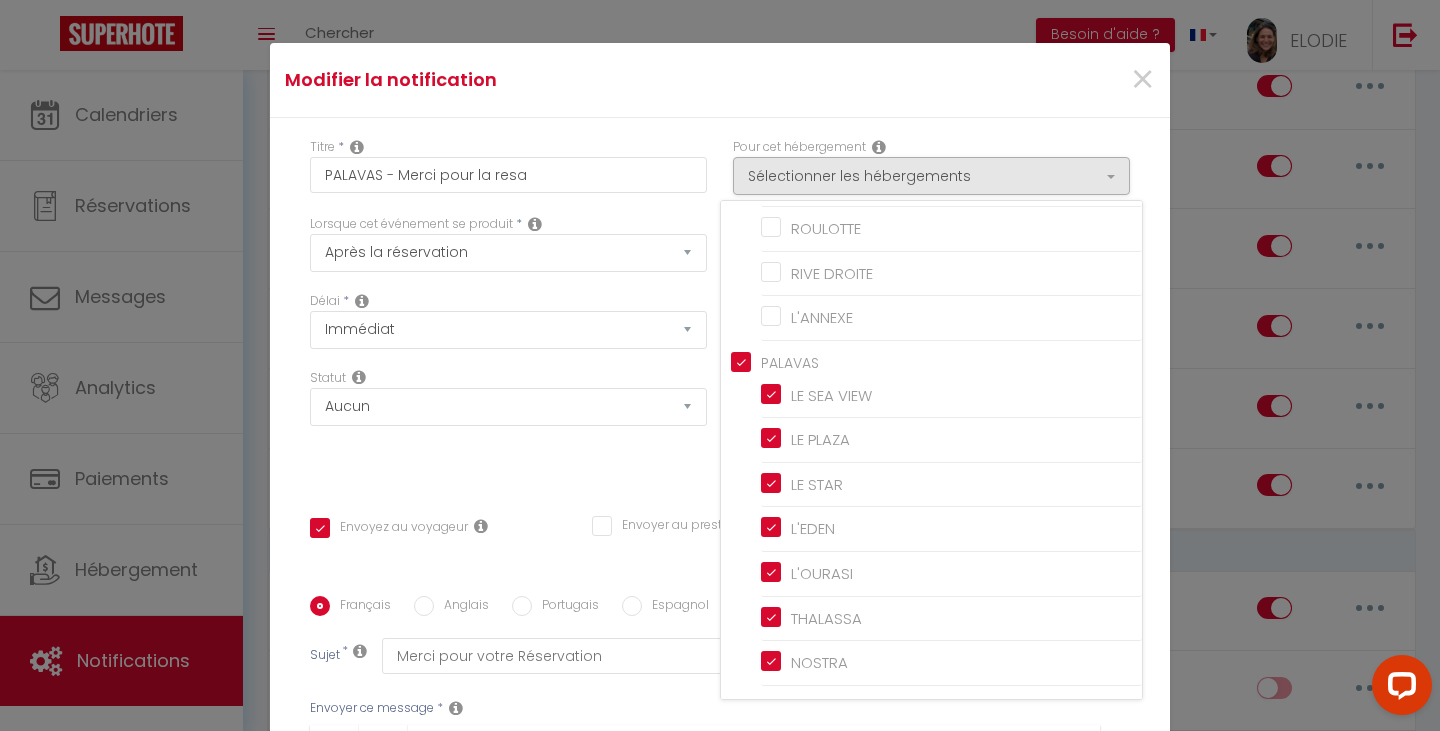 checkbox on "true" 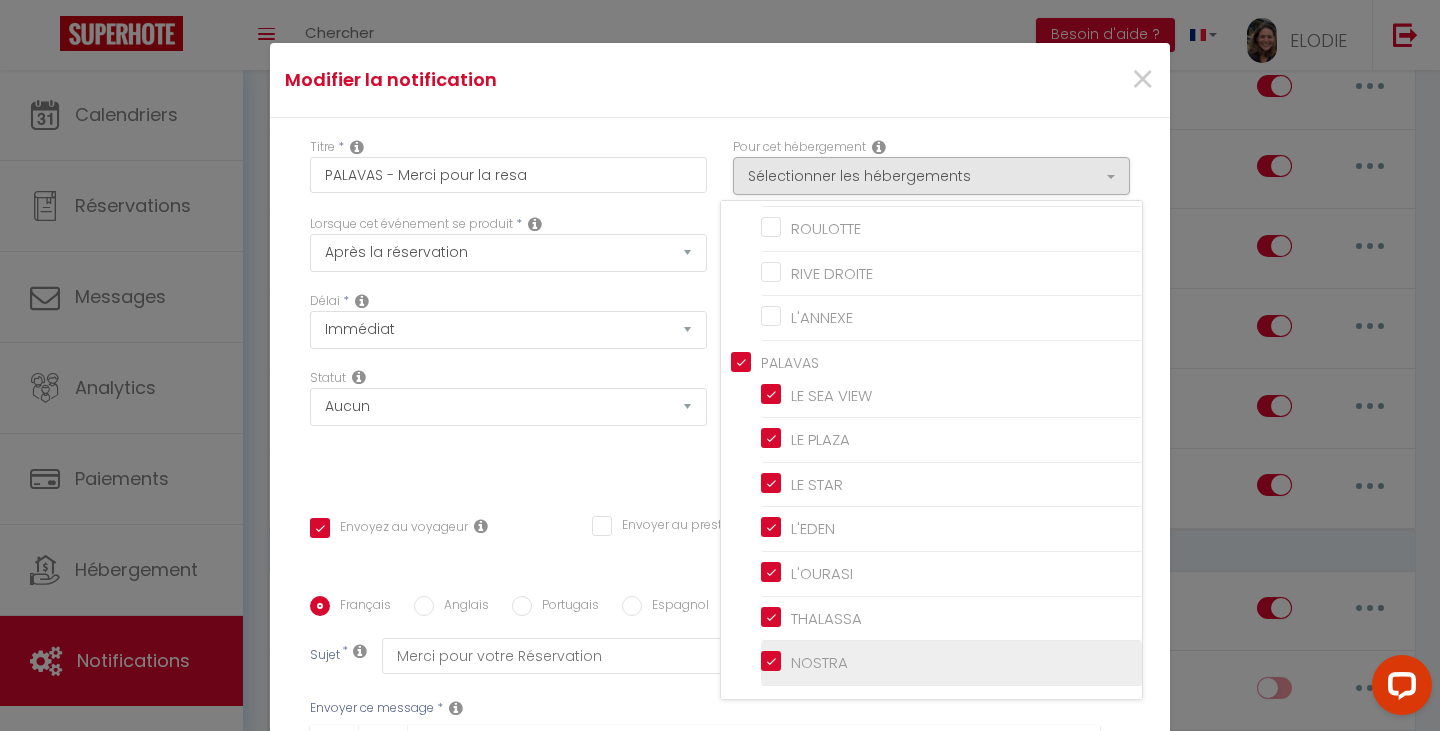 scroll, scrollTop: 362, scrollLeft: 0, axis: vertical 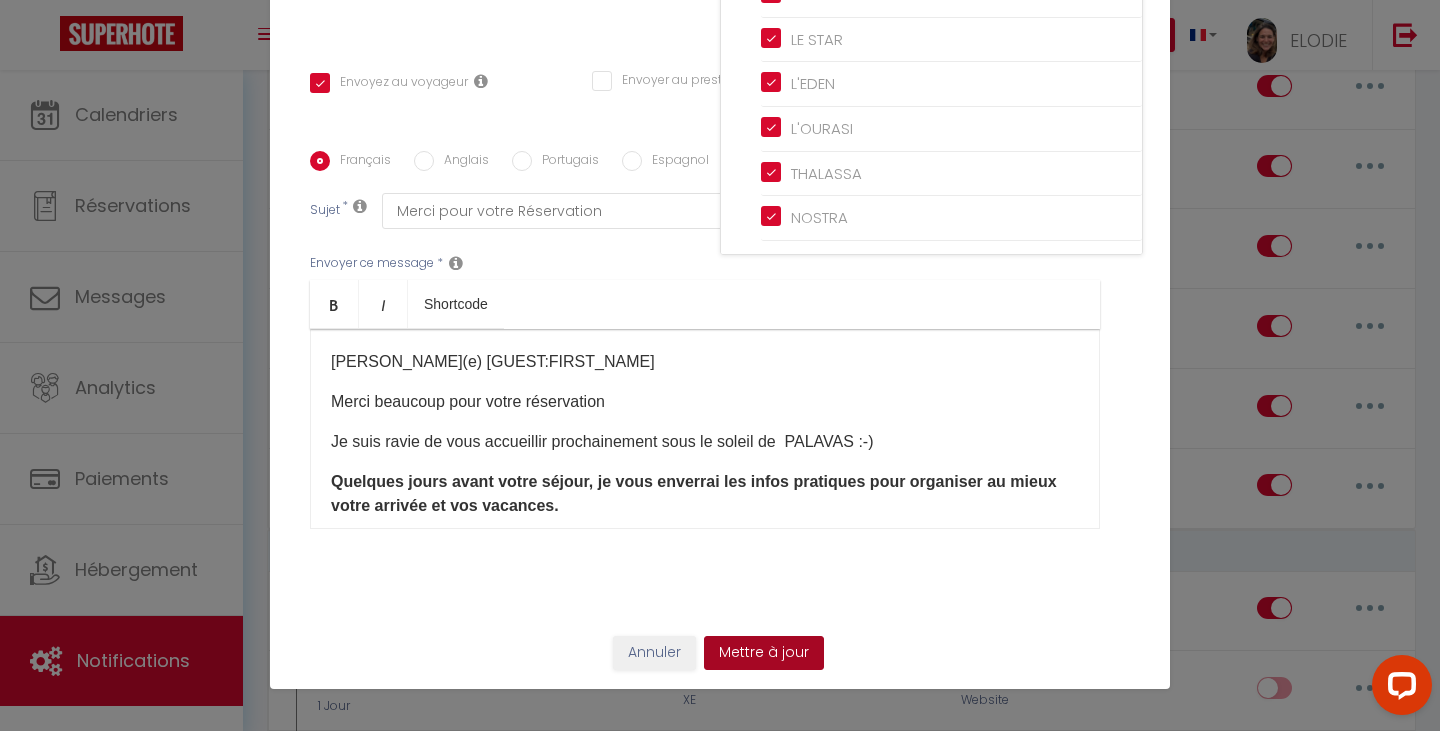 click on "Mettre à jour" at bounding box center (764, 653) 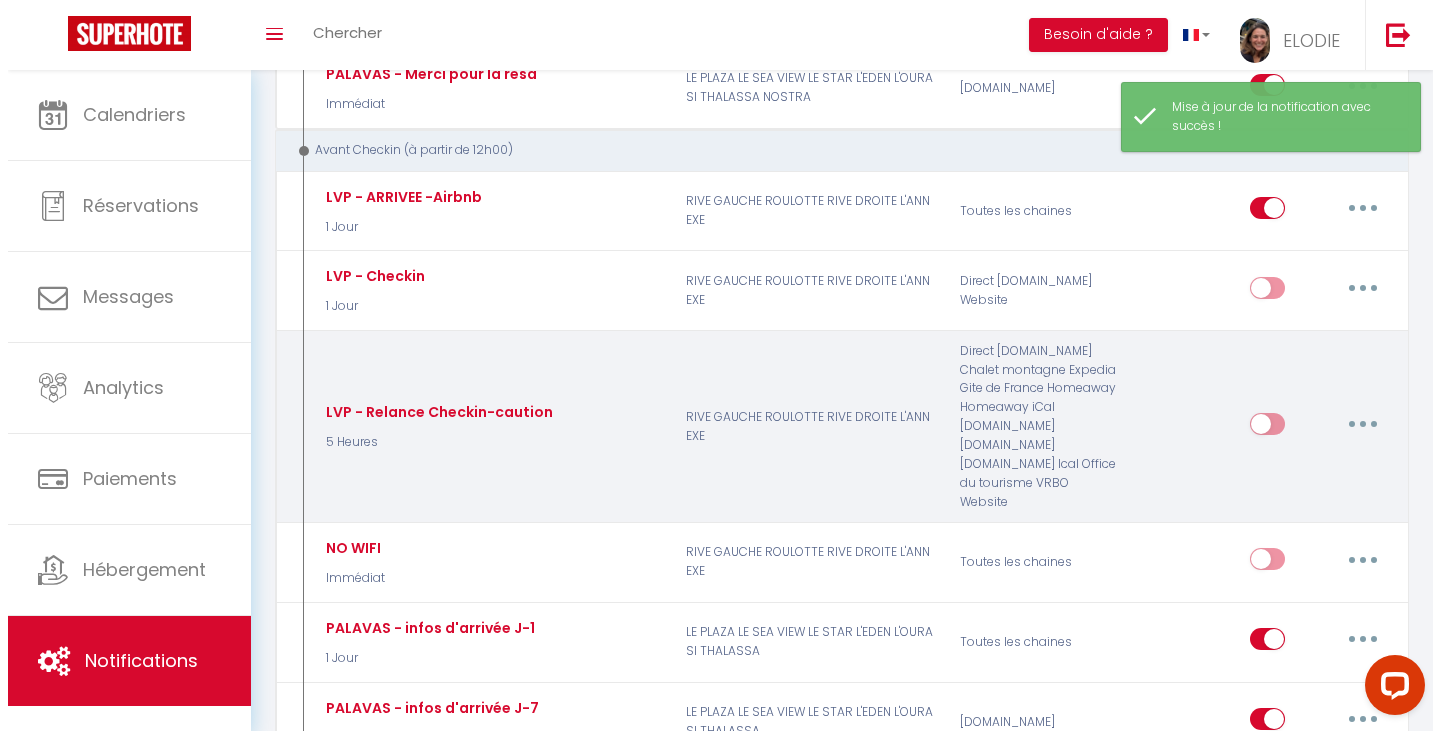 scroll, scrollTop: 800, scrollLeft: 0, axis: vertical 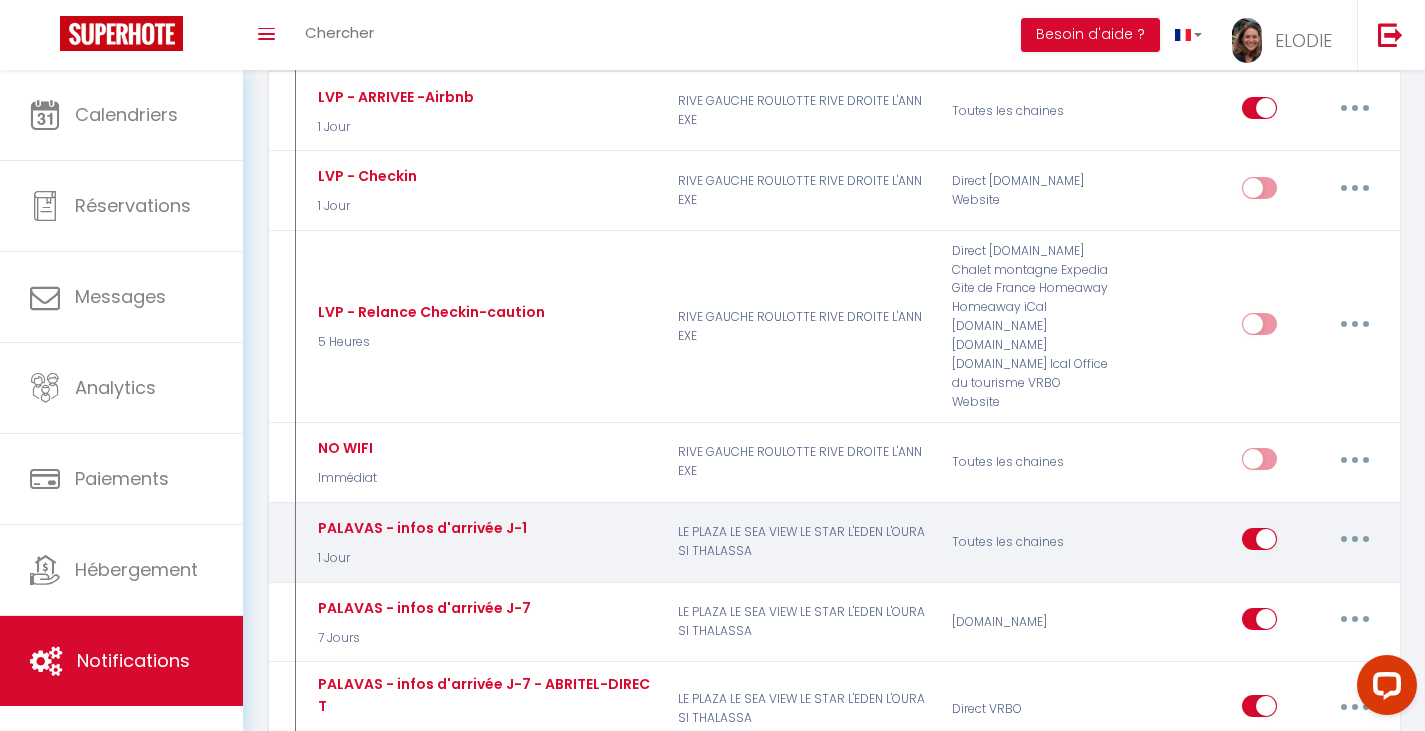 click at bounding box center [1355, 539] 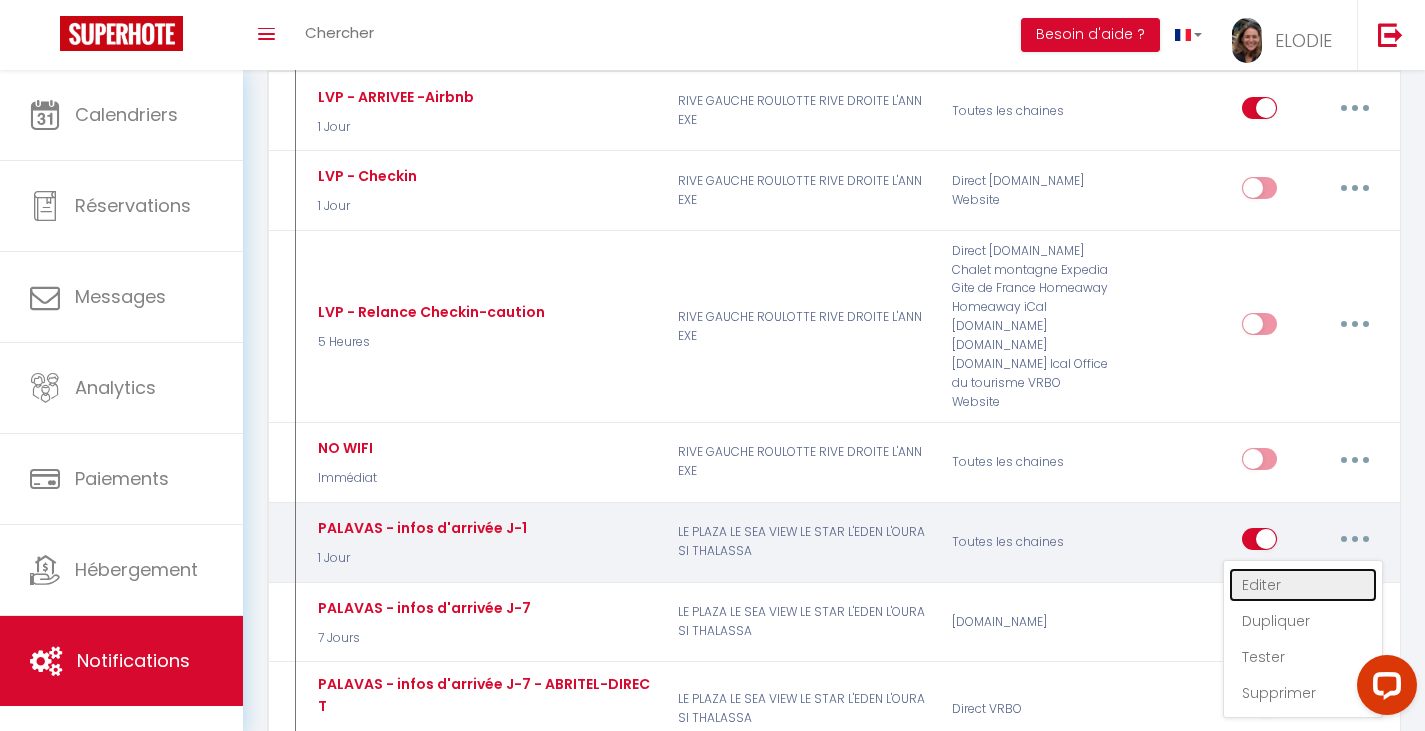 click on "Editer" at bounding box center (1303, 585) 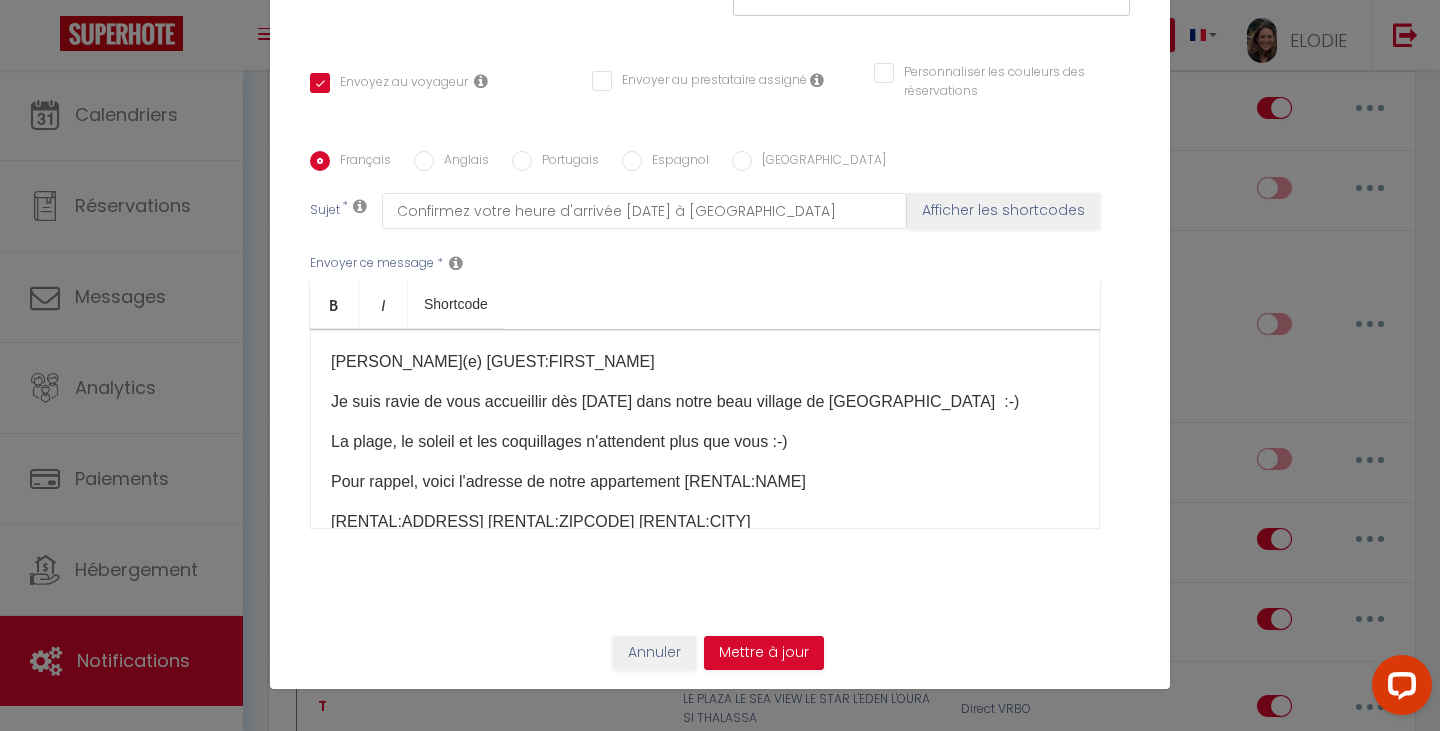 scroll, scrollTop: 0, scrollLeft: 0, axis: both 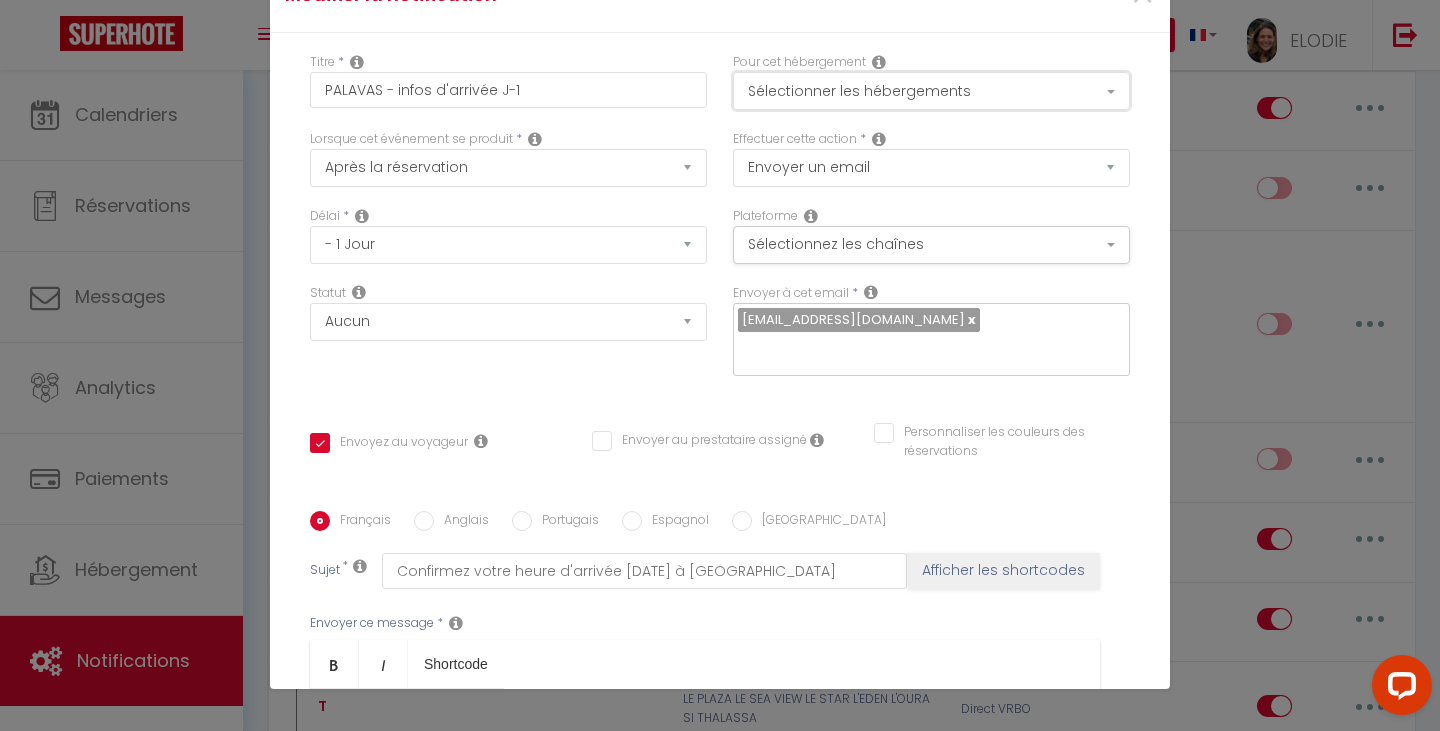 click on "Sélectionner les hébergements" at bounding box center [931, 91] 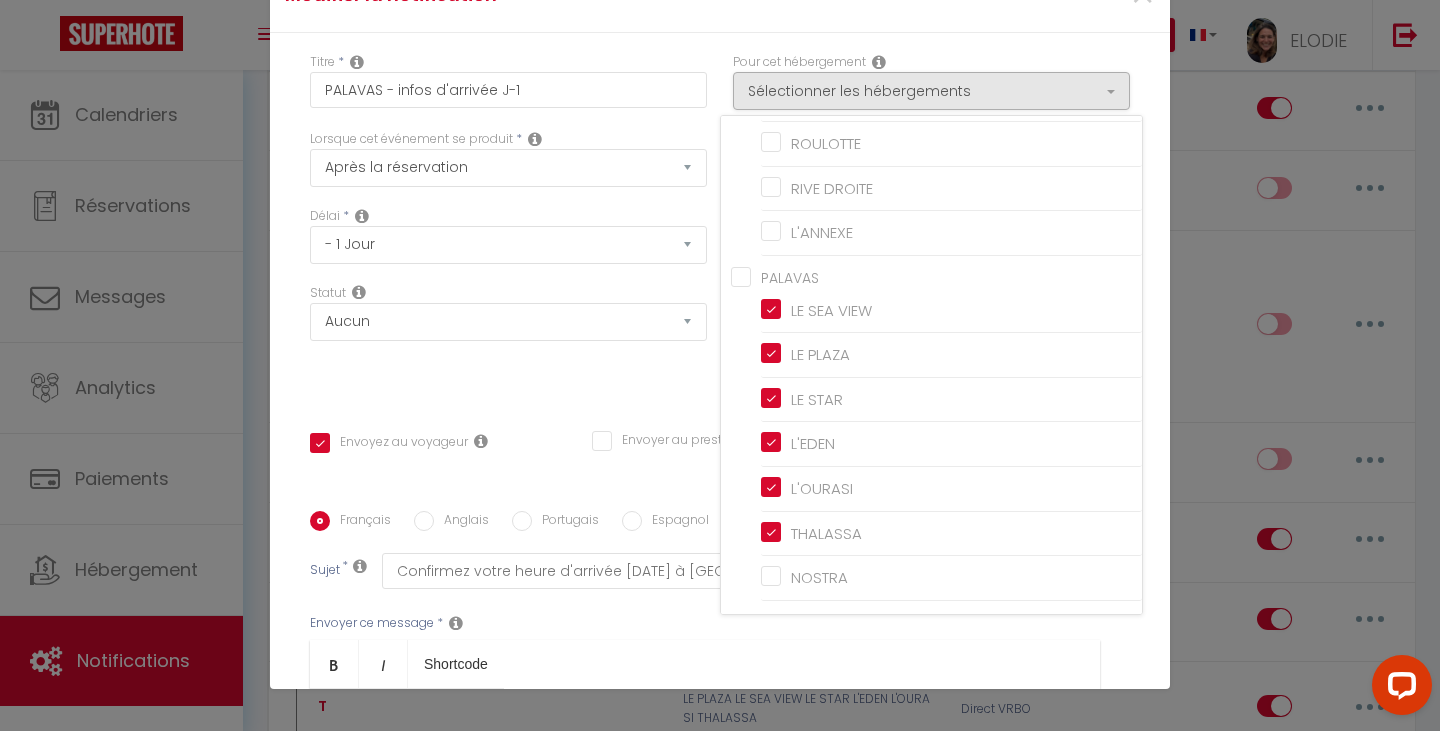 click on "PALAVAS" at bounding box center (936, 276) 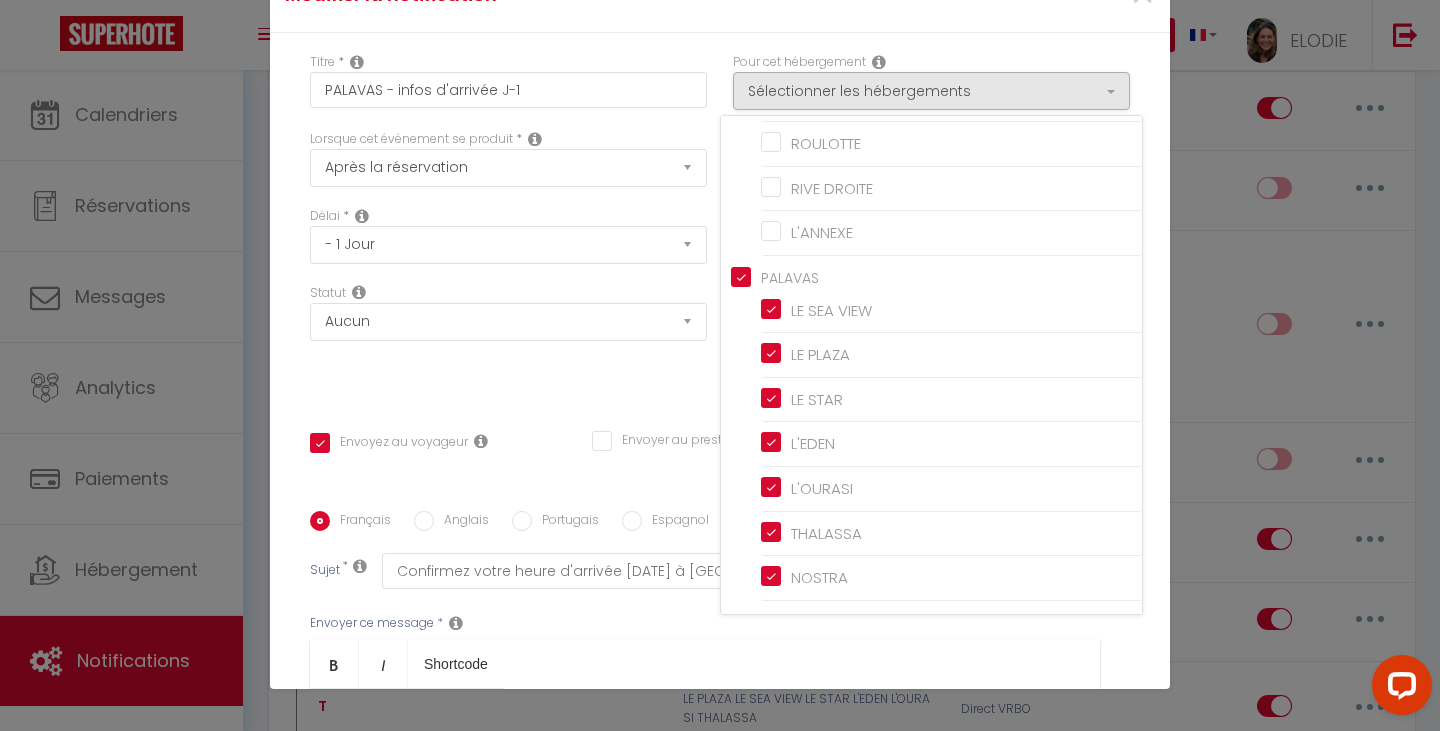 checkbox on "true" 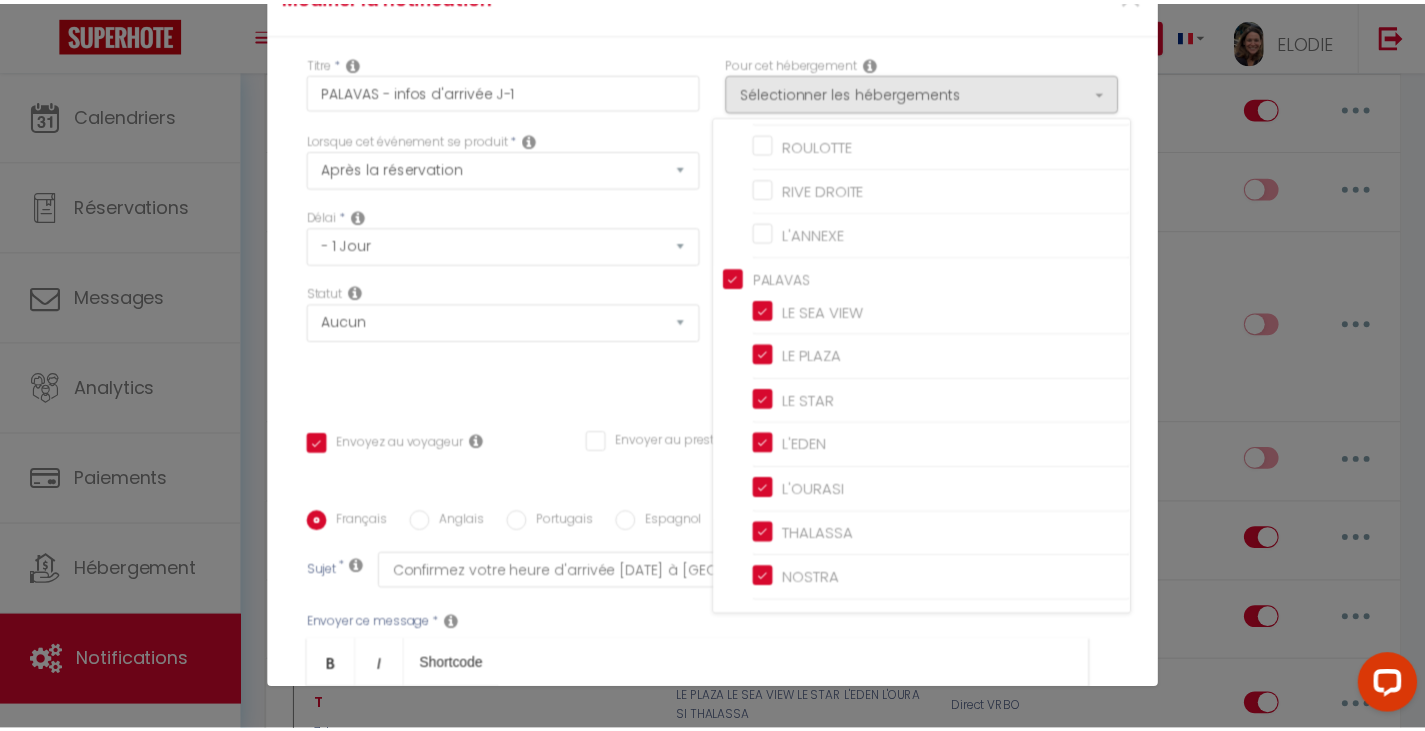 scroll, scrollTop: 362, scrollLeft: 0, axis: vertical 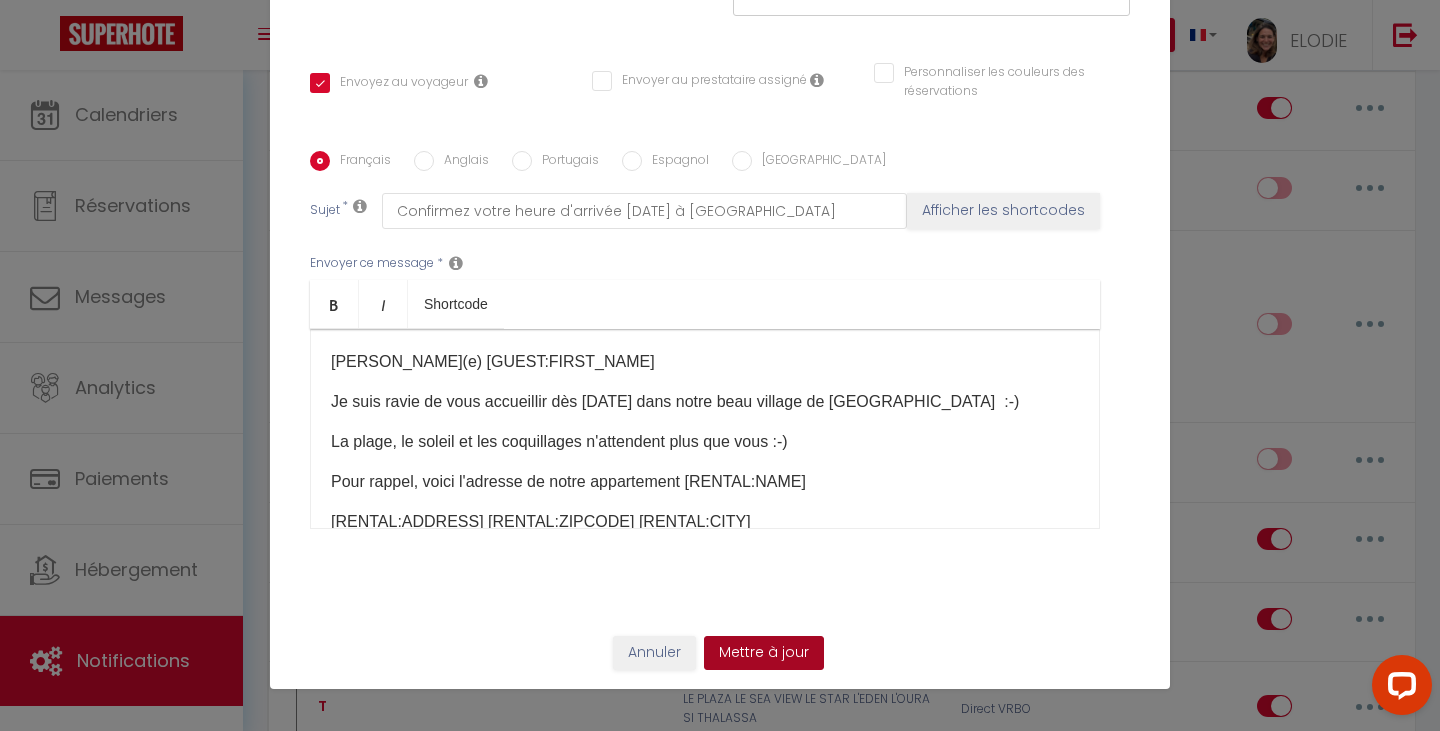 click on "Mettre à jour" at bounding box center [764, 653] 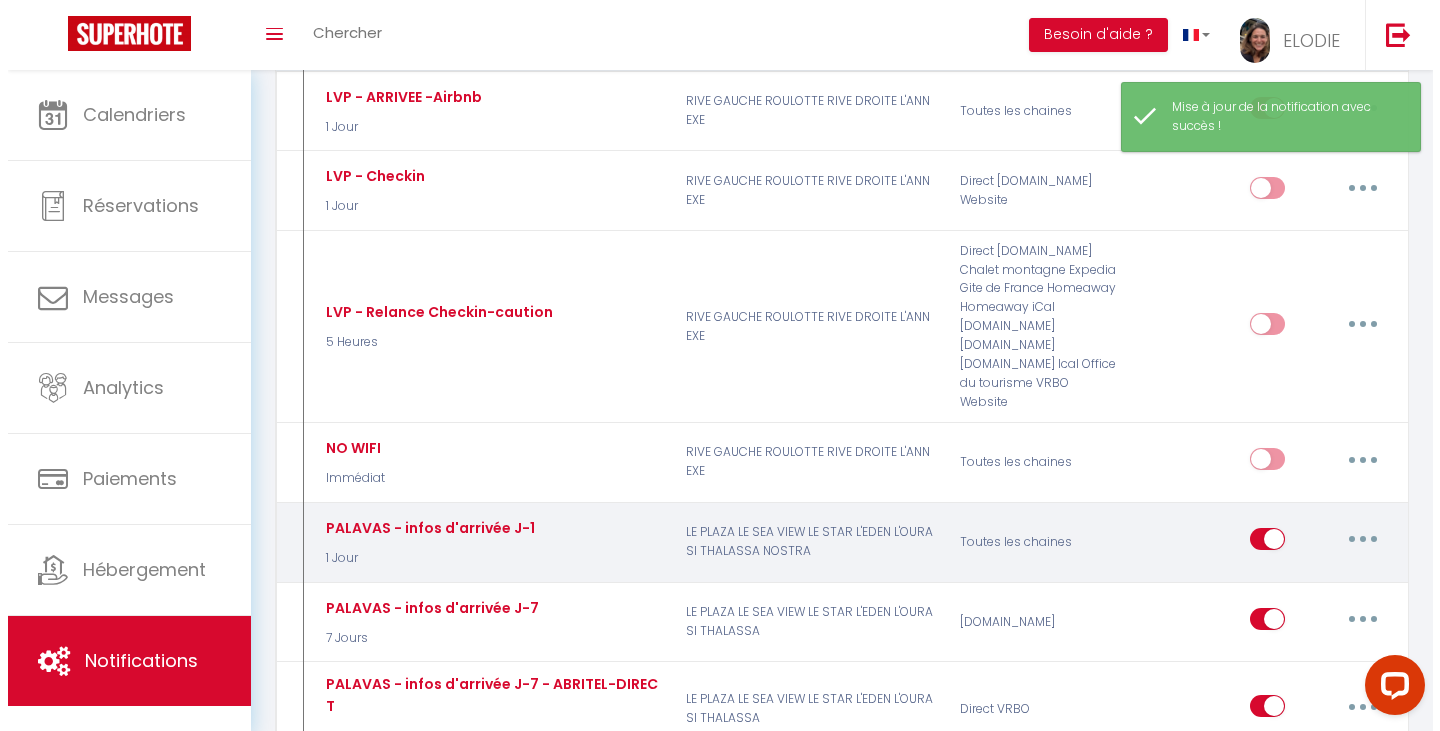 scroll, scrollTop: 1000, scrollLeft: 0, axis: vertical 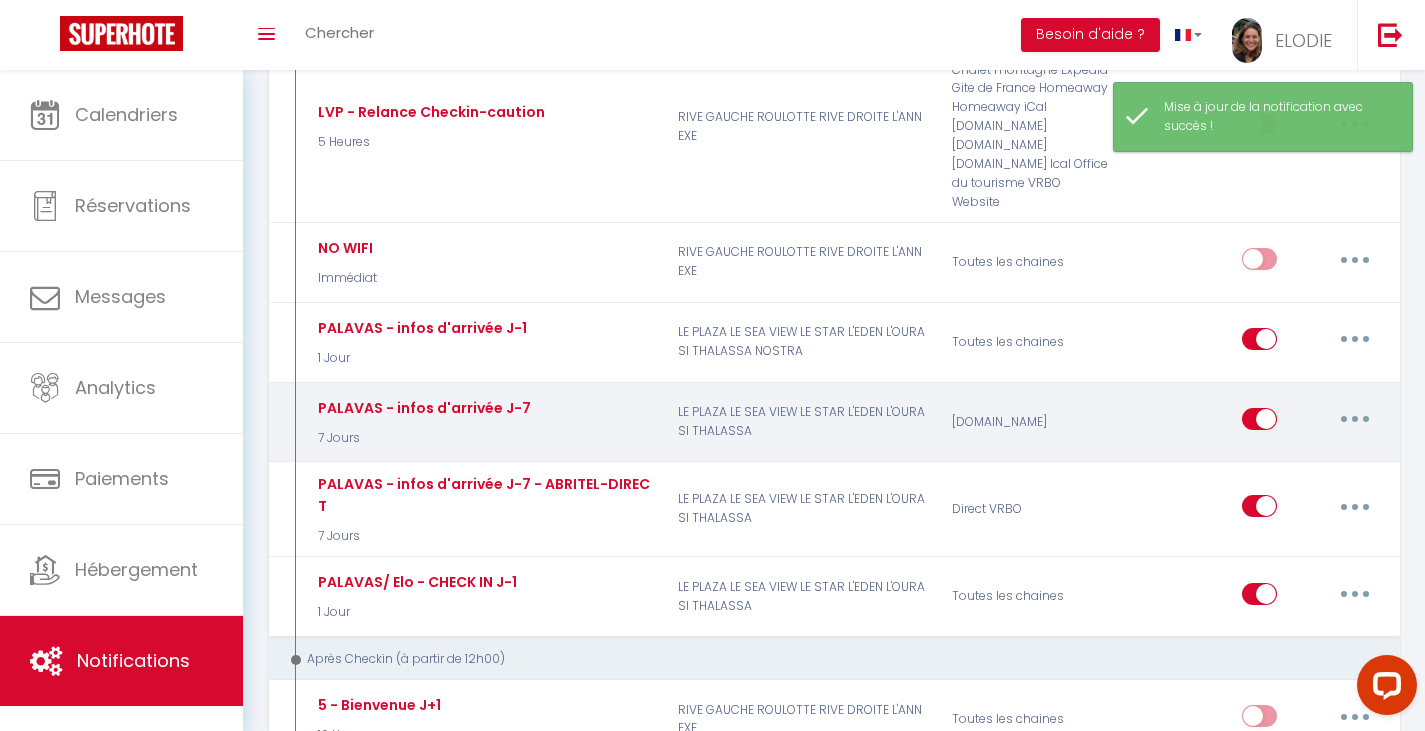 click at bounding box center (1355, 419) 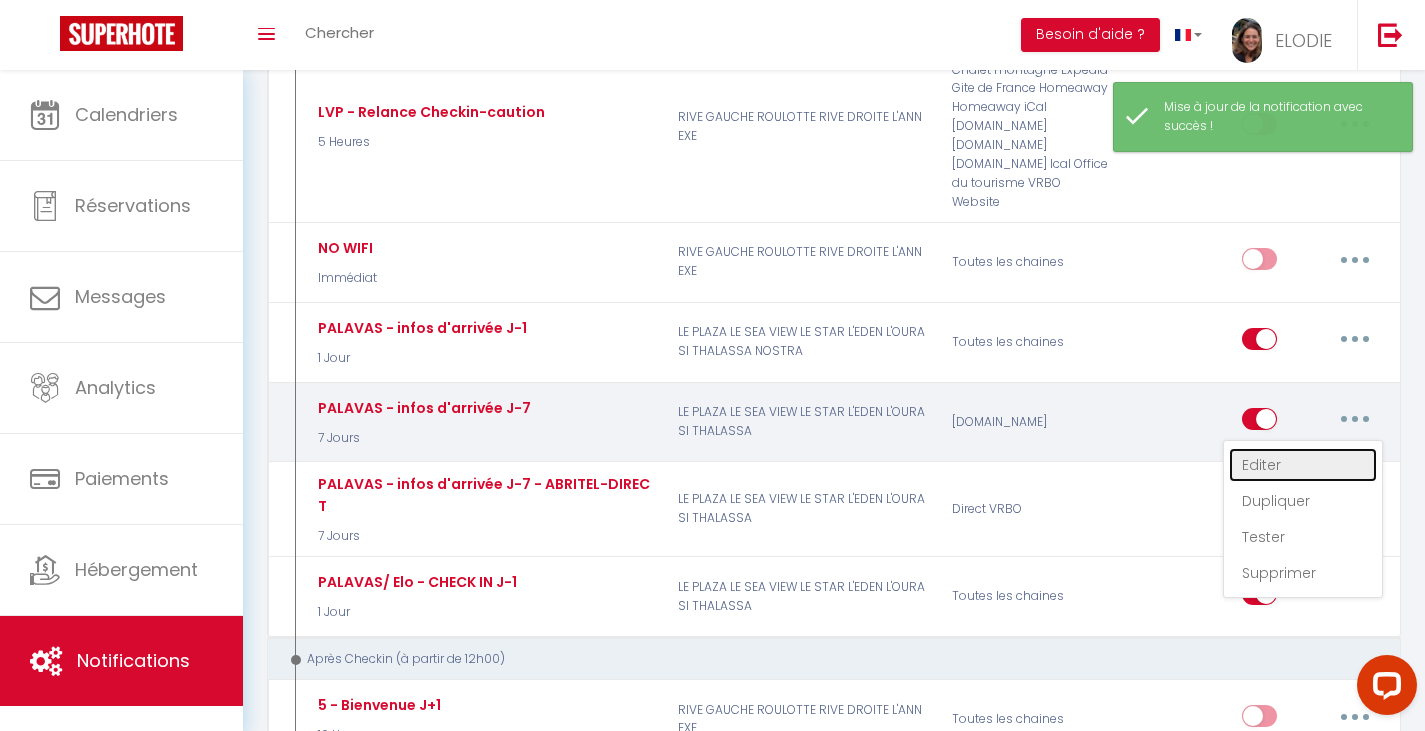 click on "Editer" at bounding box center (1303, 465) 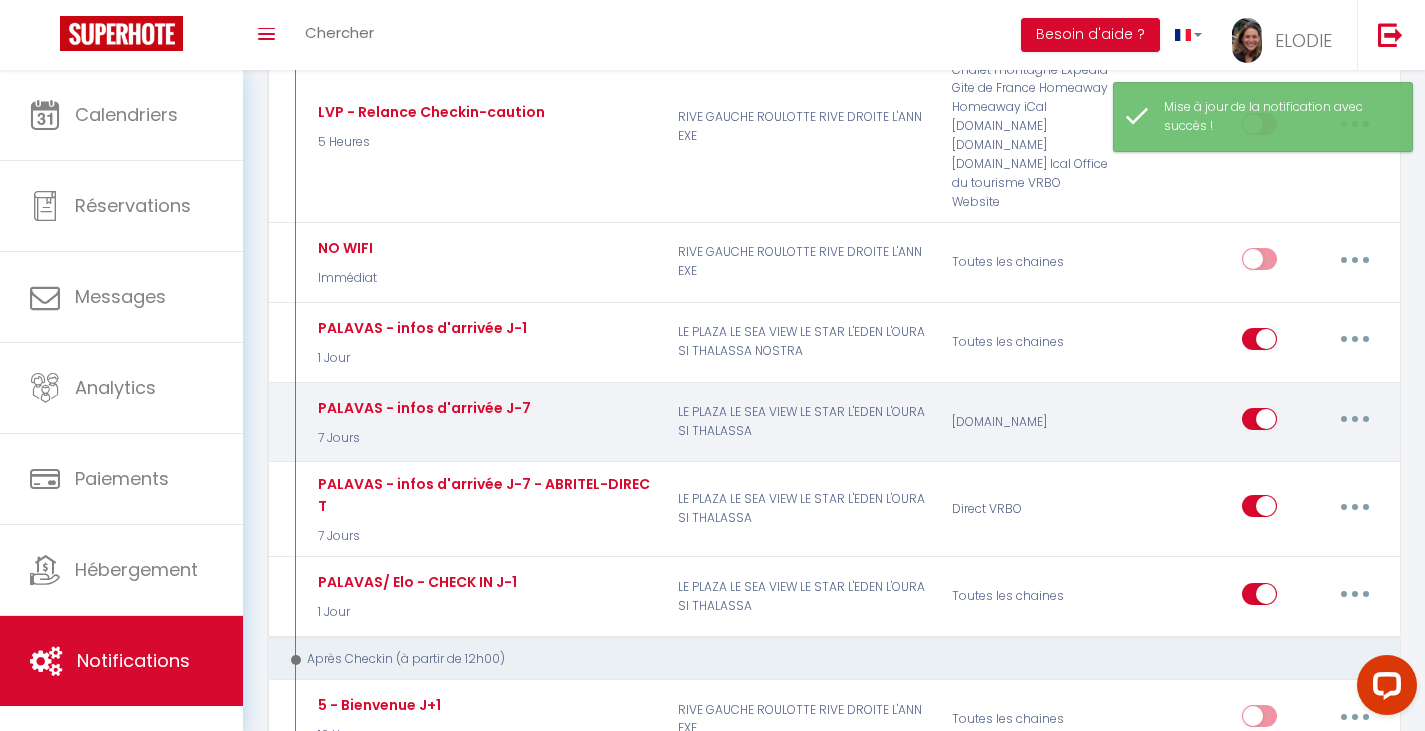 type on "PALAVAS - infos d'arrivée J-7" 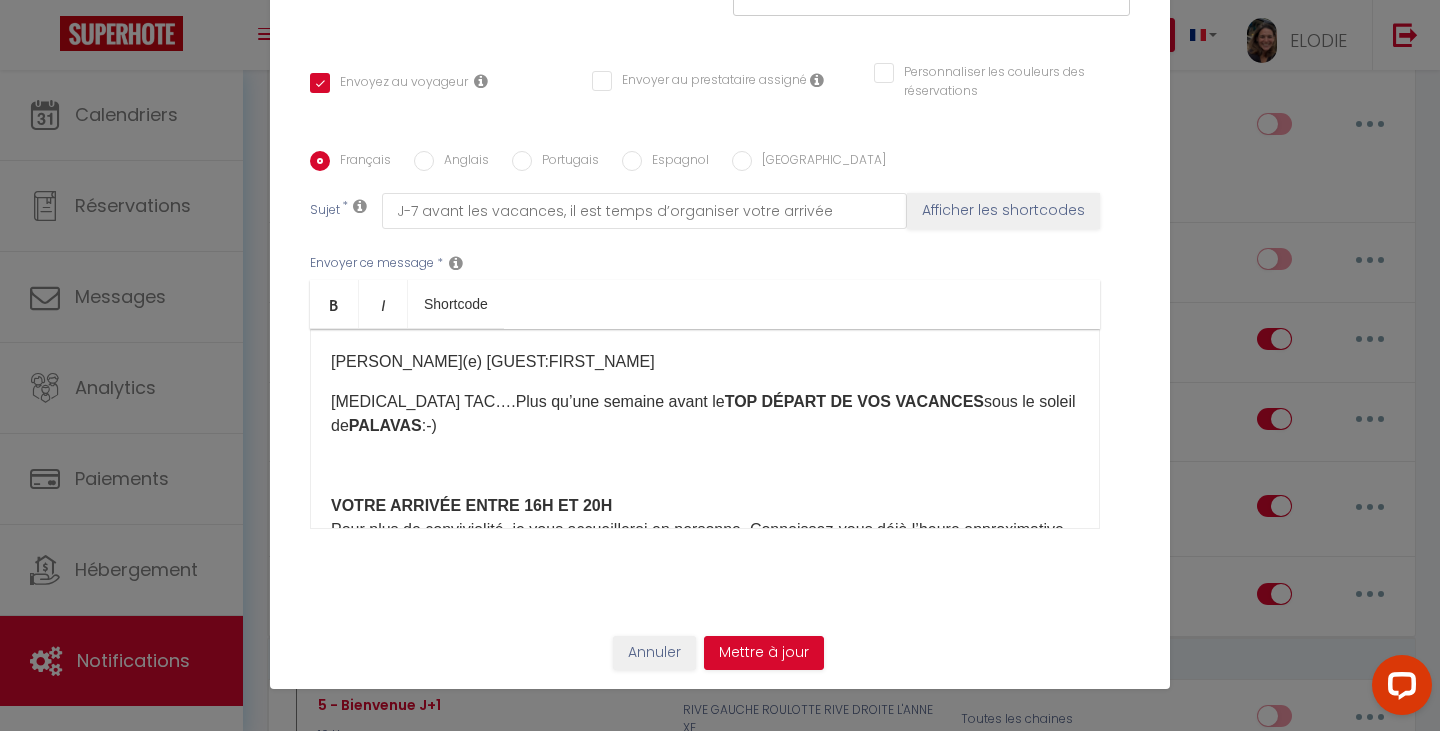 scroll, scrollTop: 0, scrollLeft: 0, axis: both 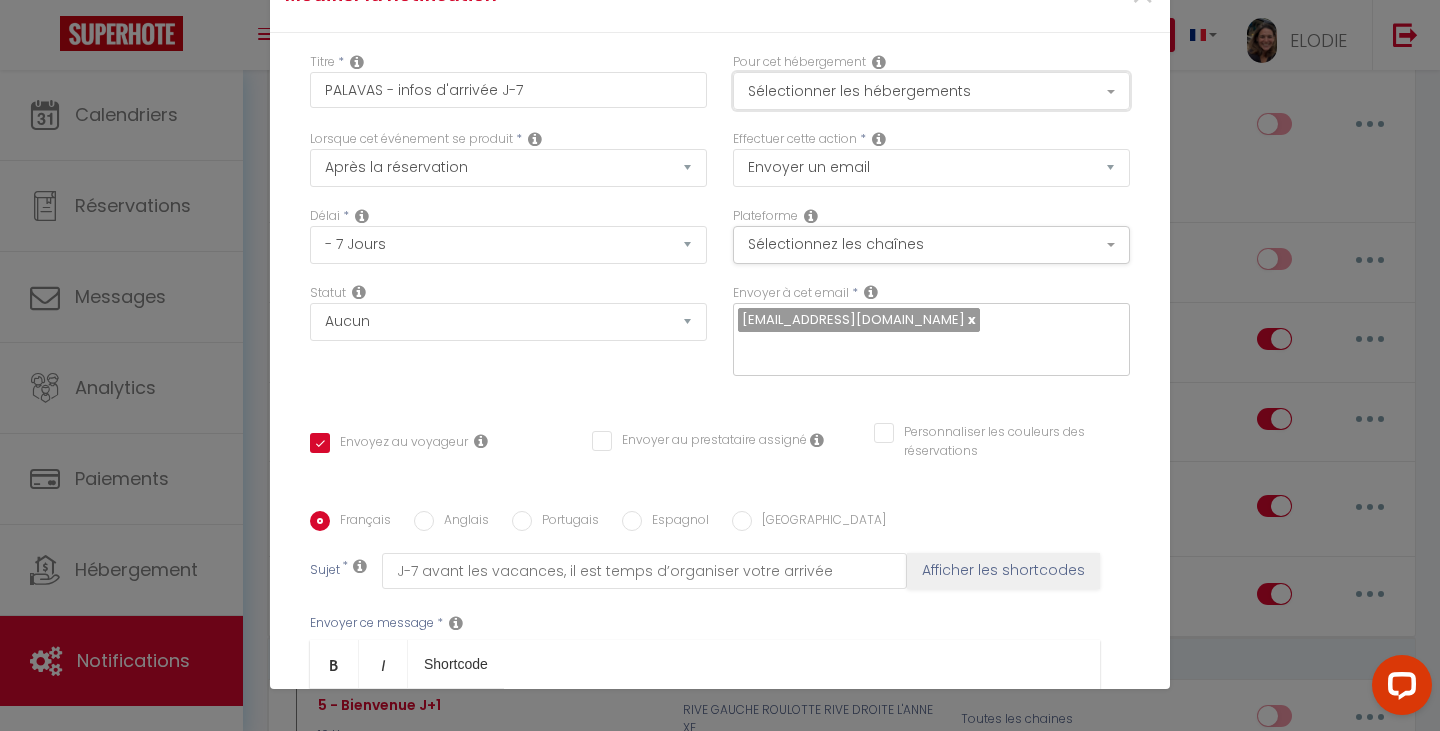 click on "Sélectionner les hébergements" at bounding box center [931, 91] 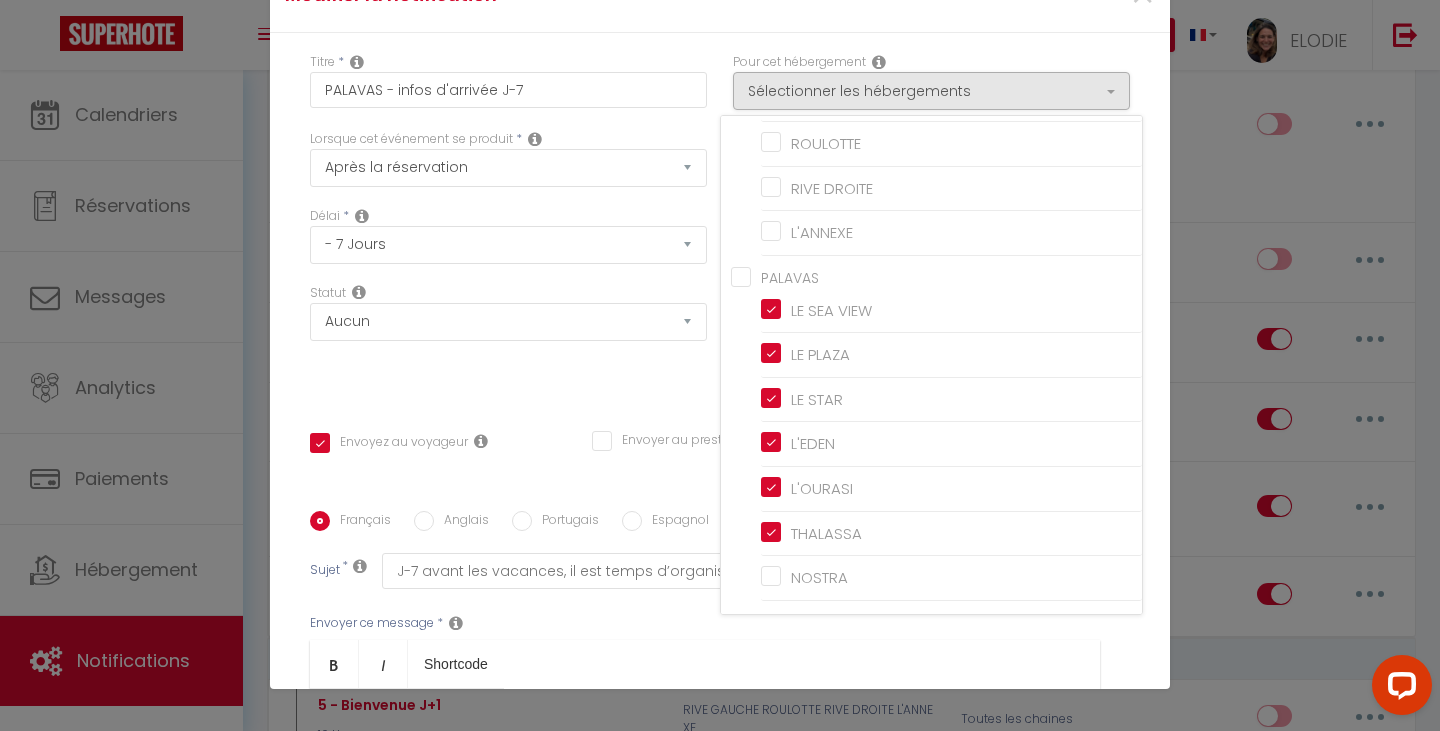 click on "PALAVAS" at bounding box center (936, 276) 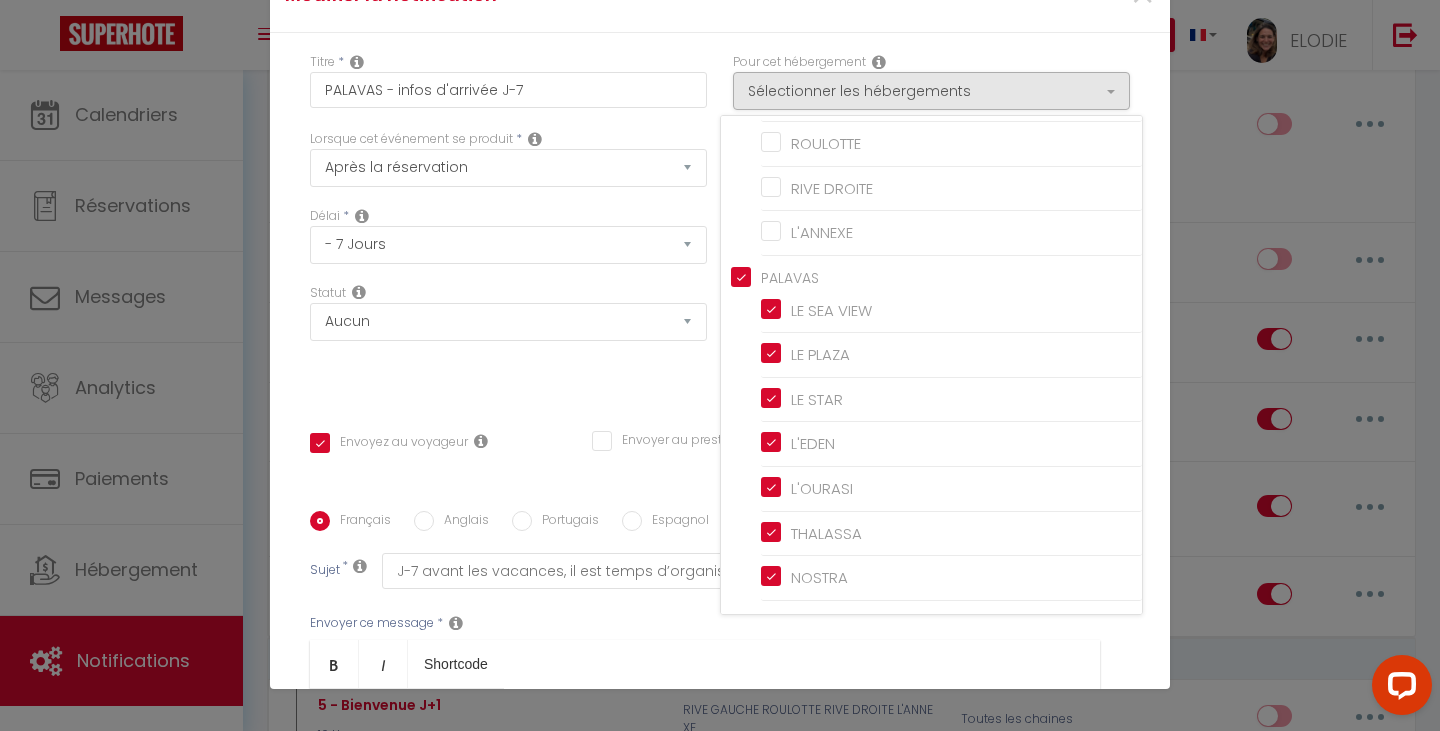 checkbox on "true" 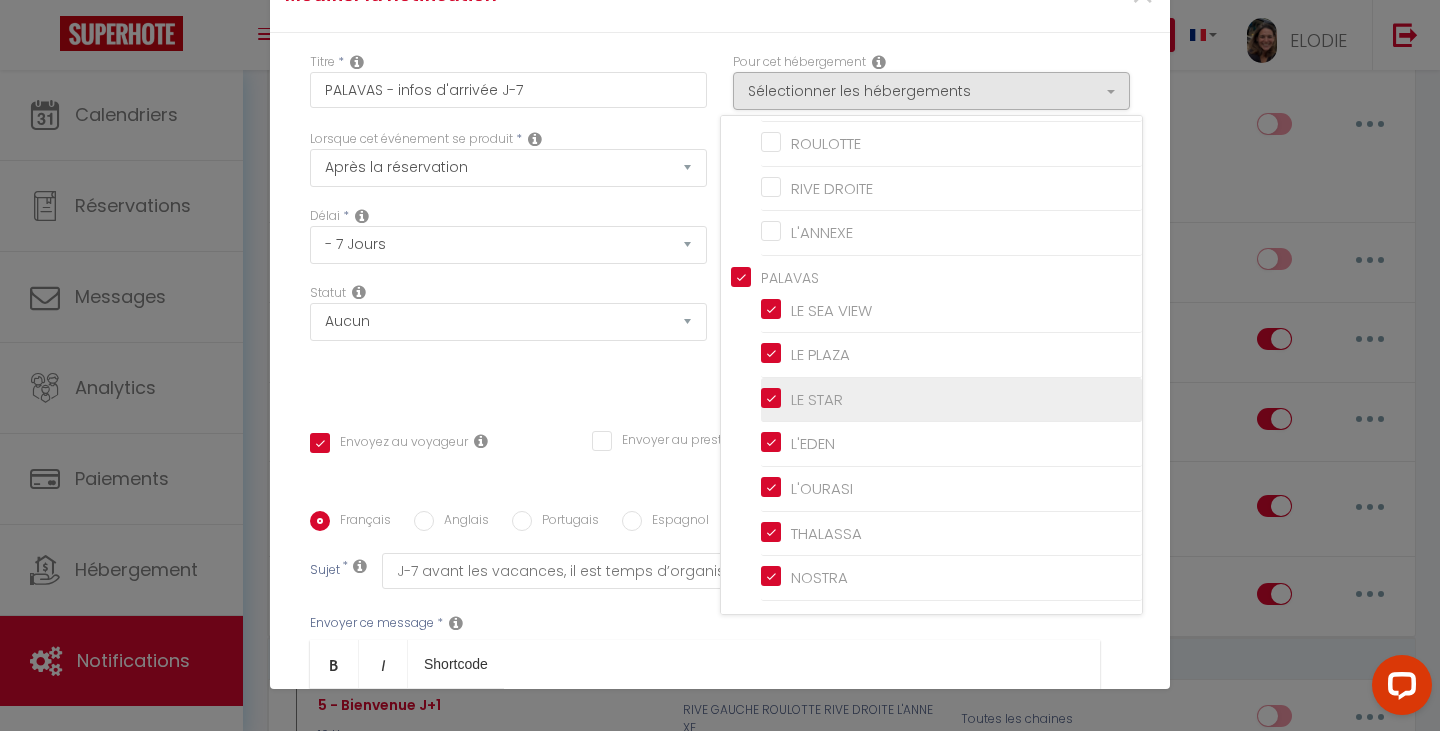 scroll, scrollTop: 362, scrollLeft: 0, axis: vertical 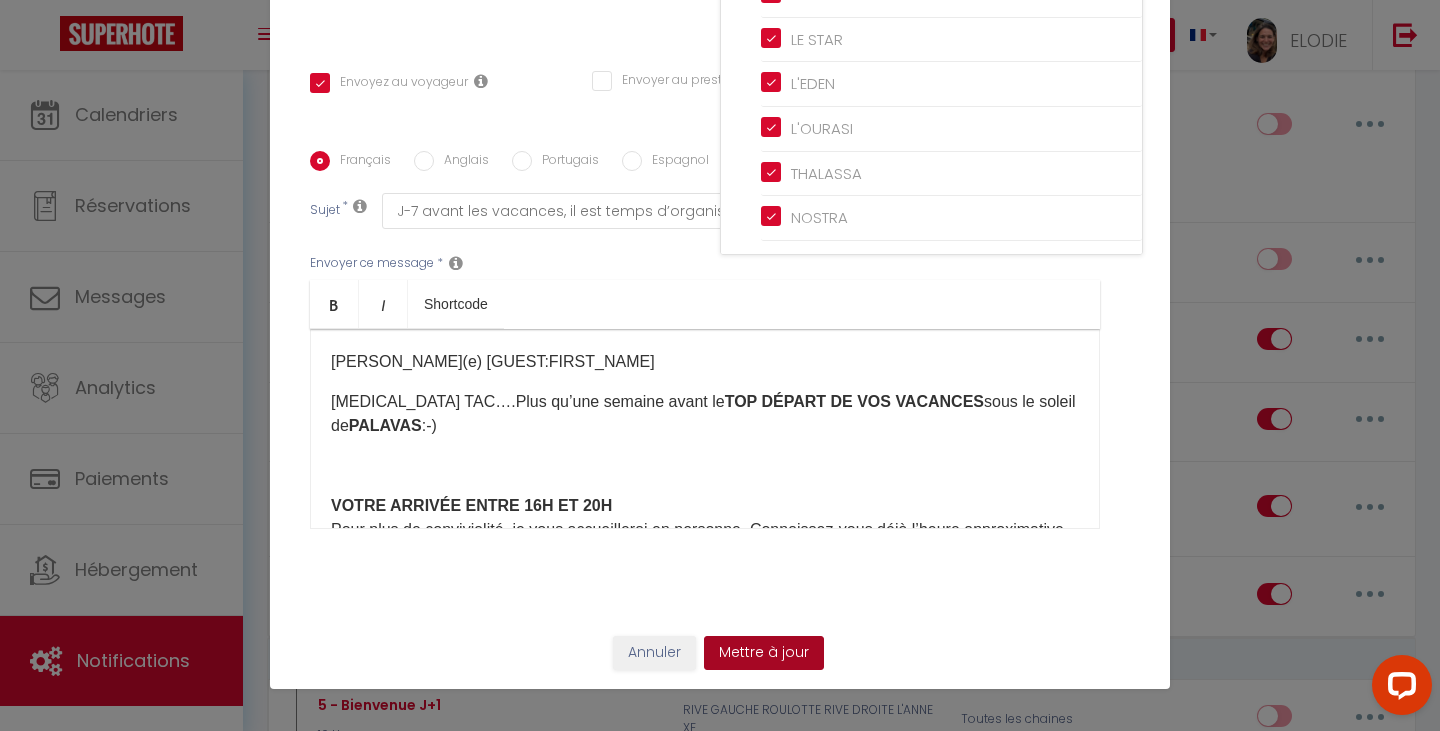 click on "Mettre à jour" at bounding box center (764, 653) 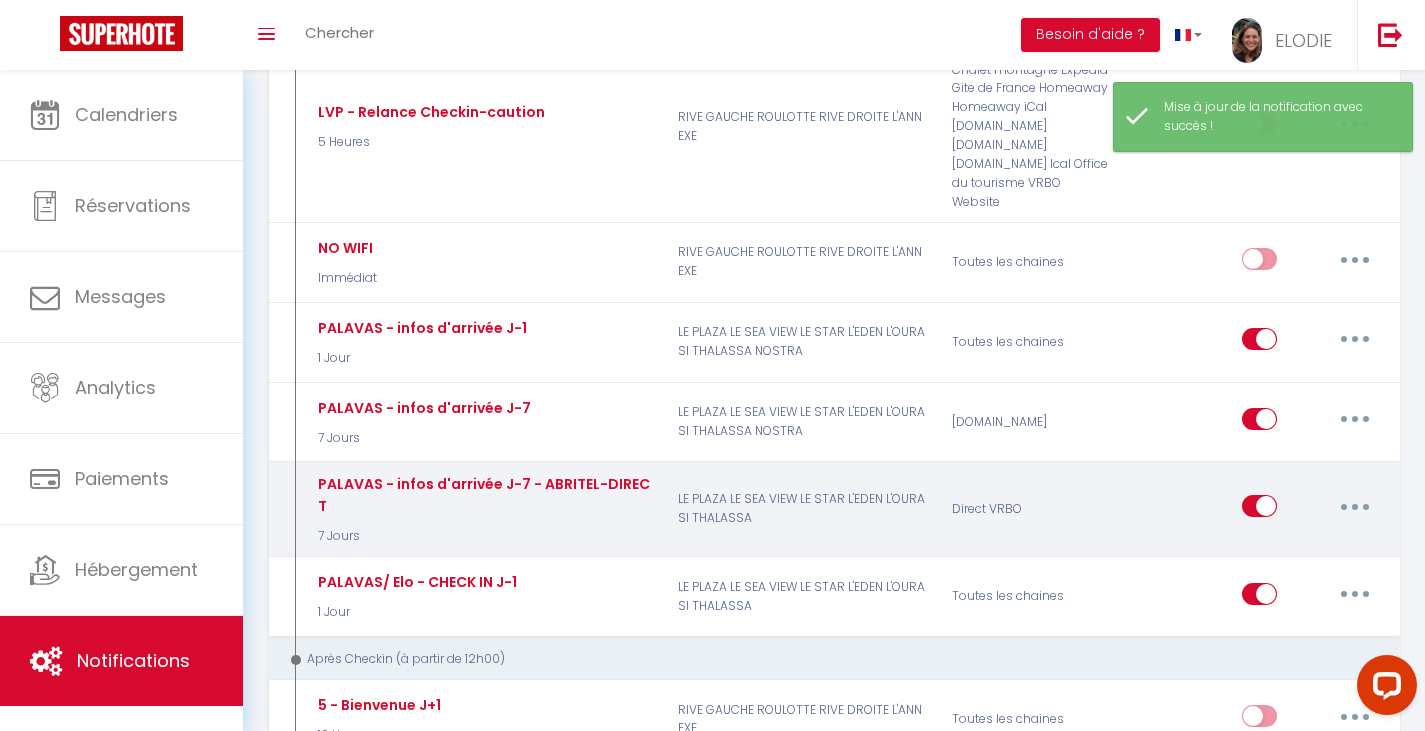 click at bounding box center [1355, 506] 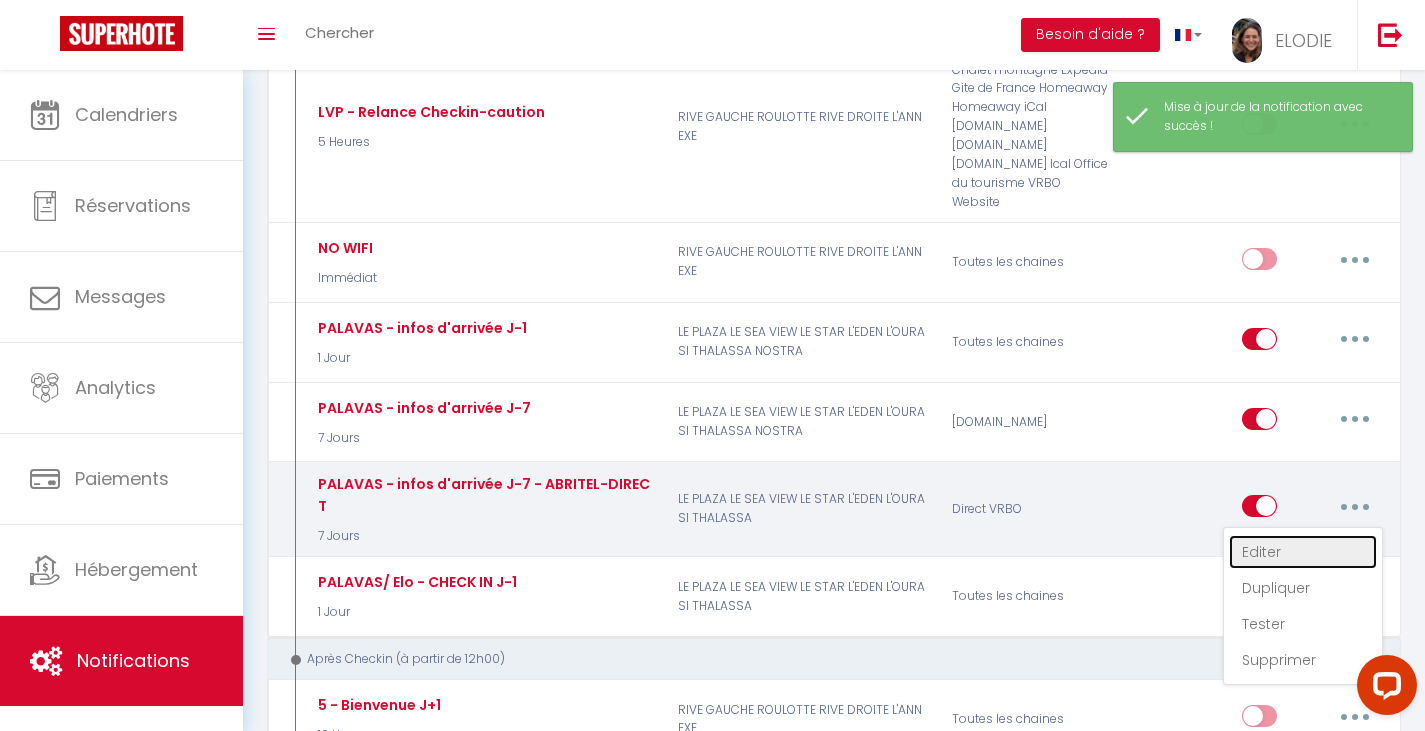 click on "Editer" at bounding box center [1303, 552] 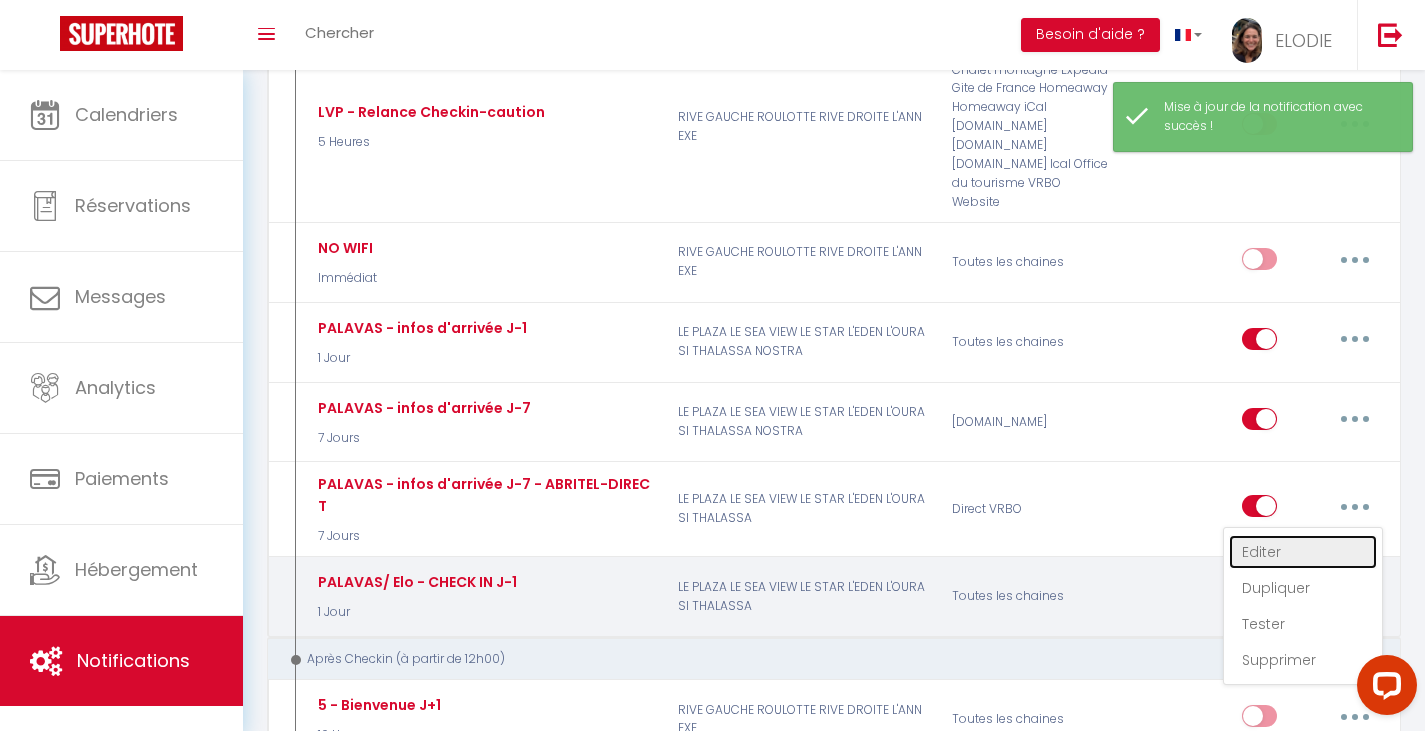 type on "PALAVAS - infos d'arrivée J-7 - ABRITEL-DIRECT" 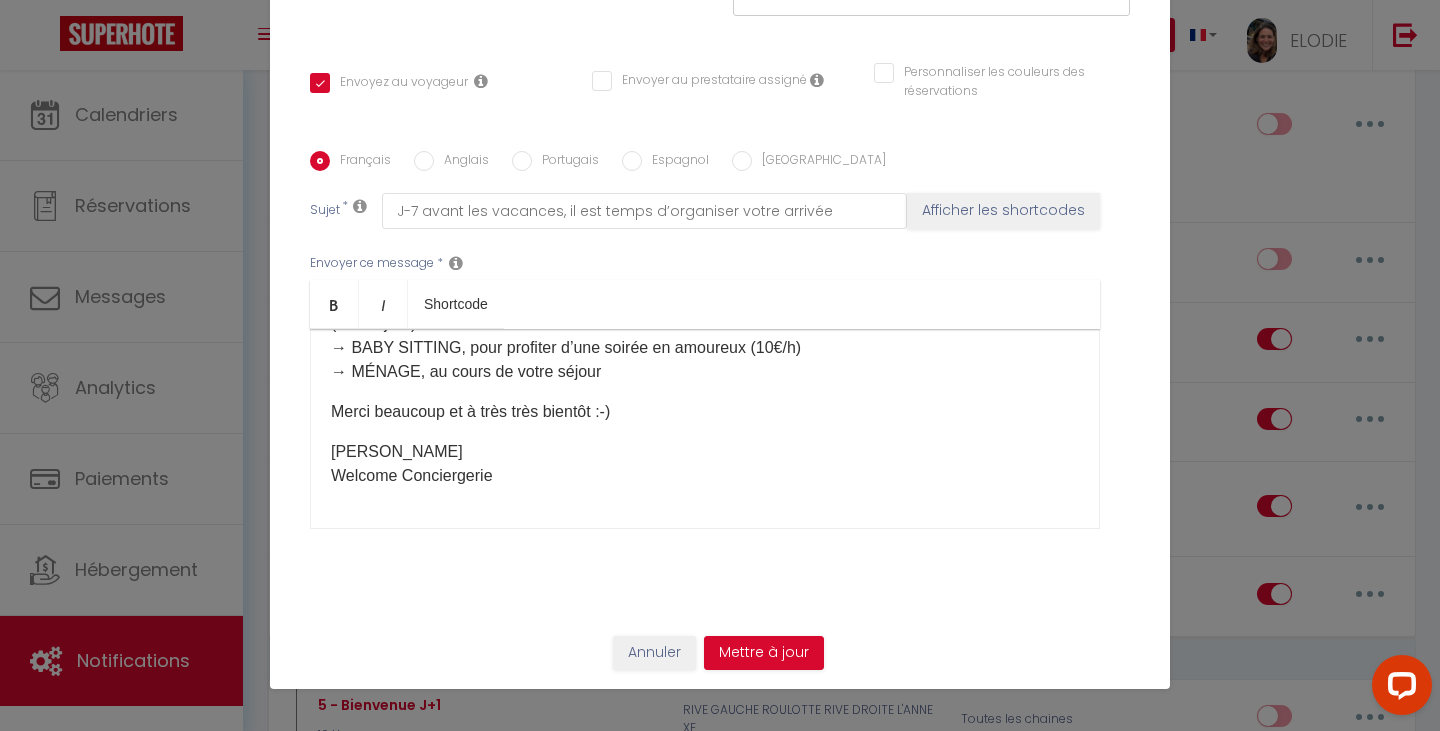 scroll, scrollTop: 0, scrollLeft: 0, axis: both 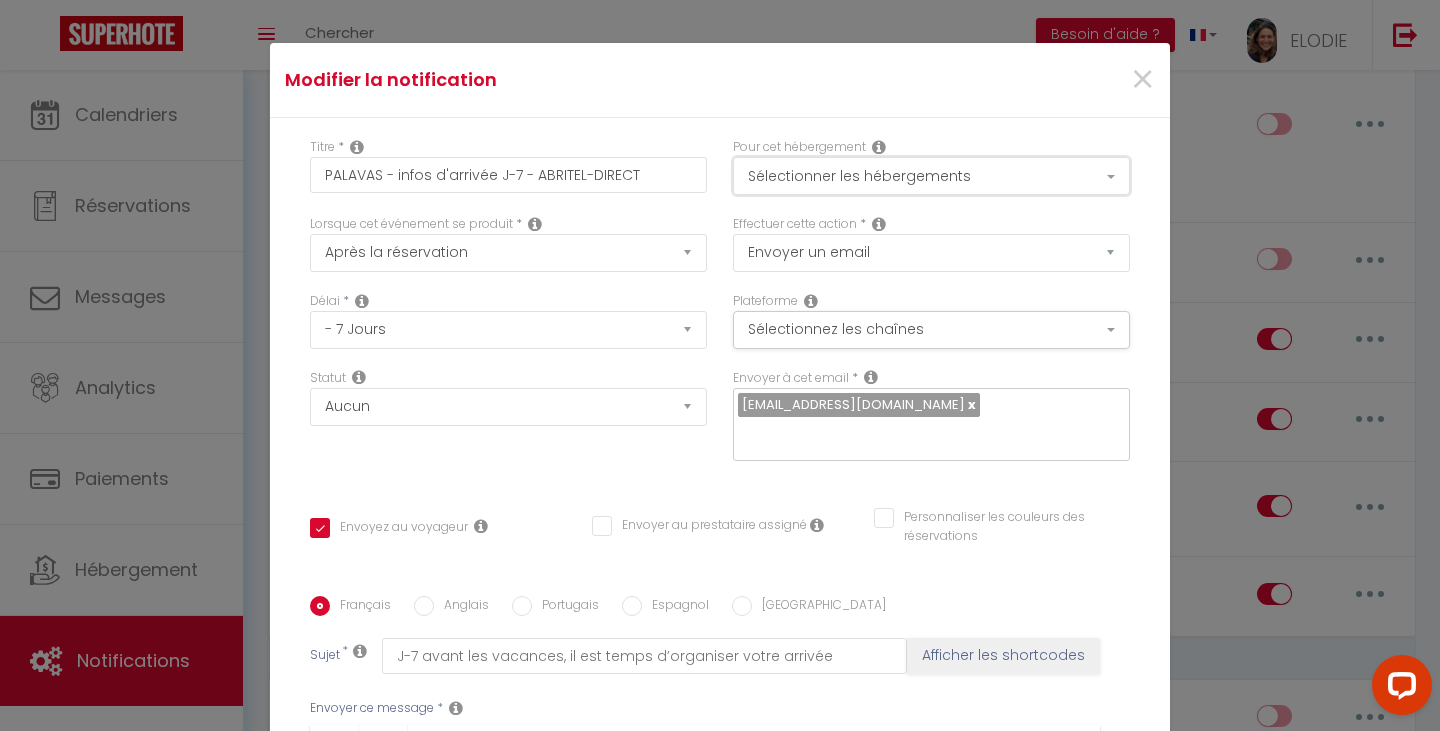 click on "Sélectionner les hébergements" at bounding box center (931, 176) 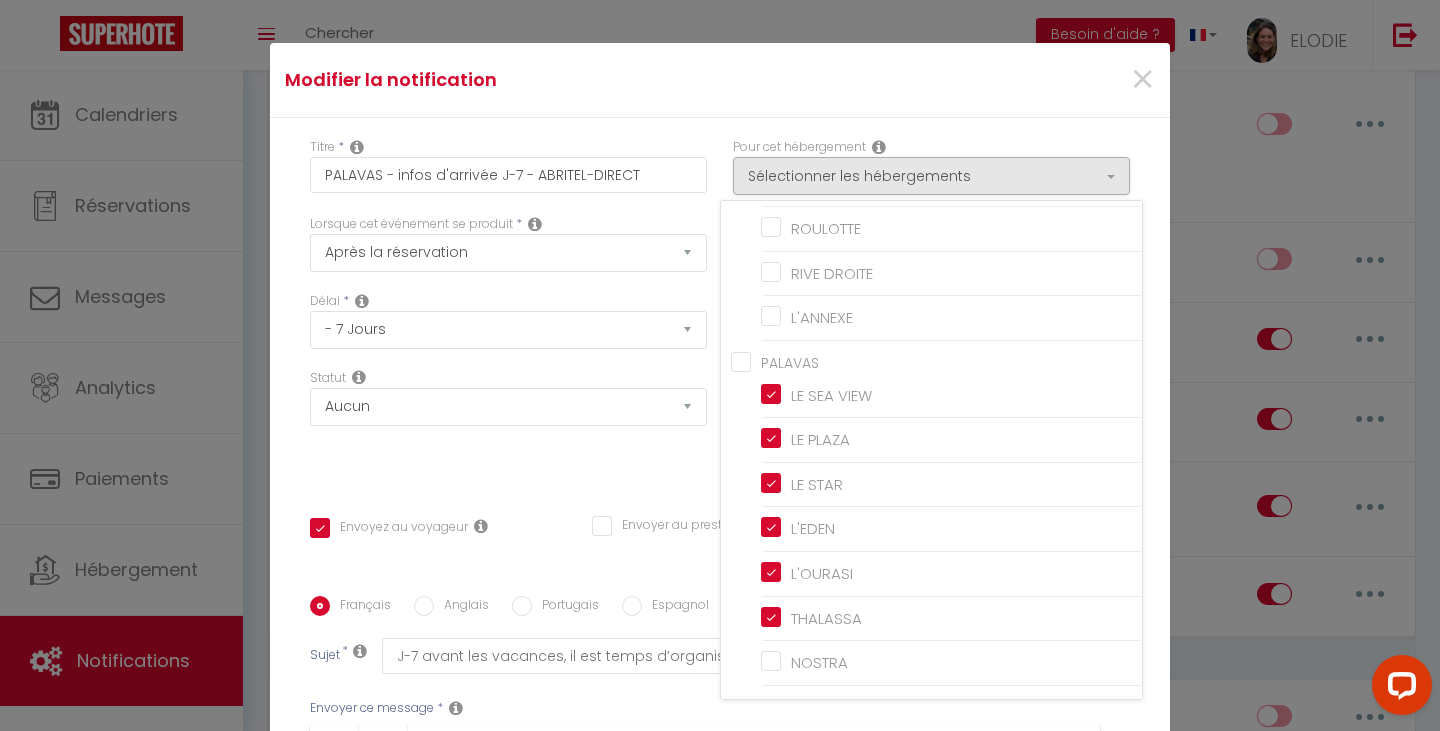 click on "PALAVAS" at bounding box center (936, 361) 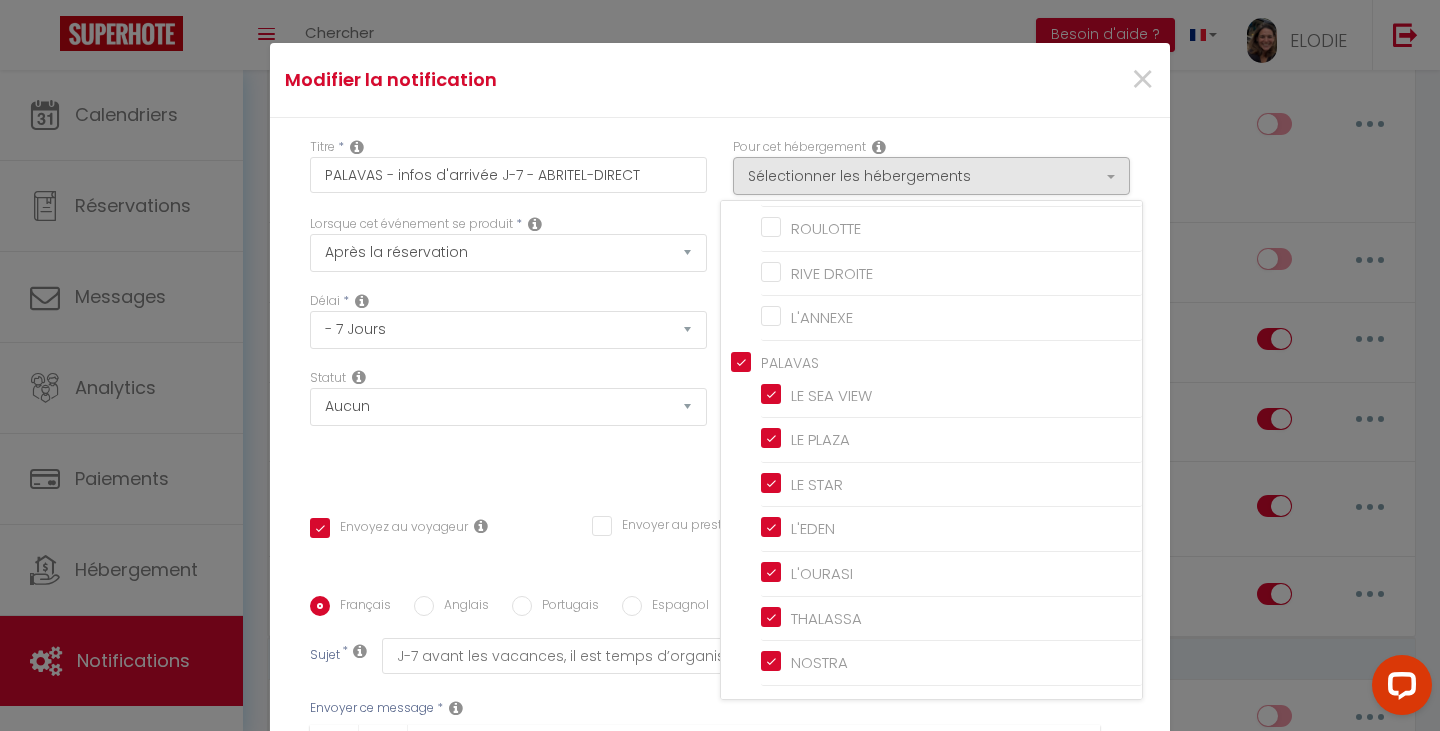 checkbox on "true" 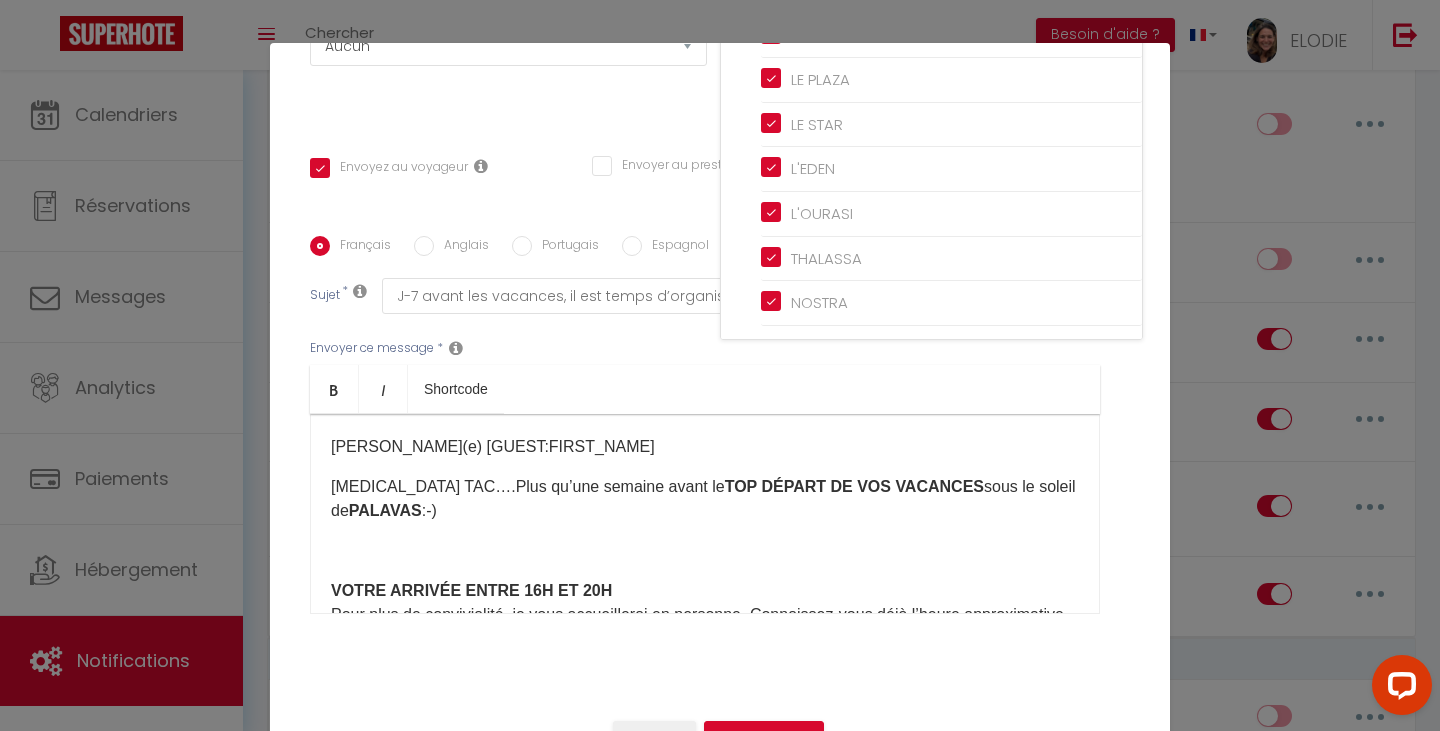 scroll, scrollTop: 85, scrollLeft: 0, axis: vertical 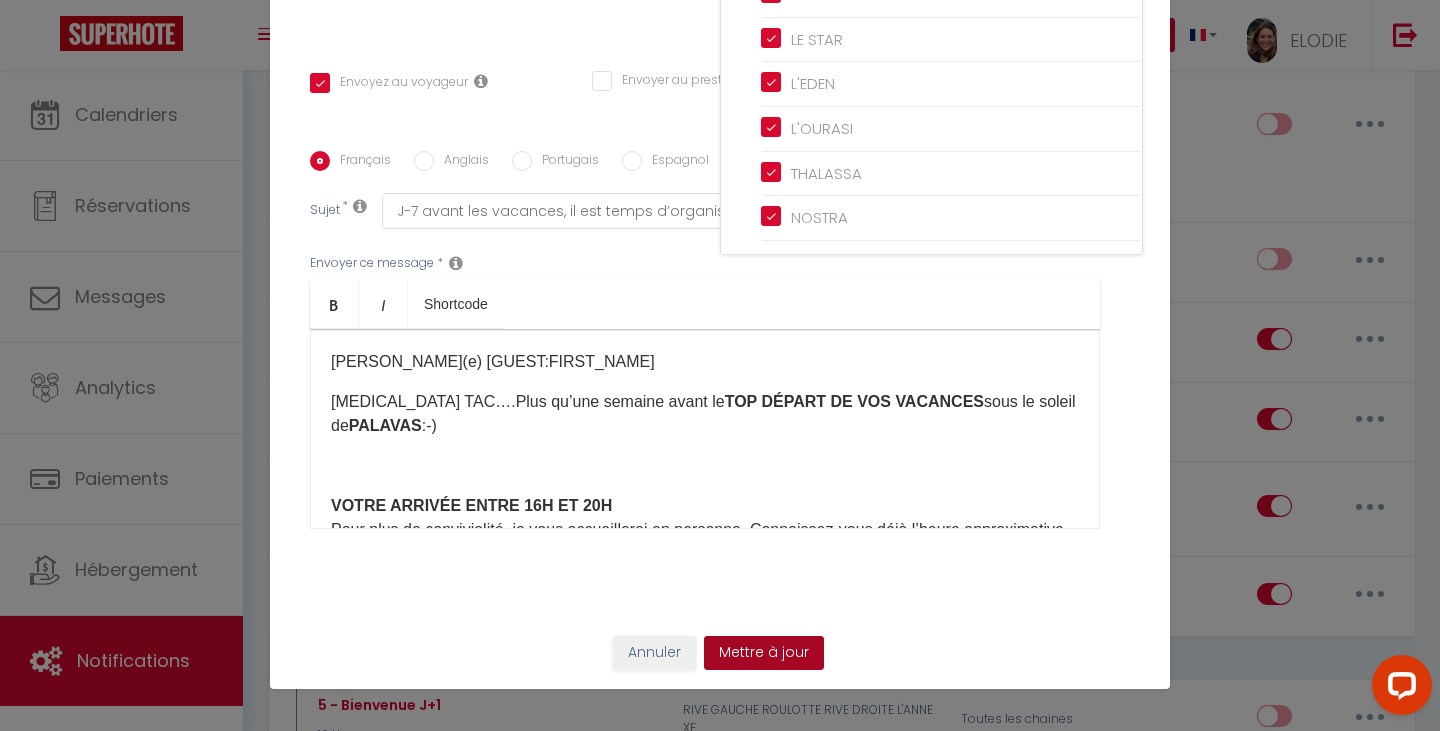 click on "Mettre à jour" at bounding box center (764, 653) 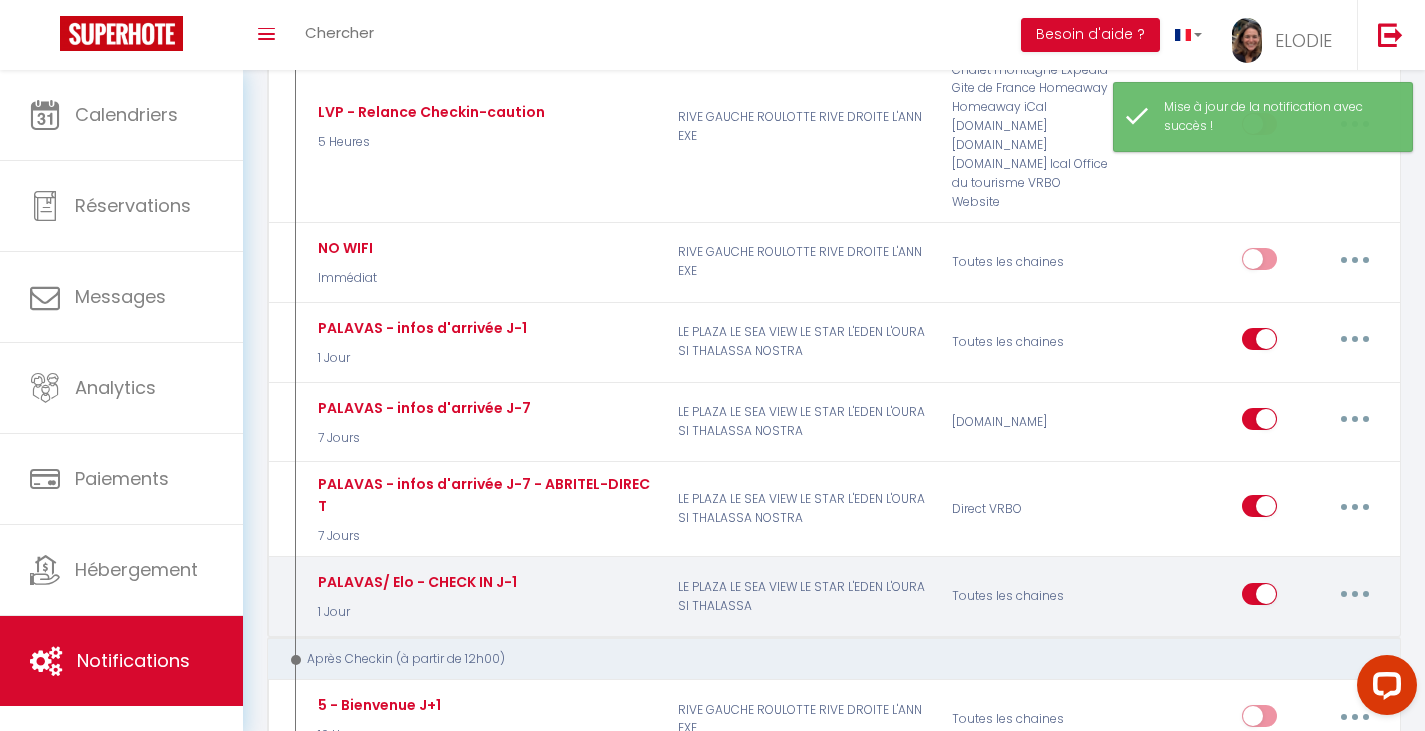 click at bounding box center [1355, 594] 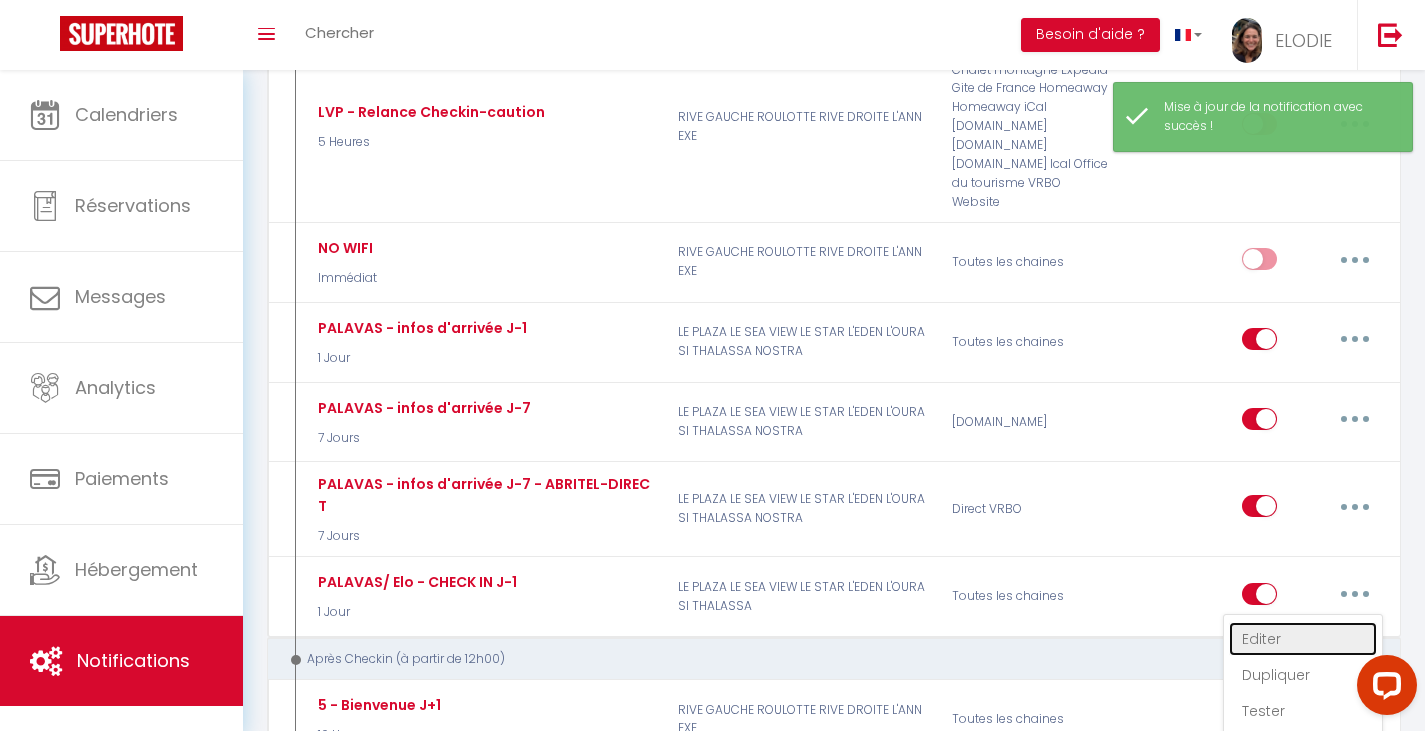 click on "Editer" at bounding box center (1303, 639) 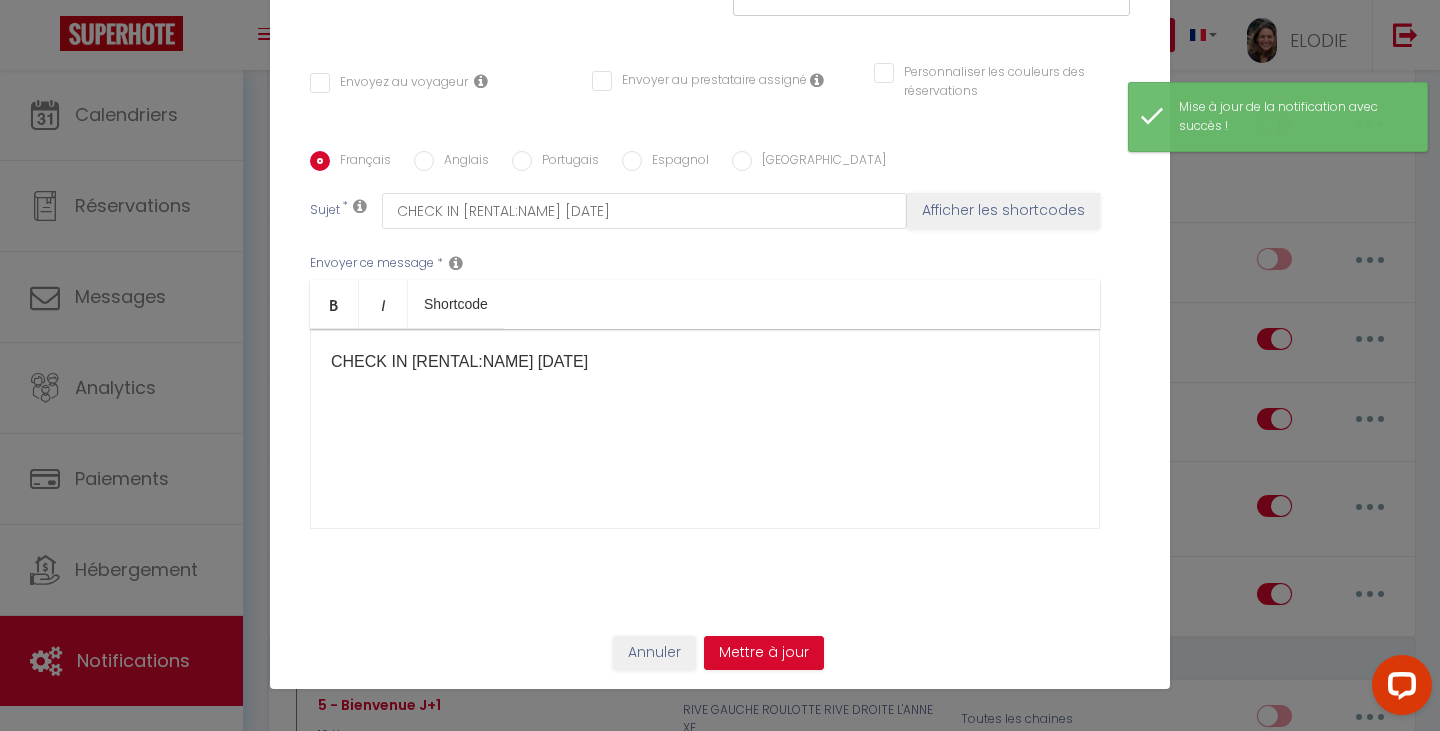 scroll, scrollTop: 0, scrollLeft: 0, axis: both 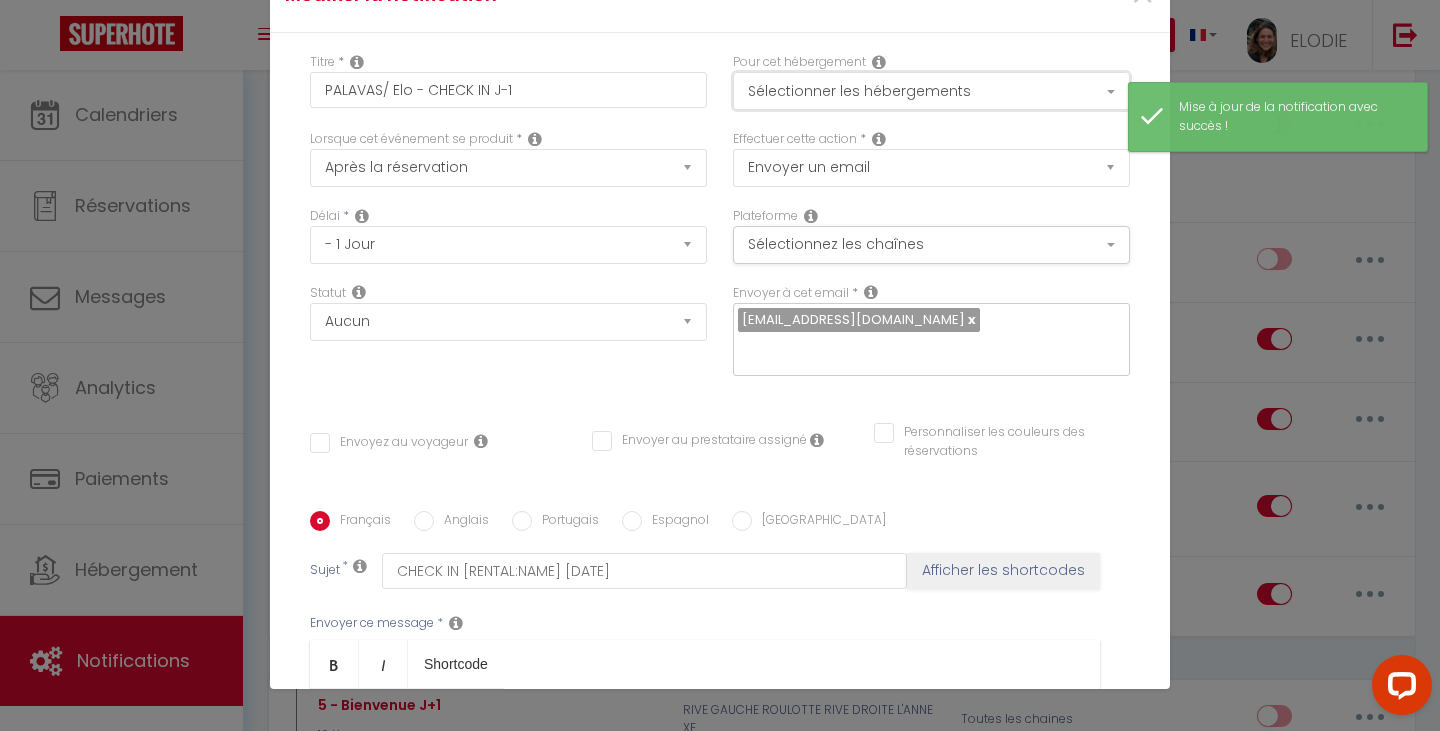 click on "Sélectionner les hébergements" at bounding box center [931, 91] 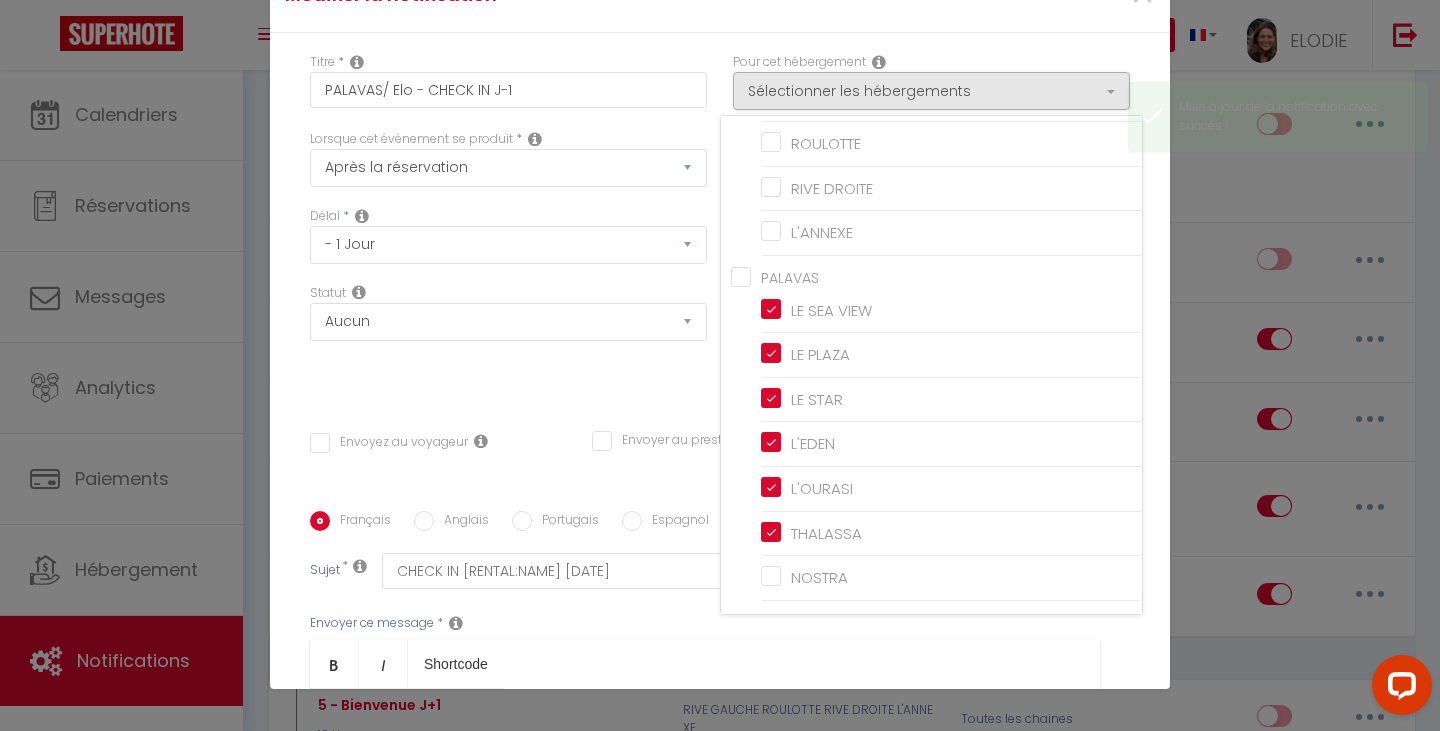 click on "PALAVAS" at bounding box center (936, 276) 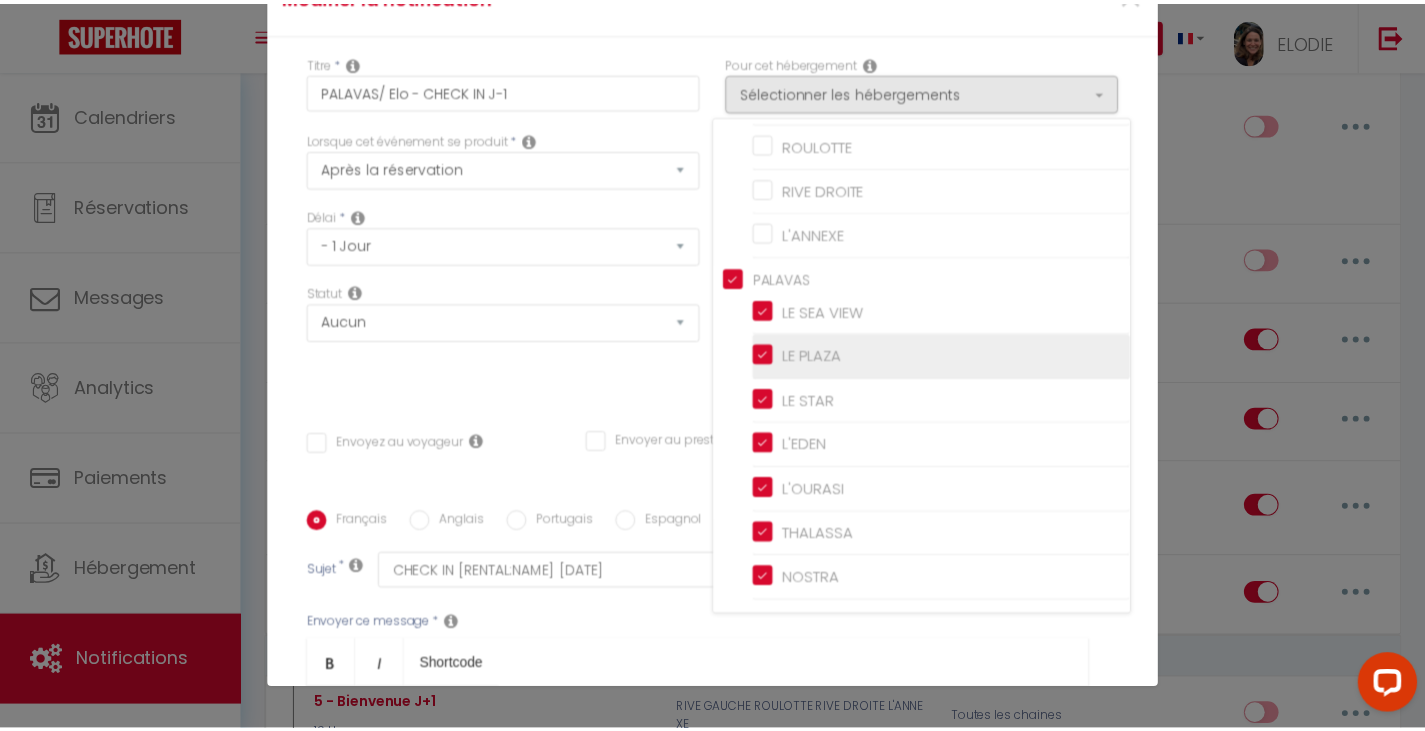 scroll, scrollTop: 362, scrollLeft: 0, axis: vertical 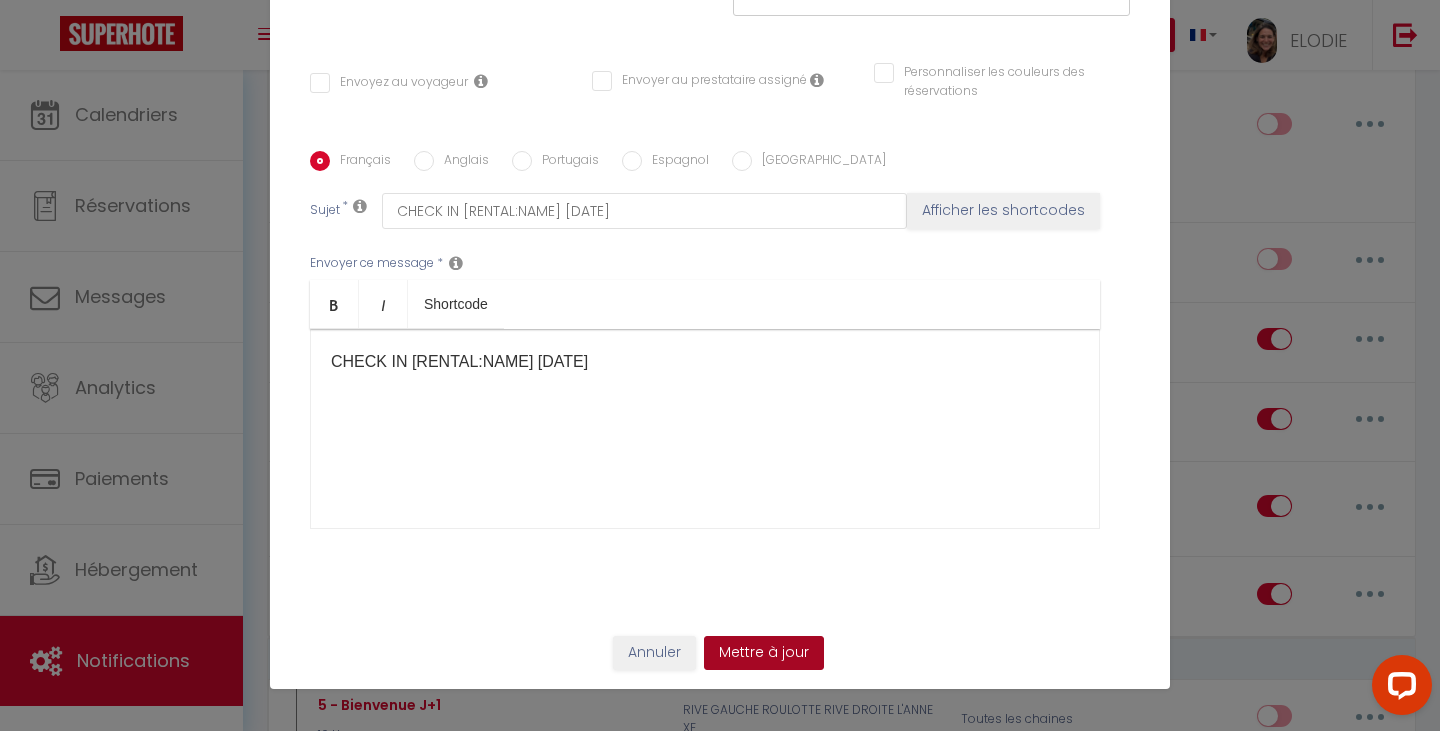 click on "Mettre à jour" at bounding box center (764, 653) 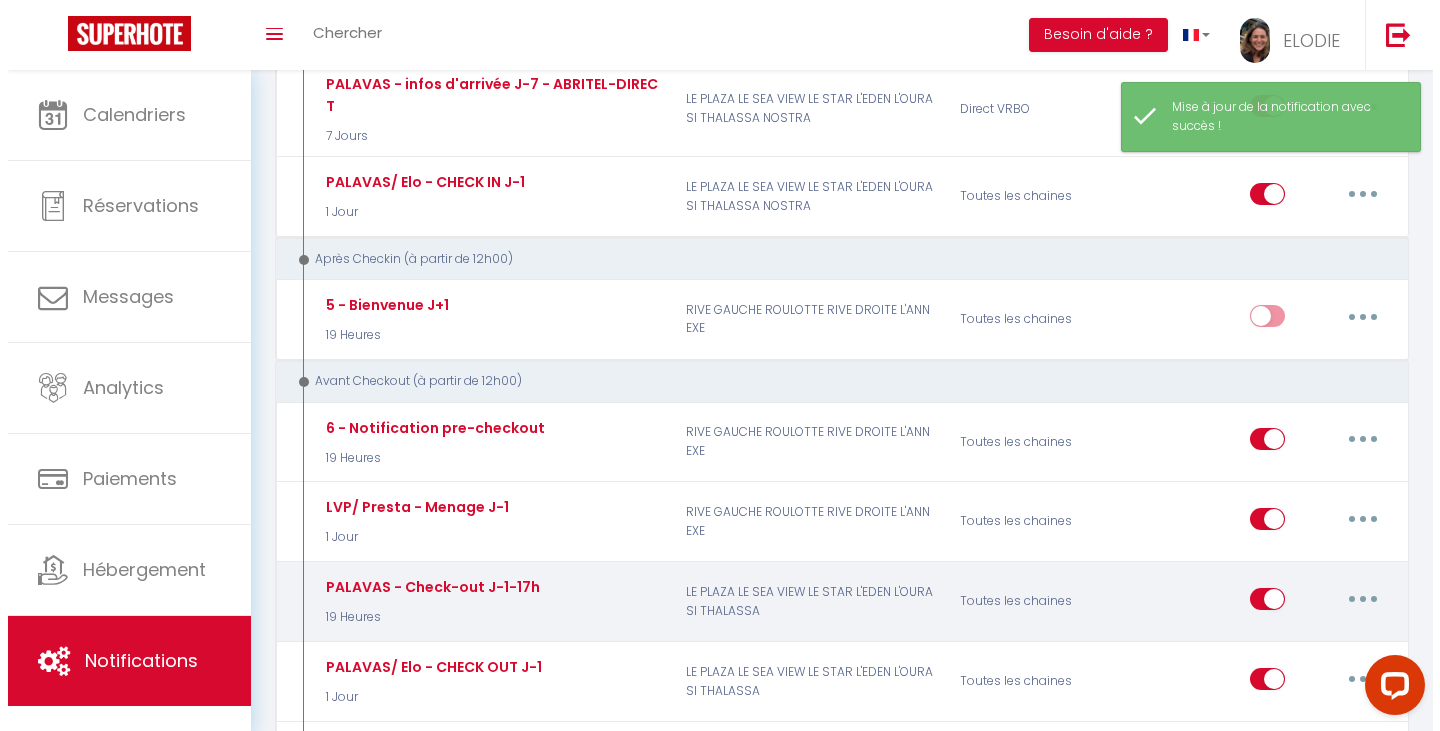 scroll, scrollTop: 1600, scrollLeft: 0, axis: vertical 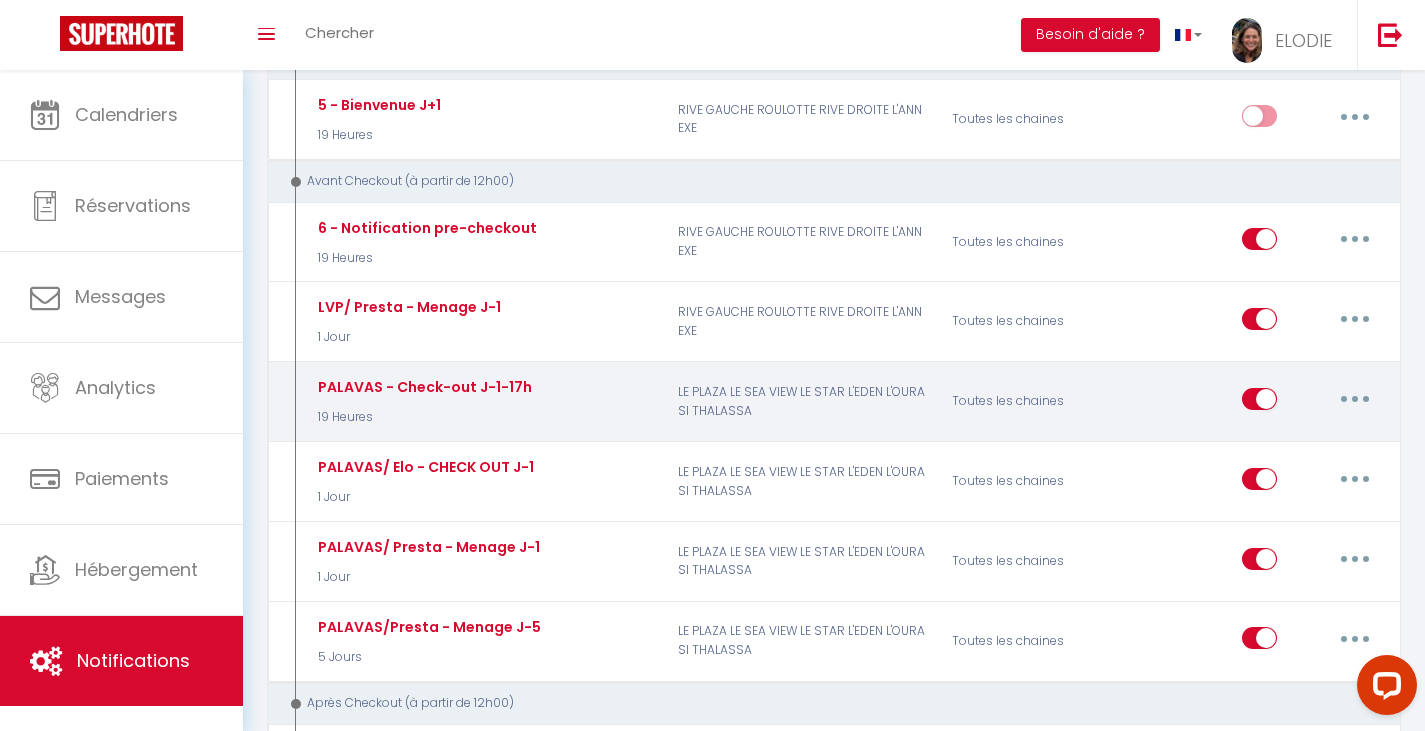 click at bounding box center [1355, 399] 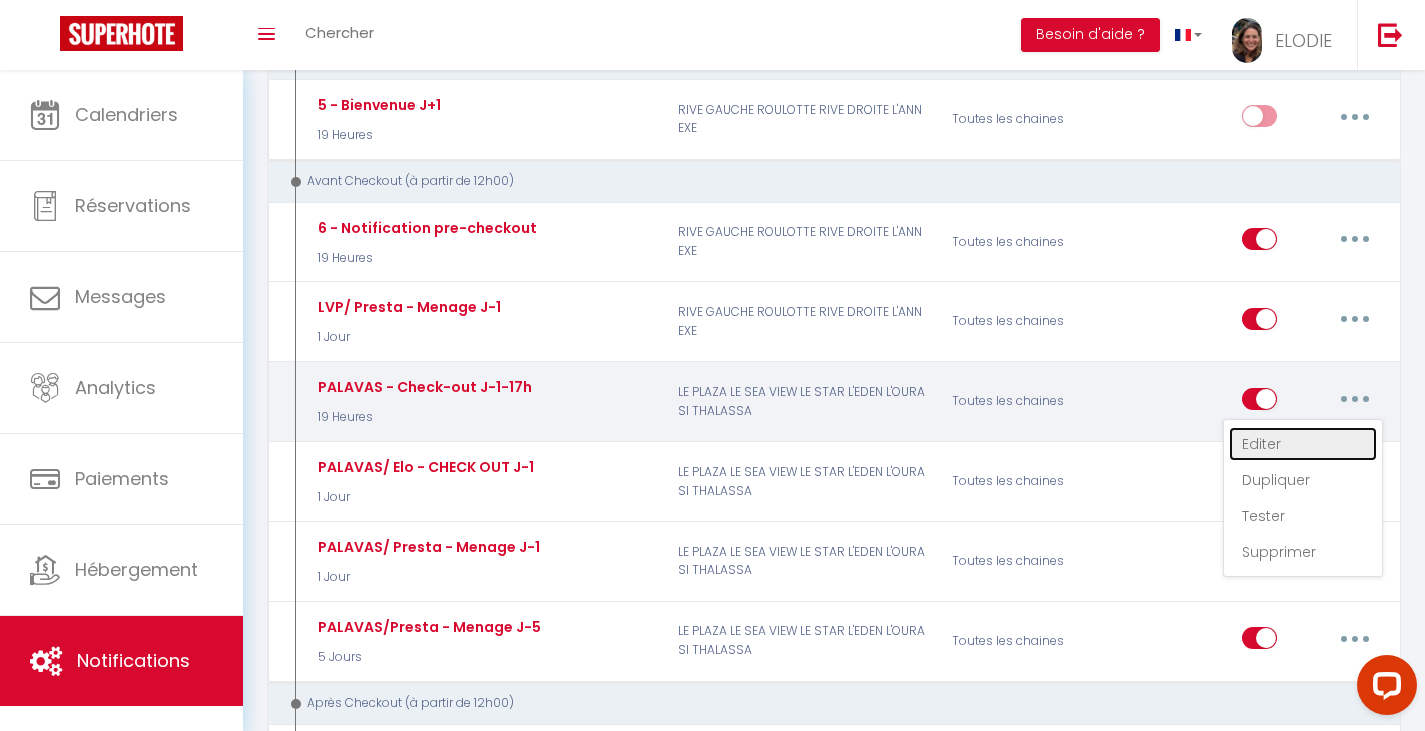click on "Editer" at bounding box center (1303, 444) 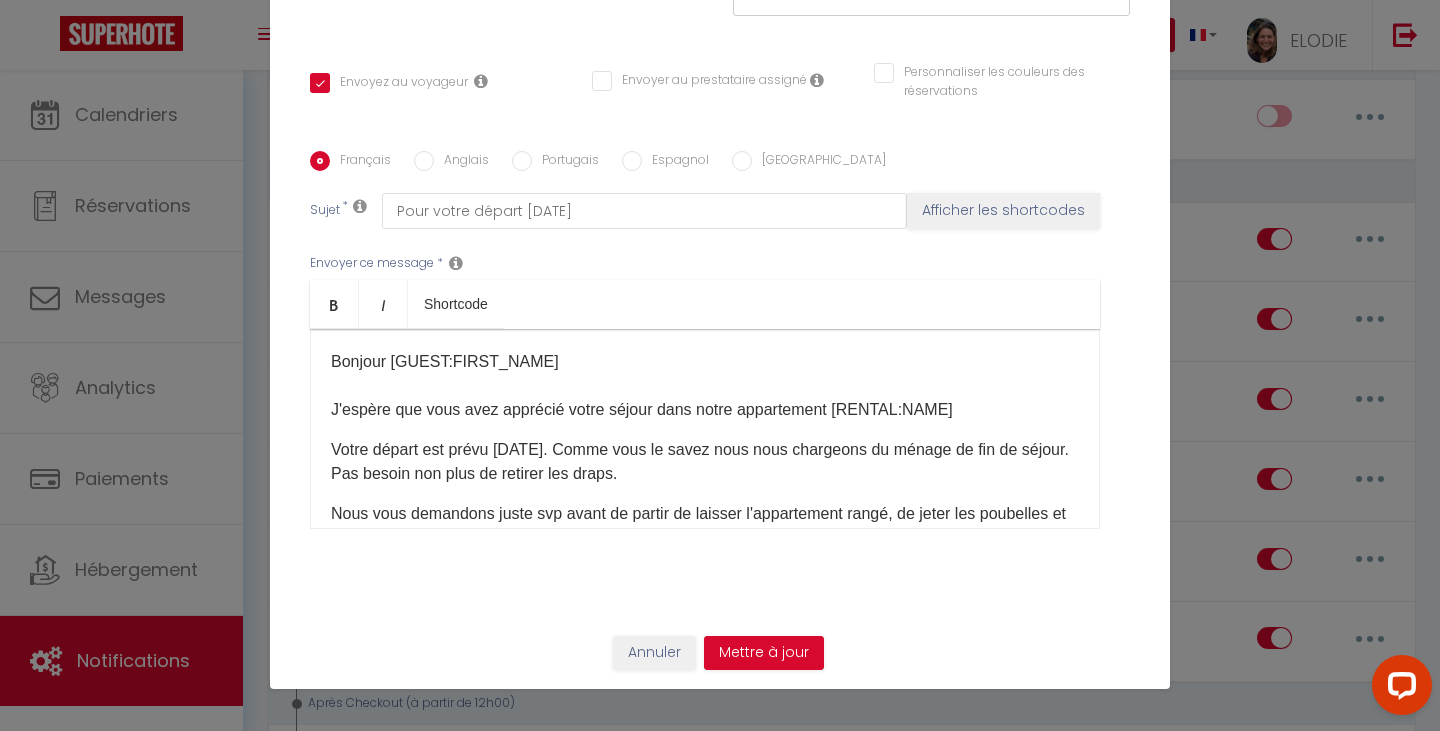 scroll, scrollTop: 0, scrollLeft: 0, axis: both 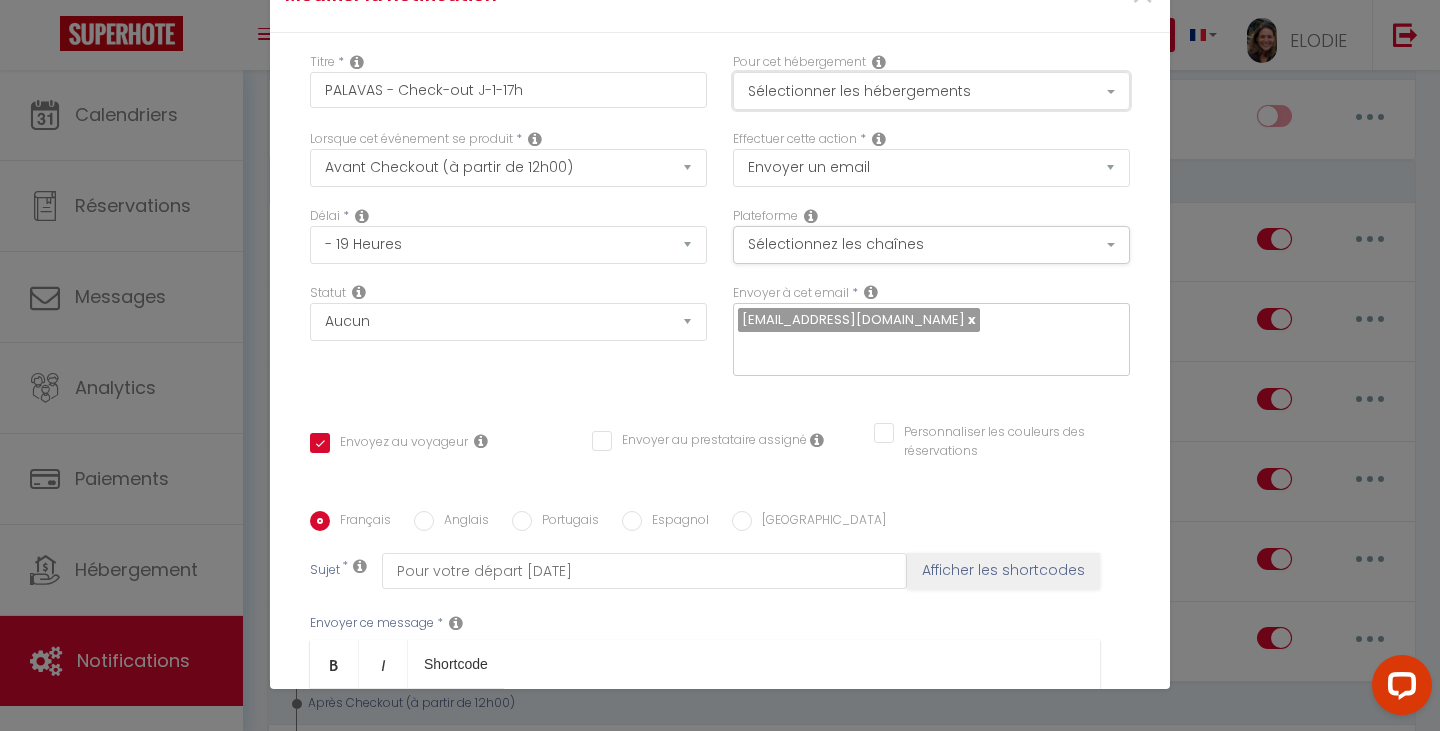 click on "Sélectionner les hébergements" at bounding box center [931, 91] 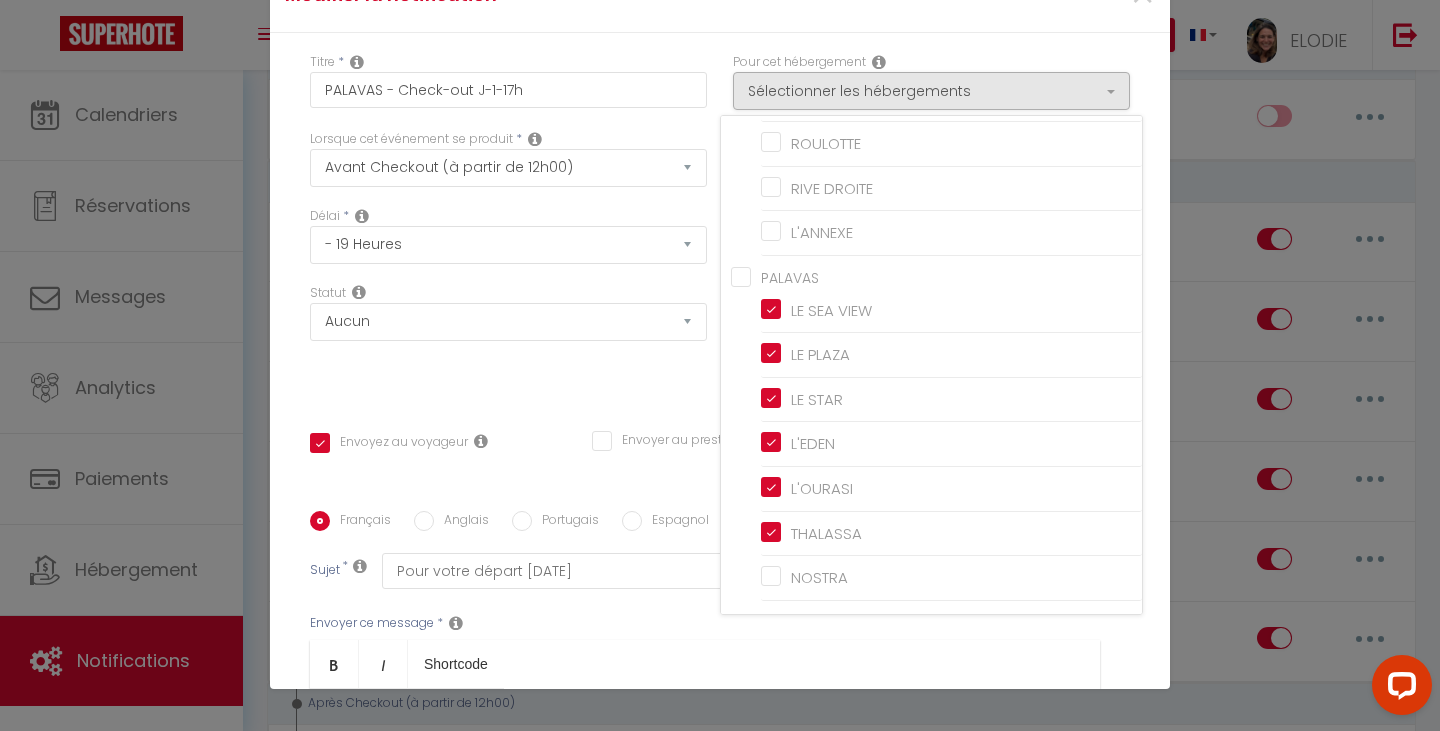 click on "PALAVAS" at bounding box center [936, 276] 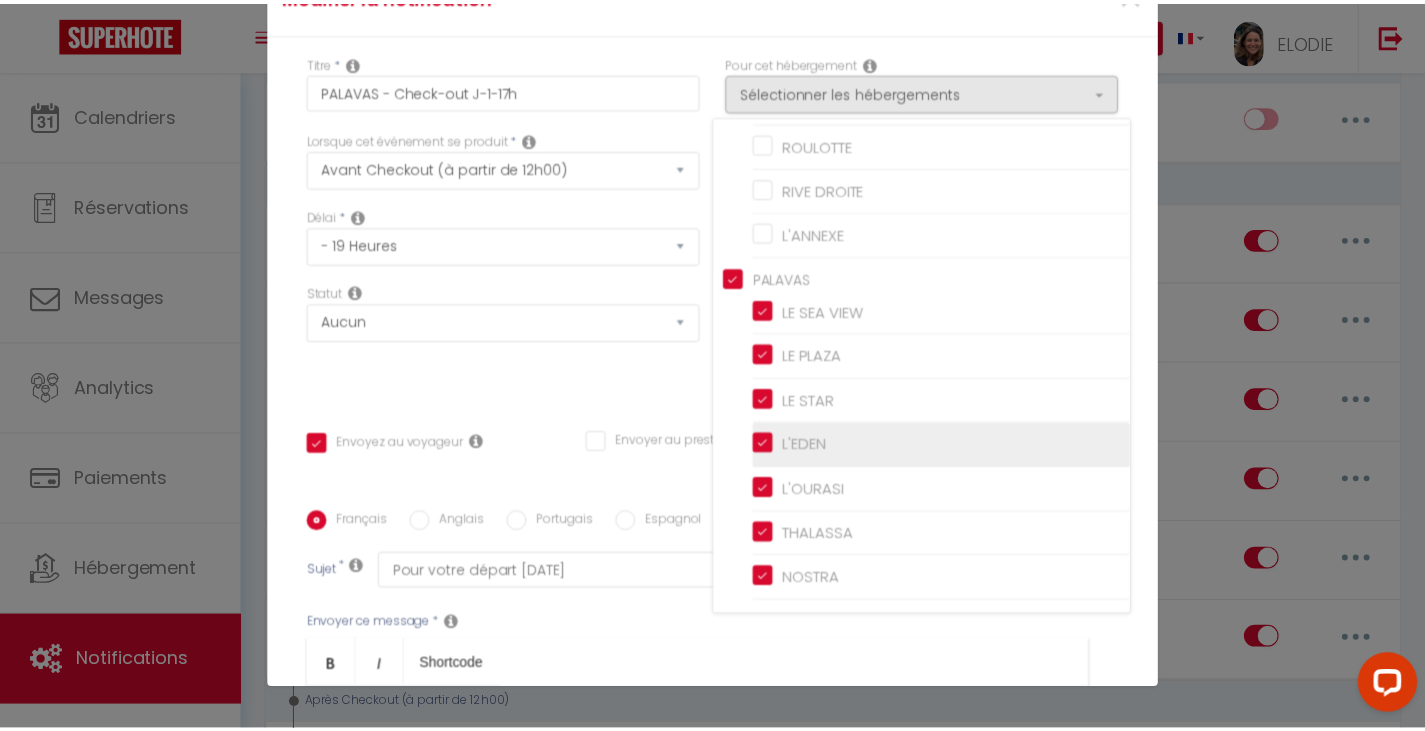 scroll, scrollTop: 362, scrollLeft: 0, axis: vertical 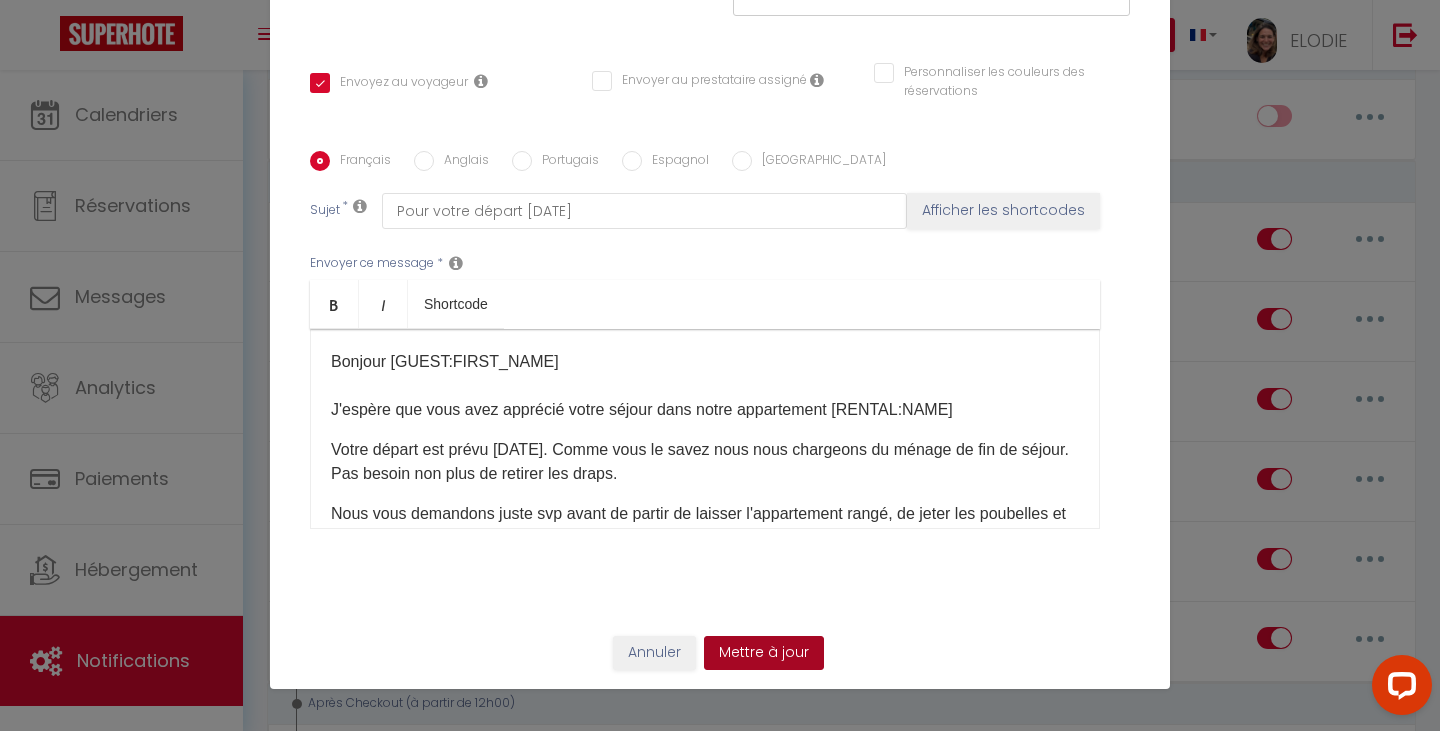 click on "Mettre à jour" at bounding box center (764, 653) 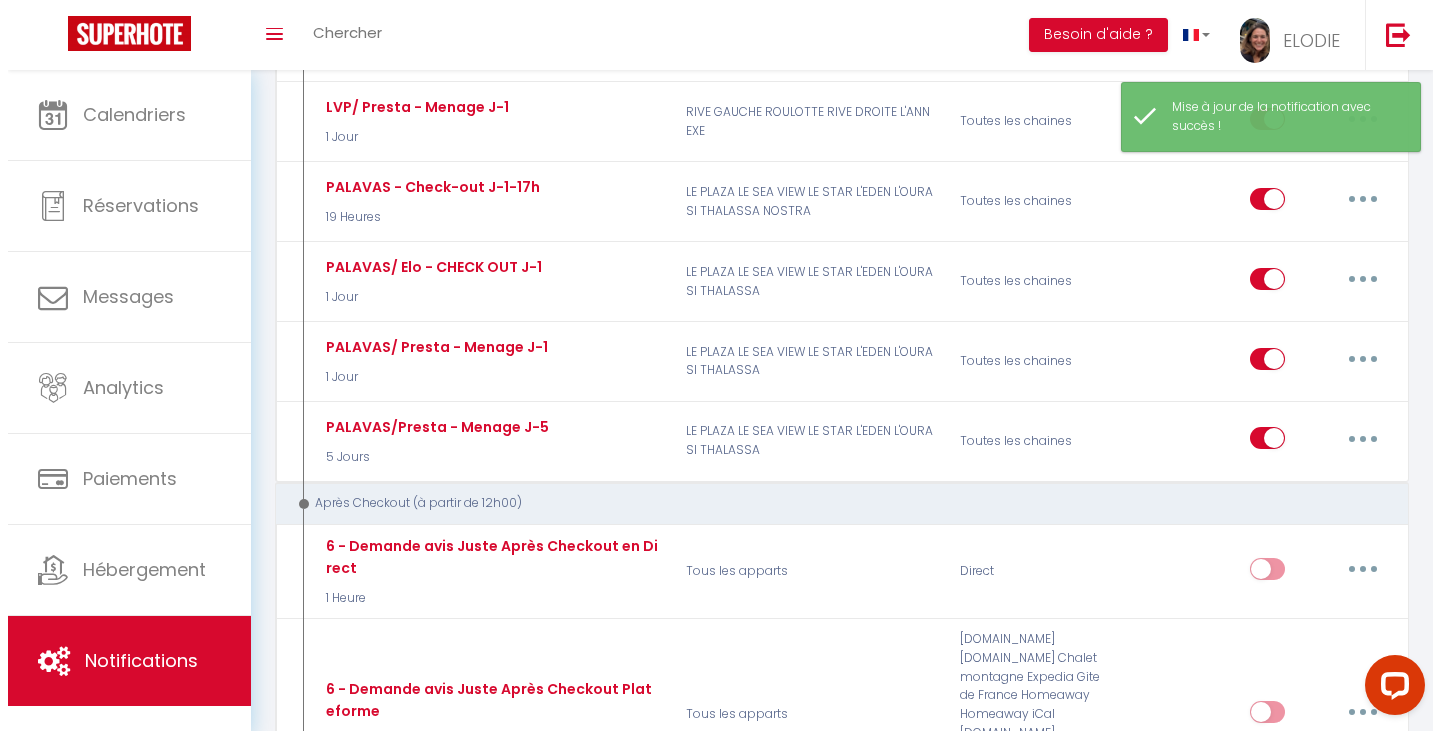 scroll, scrollTop: 1600, scrollLeft: 0, axis: vertical 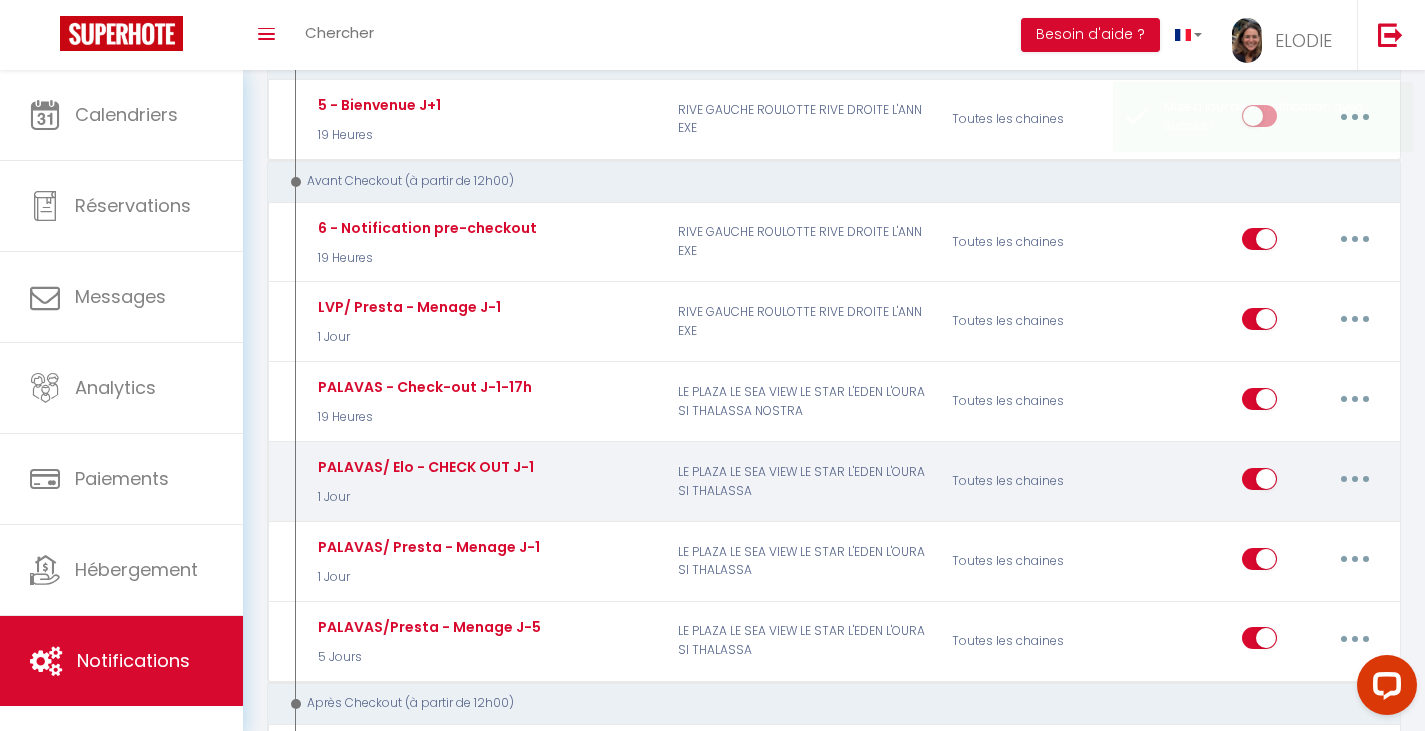 click at bounding box center [1355, 479] 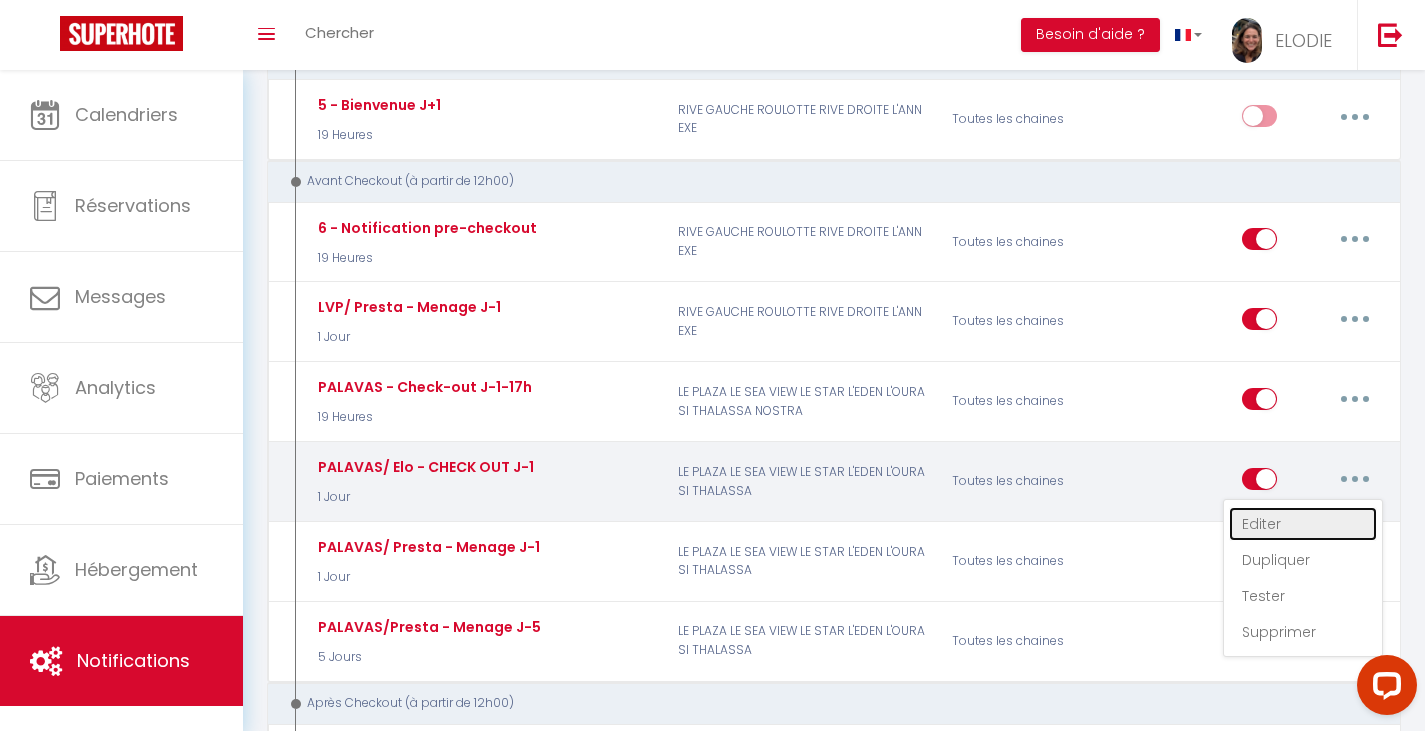 click on "Editer" at bounding box center (1303, 524) 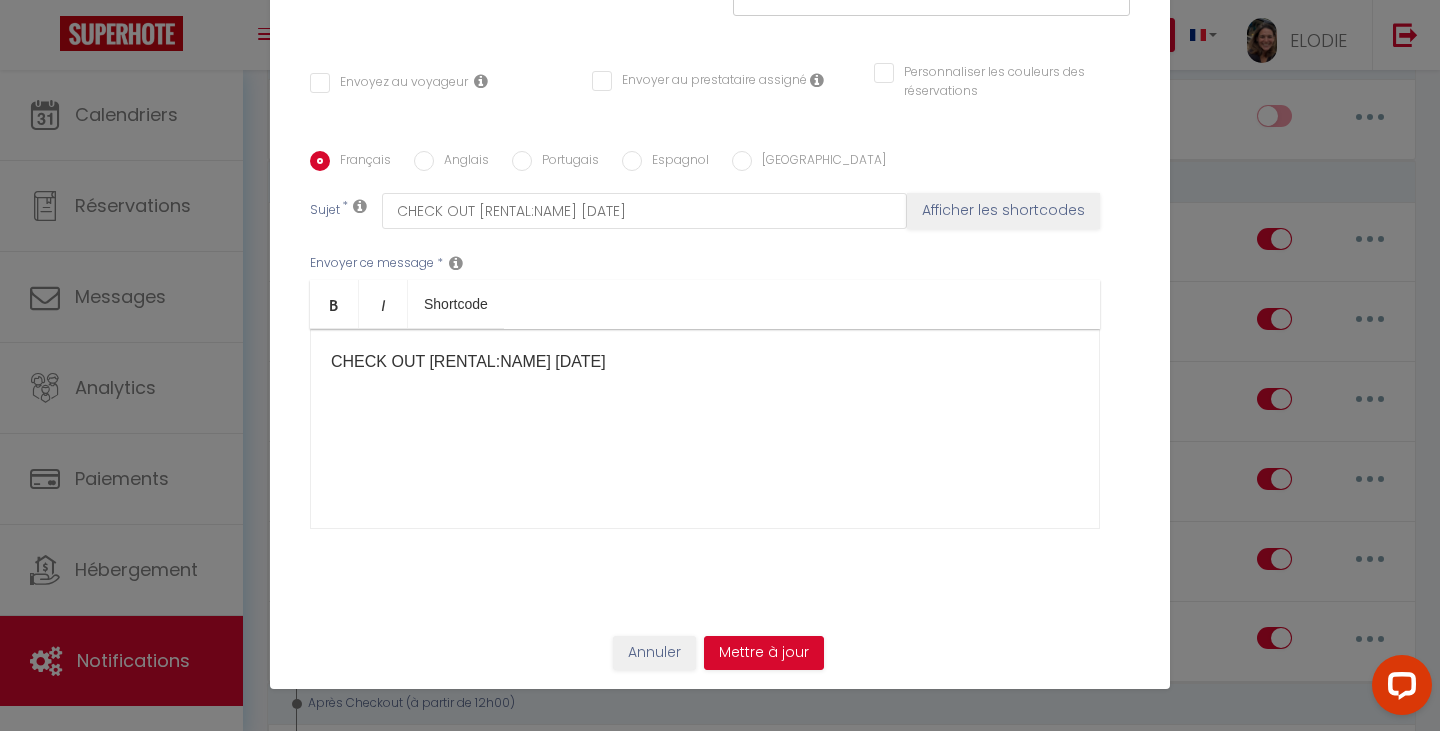 scroll, scrollTop: 0, scrollLeft: 0, axis: both 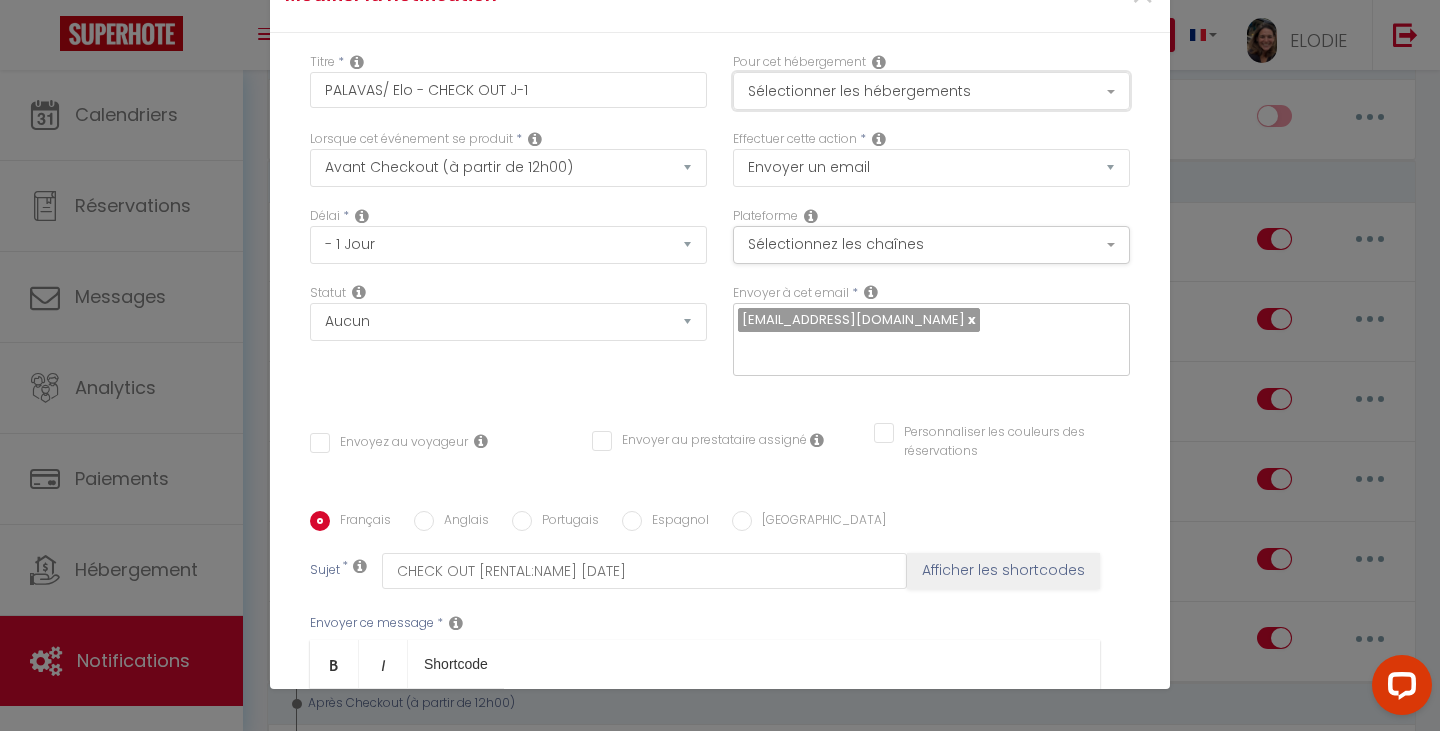 click on "Sélectionner les hébergements" at bounding box center (931, 91) 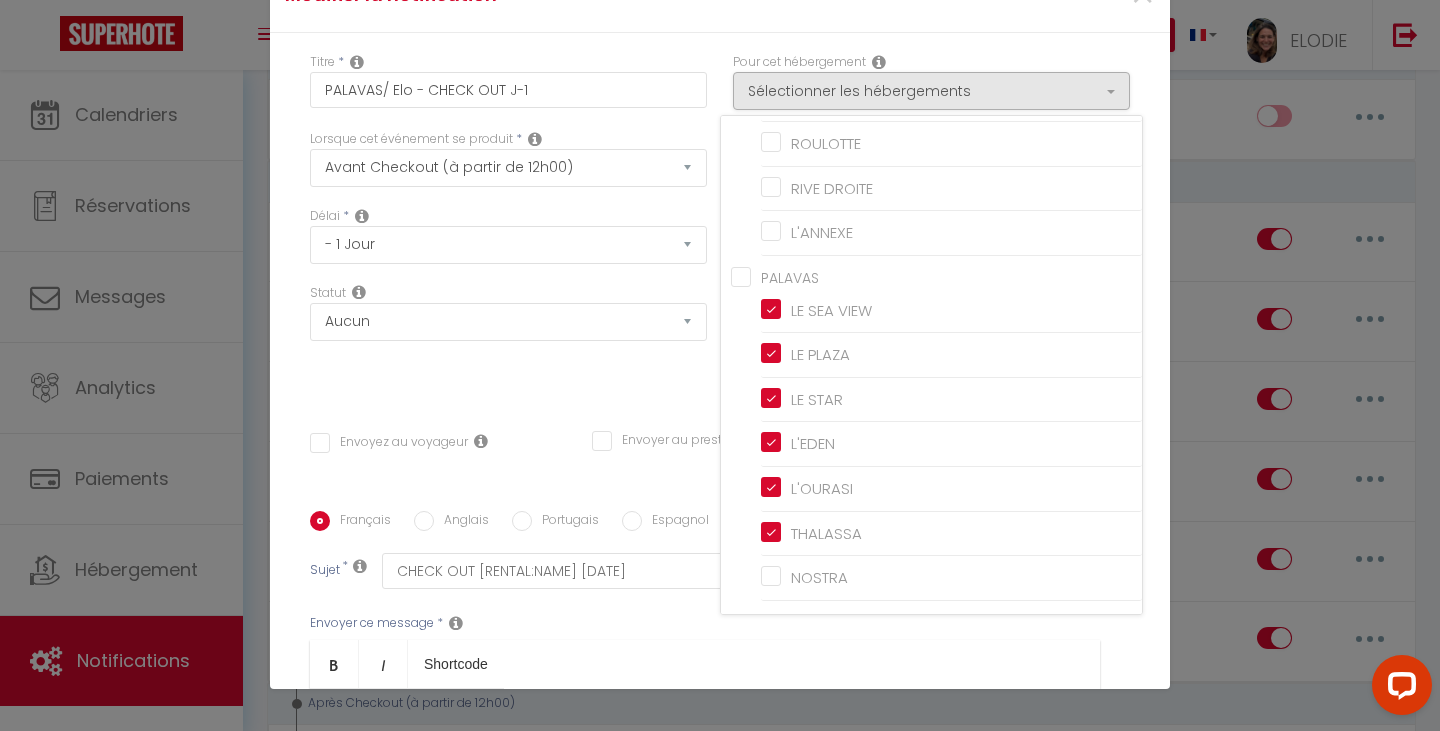 click on "PALAVAS" at bounding box center (936, 276) 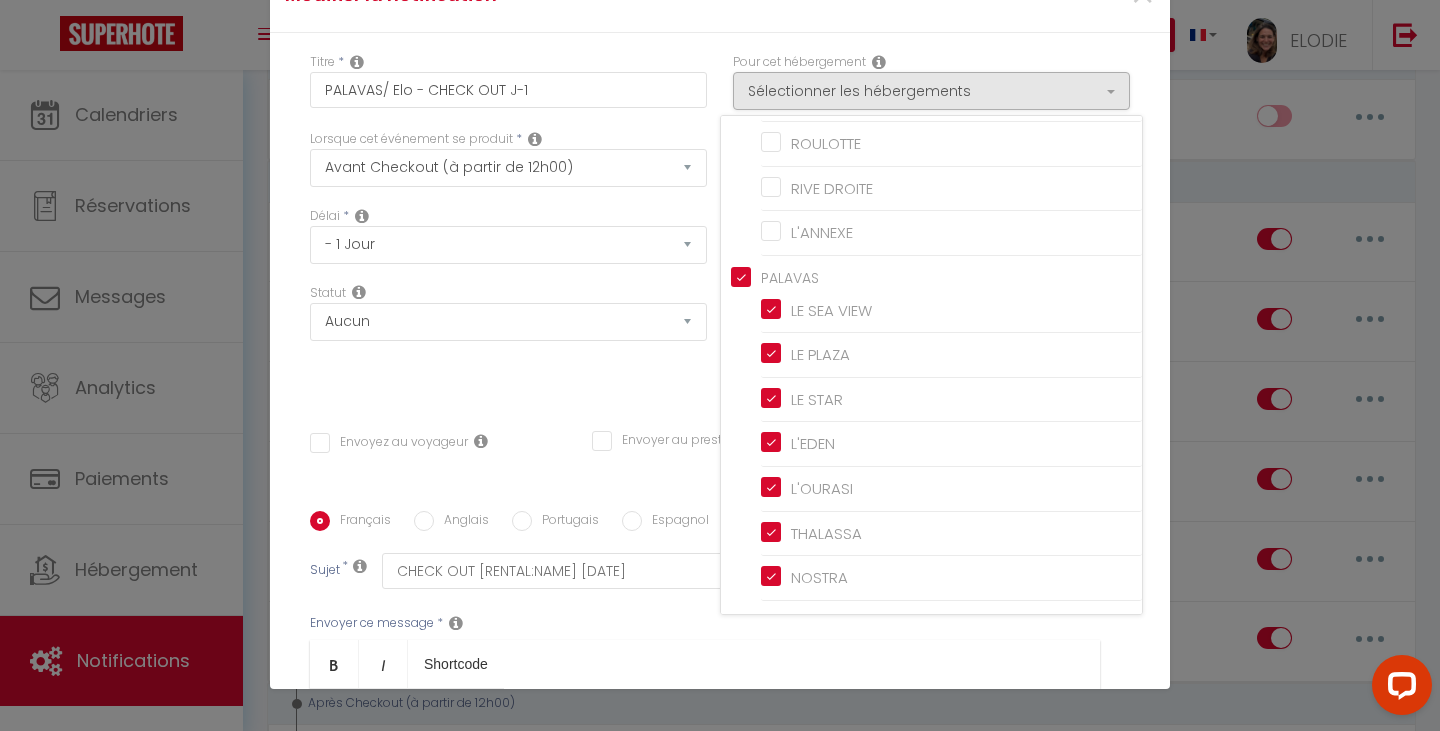 scroll, scrollTop: 362, scrollLeft: 0, axis: vertical 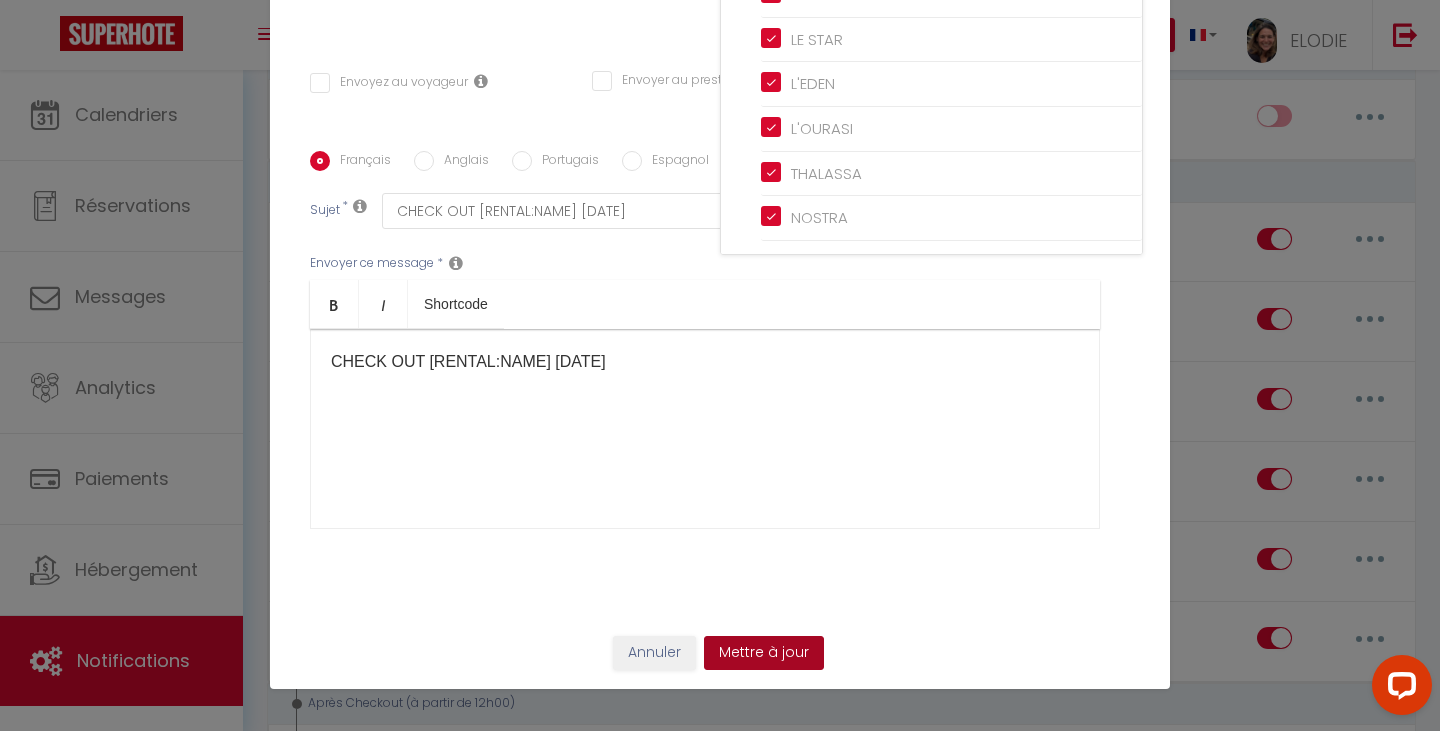 click on "Mettre à jour" at bounding box center (764, 653) 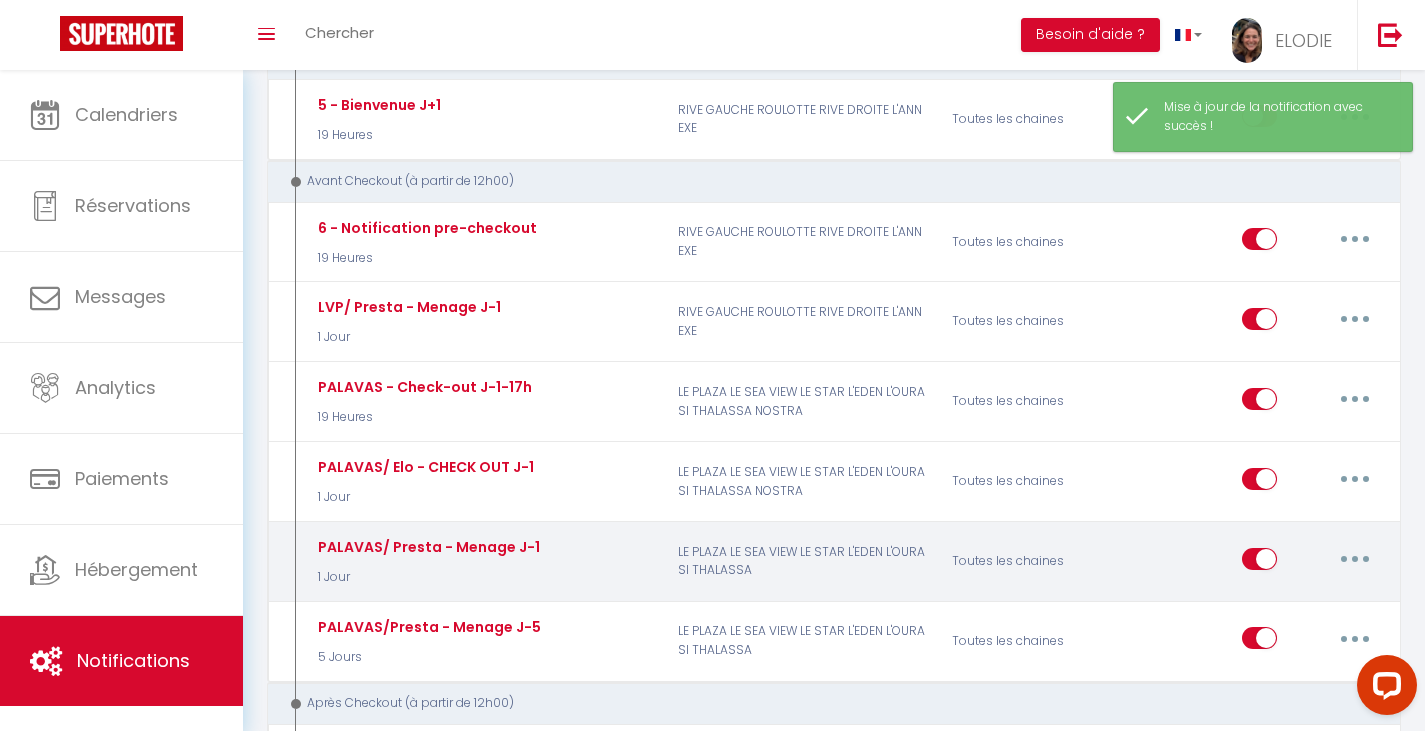 click at bounding box center (1355, 559) 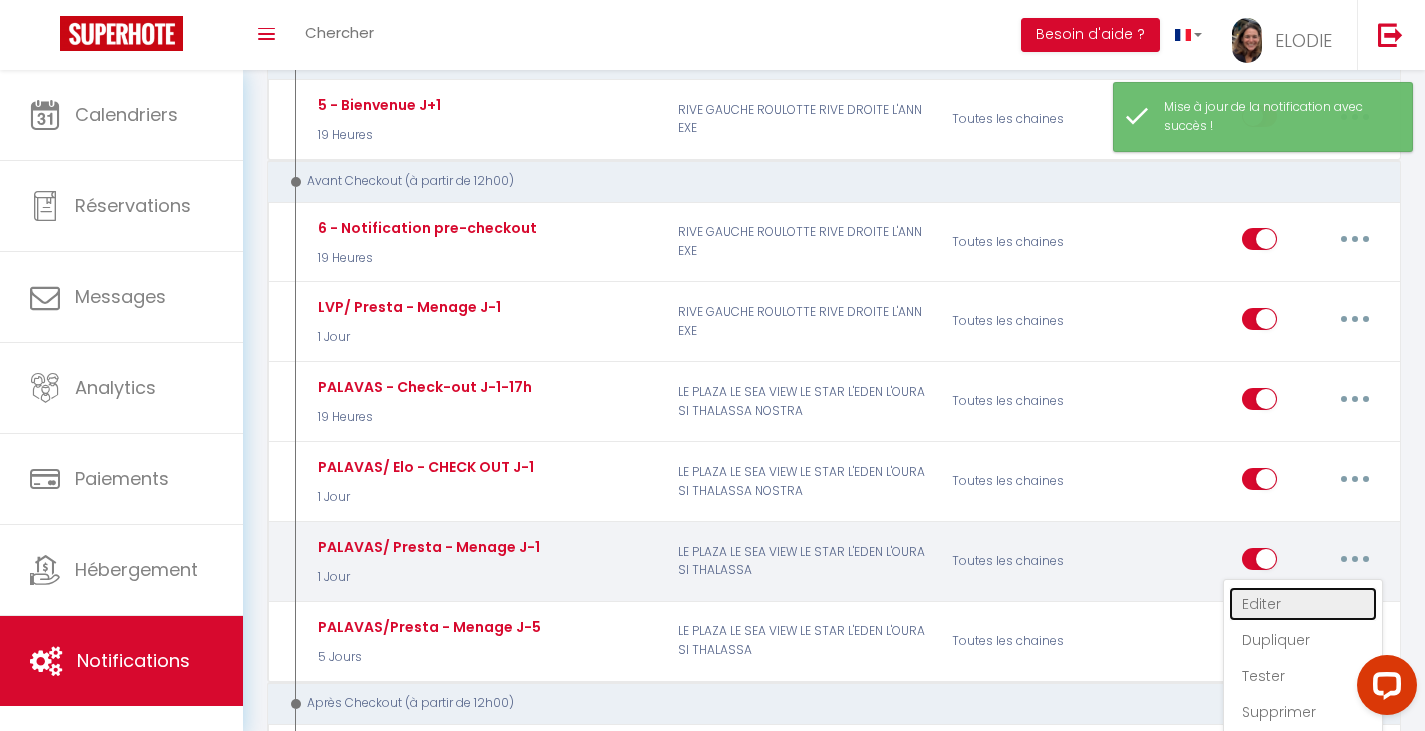 click on "Editer" at bounding box center (1303, 604) 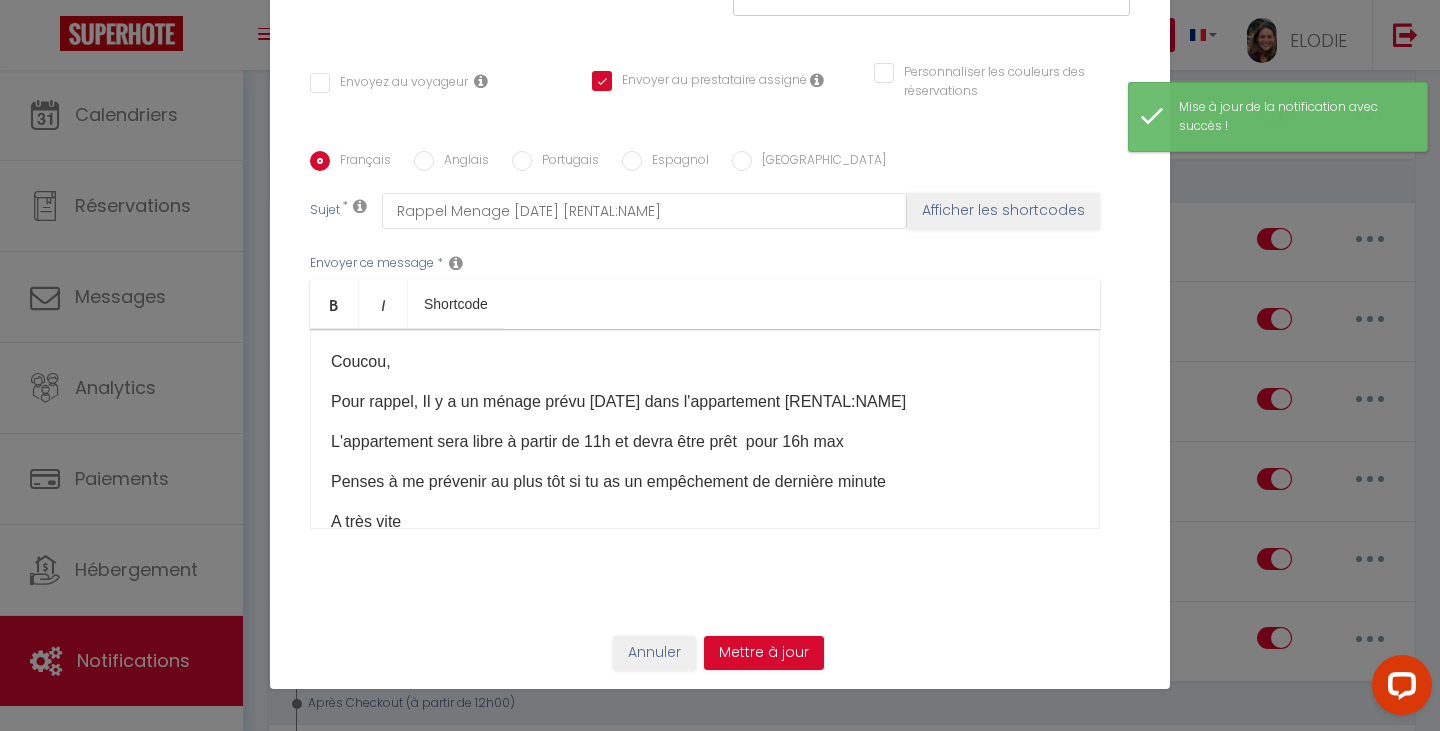 scroll, scrollTop: 0, scrollLeft: 0, axis: both 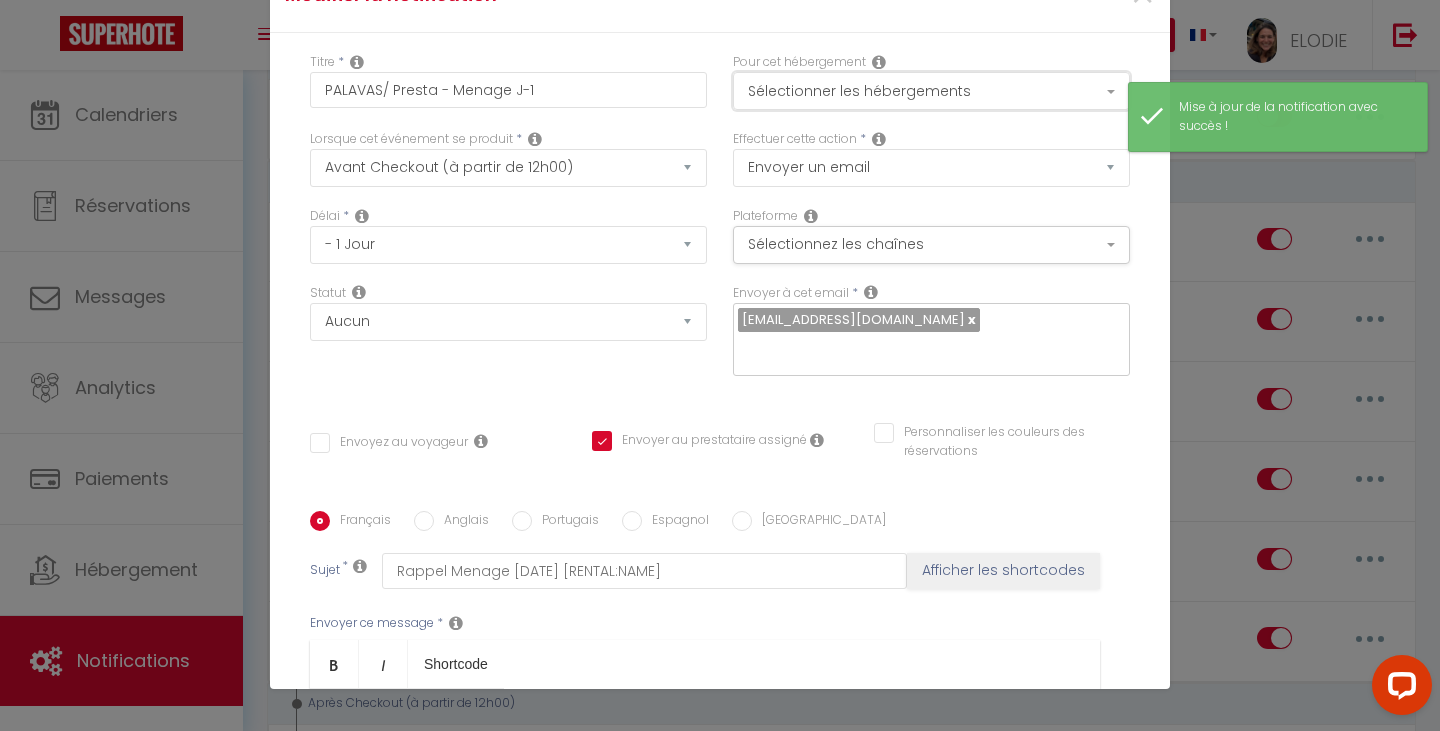 click on "Sélectionner les hébergements" at bounding box center (931, 91) 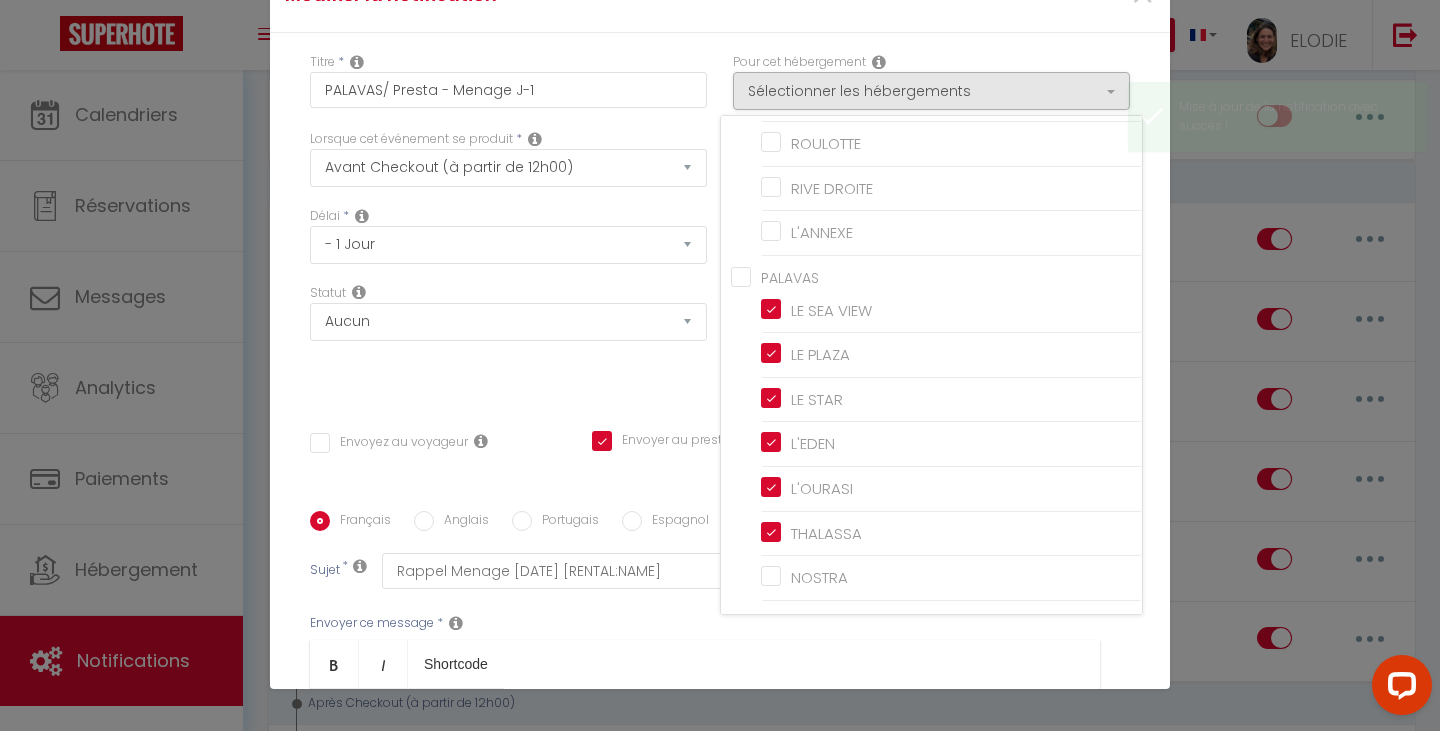 click on "PALAVAS" at bounding box center (936, 276) 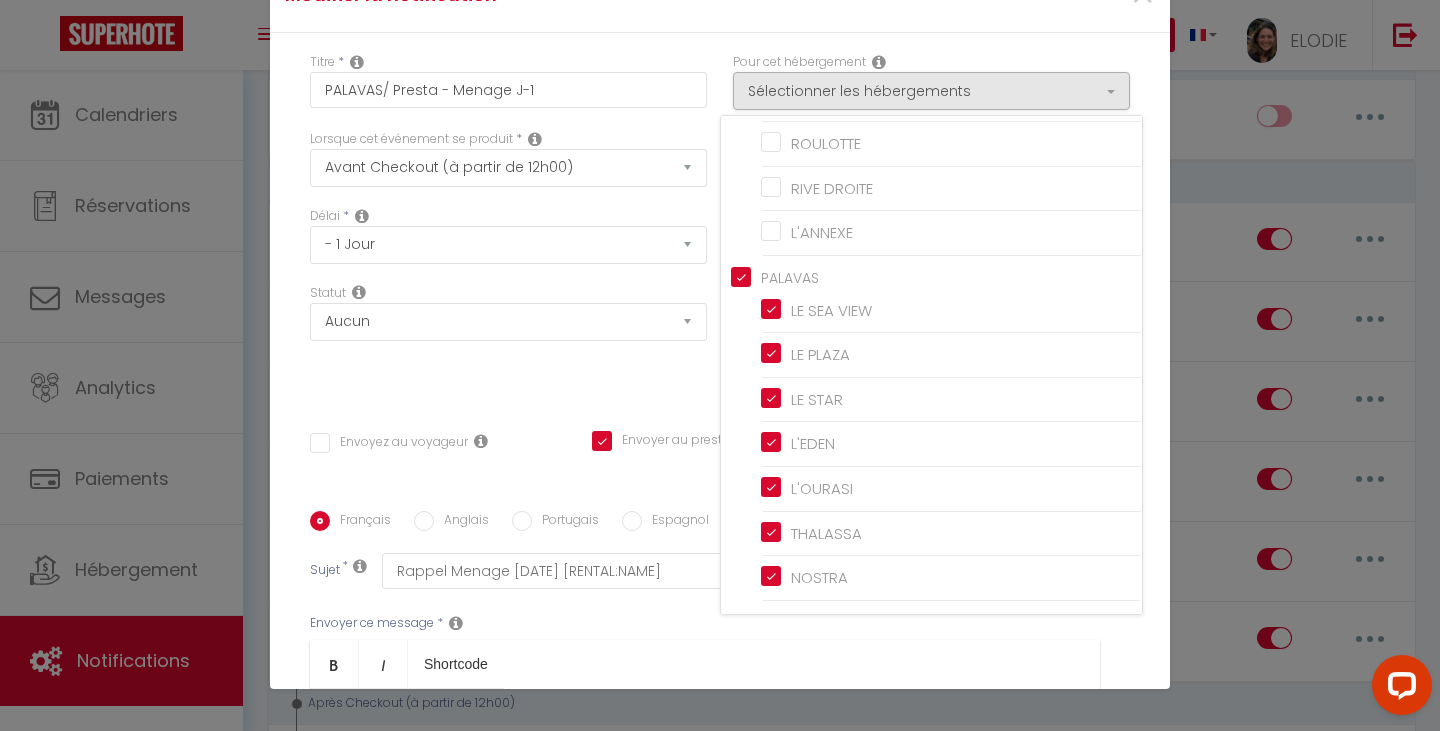 scroll, scrollTop: 362, scrollLeft: 0, axis: vertical 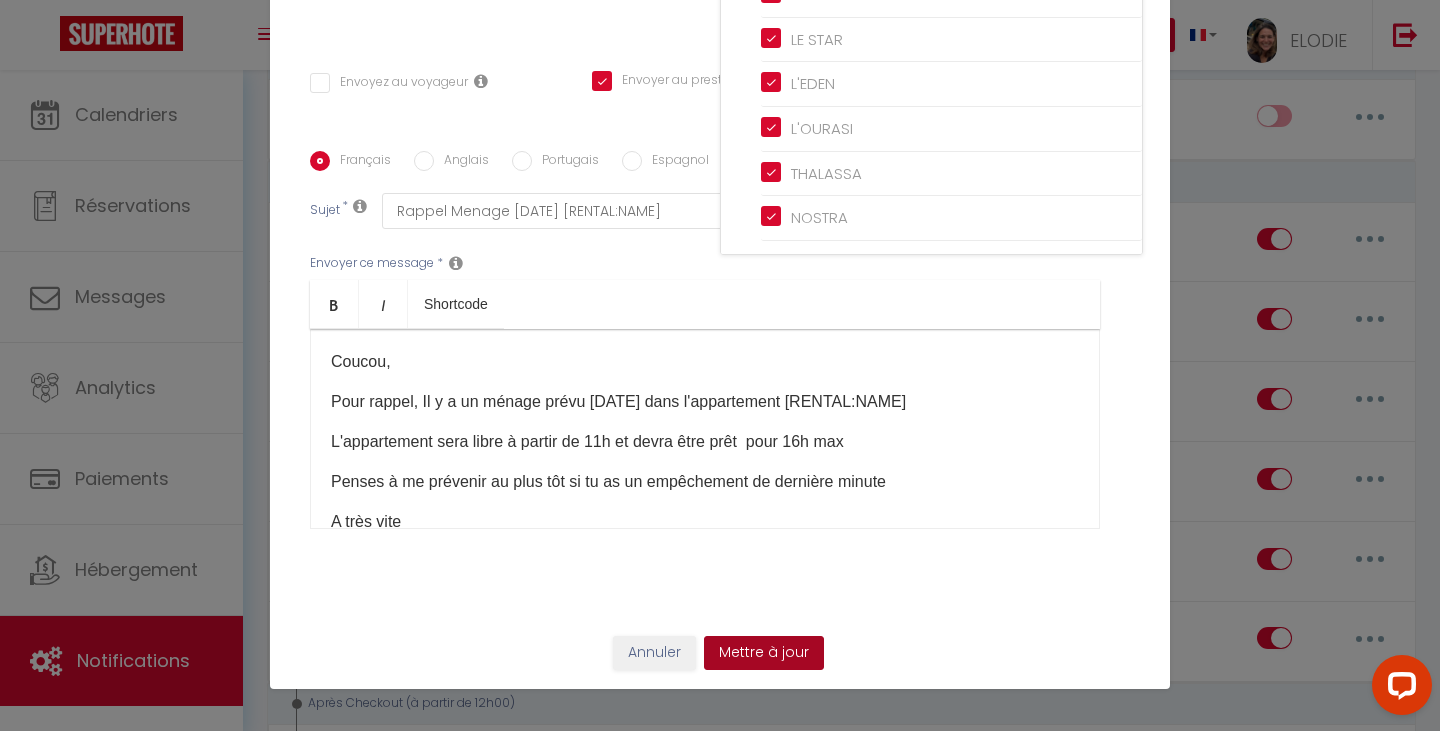 click on "Mettre à jour" at bounding box center [764, 653] 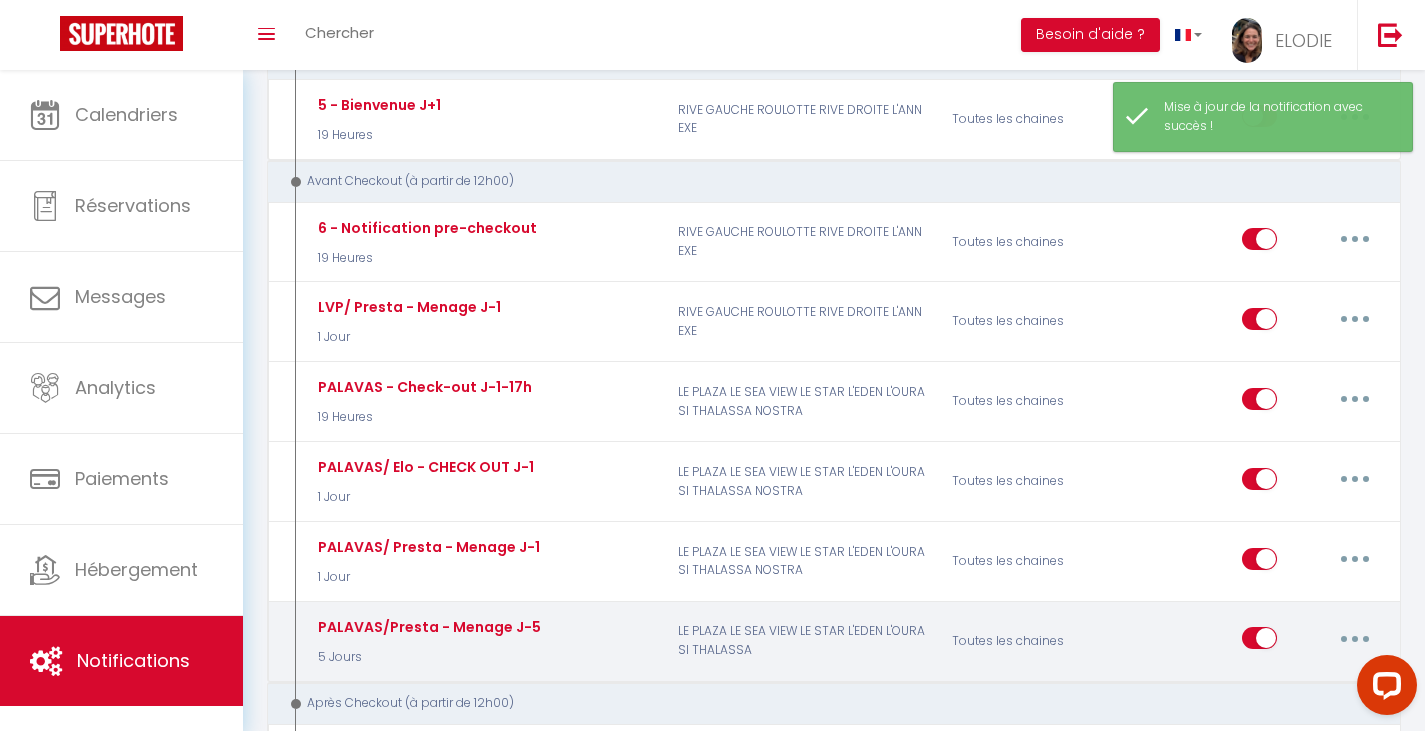 click at bounding box center [1355, 638] 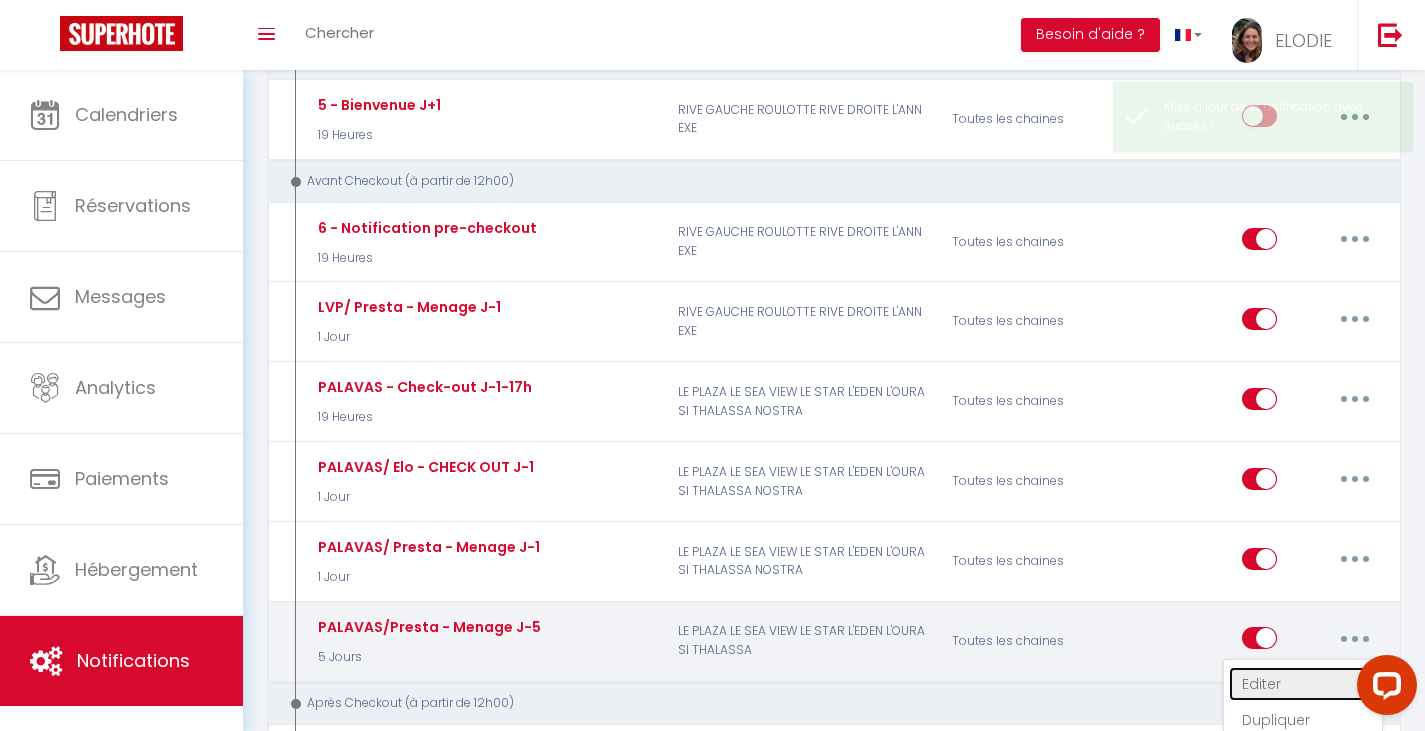 click on "Editer" at bounding box center (1303, 684) 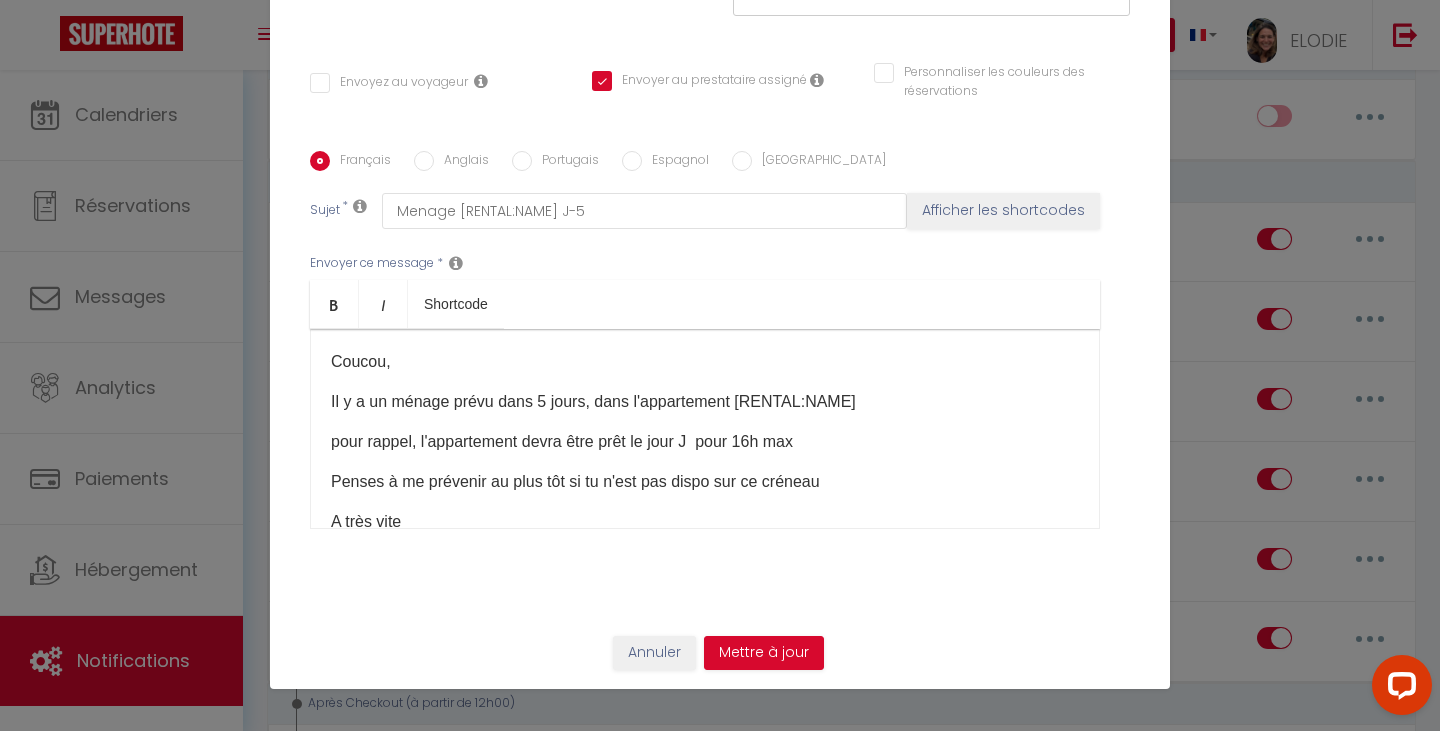 scroll, scrollTop: 0, scrollLeft: 0, axis: both 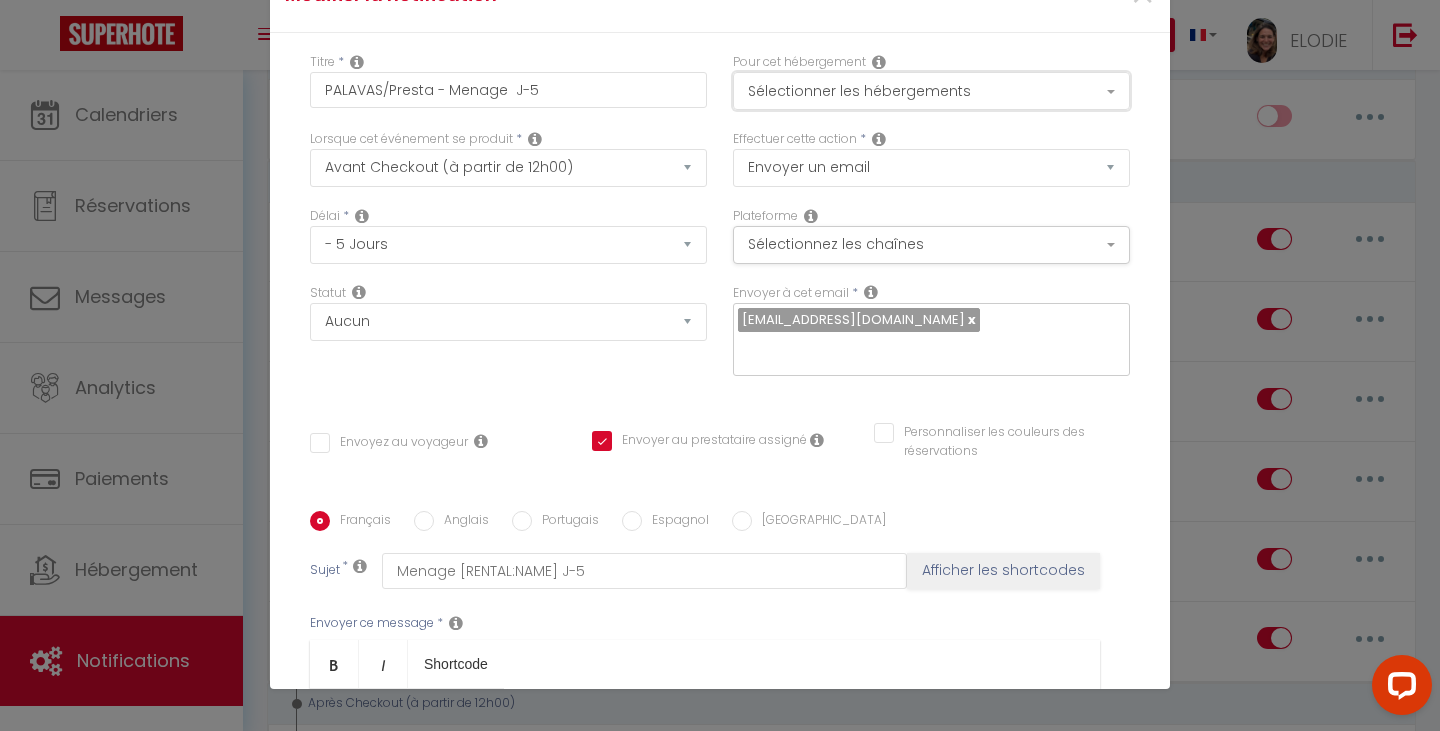 click on "Sélectionner les hébergements" at bounding box center [931, 91] 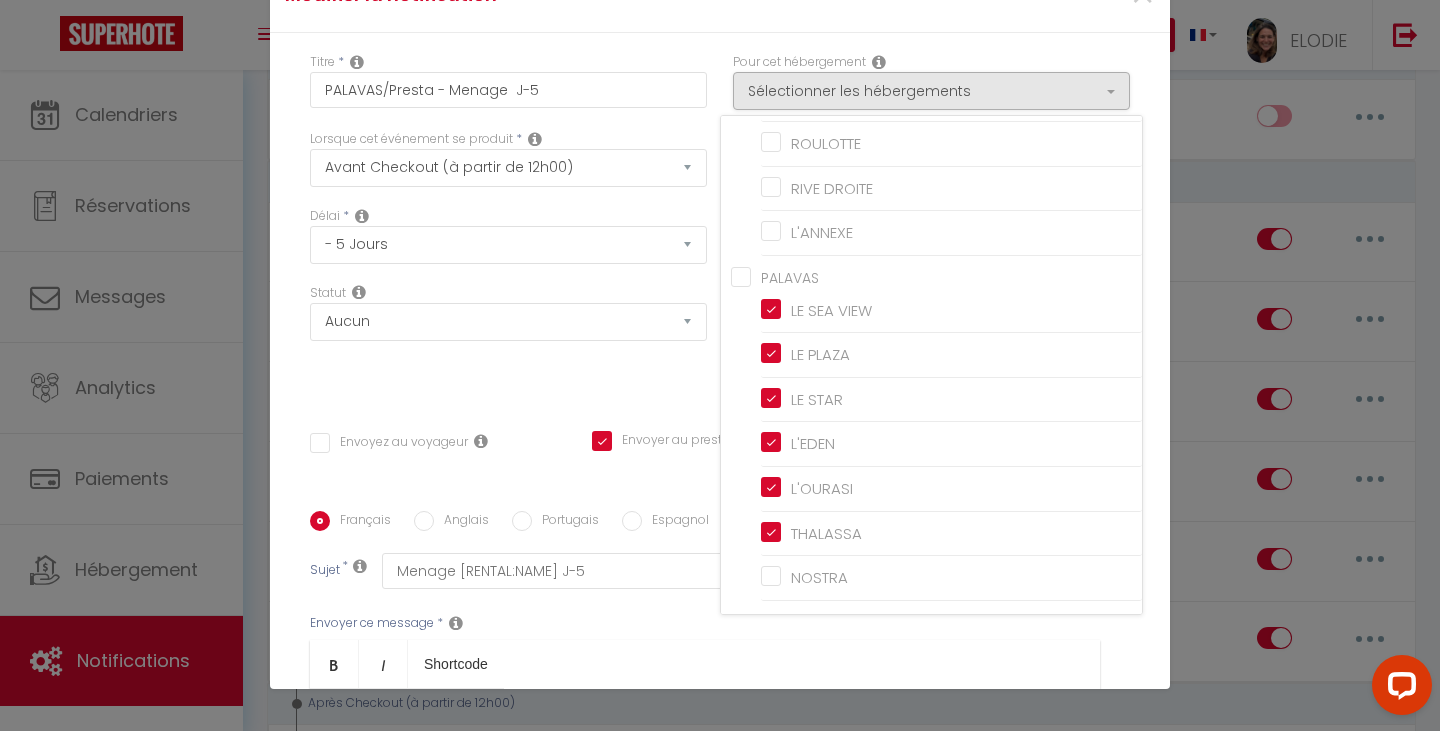 click on "PALAVAS" at bounding box center [936, 276] 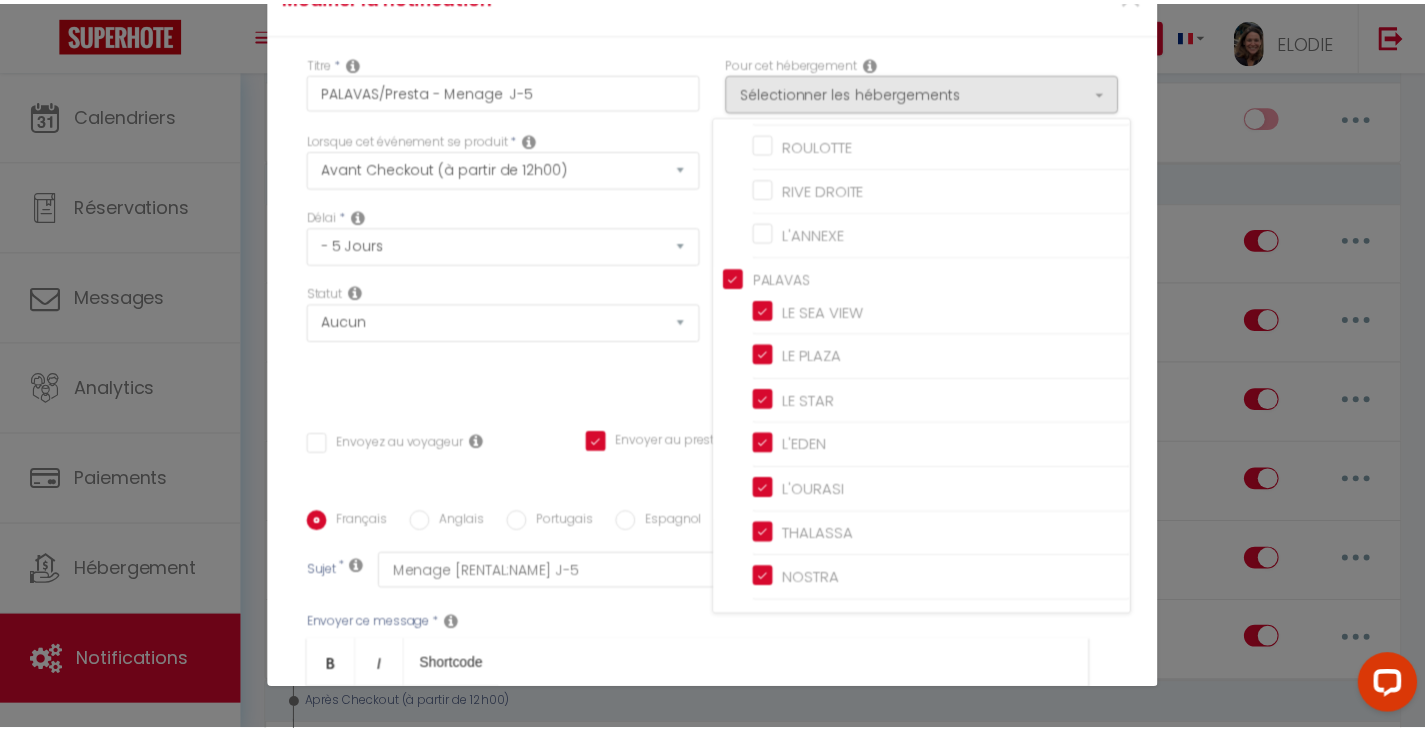 scroll, scrollTop: 362, scrollLeft: 0, axis: vertical 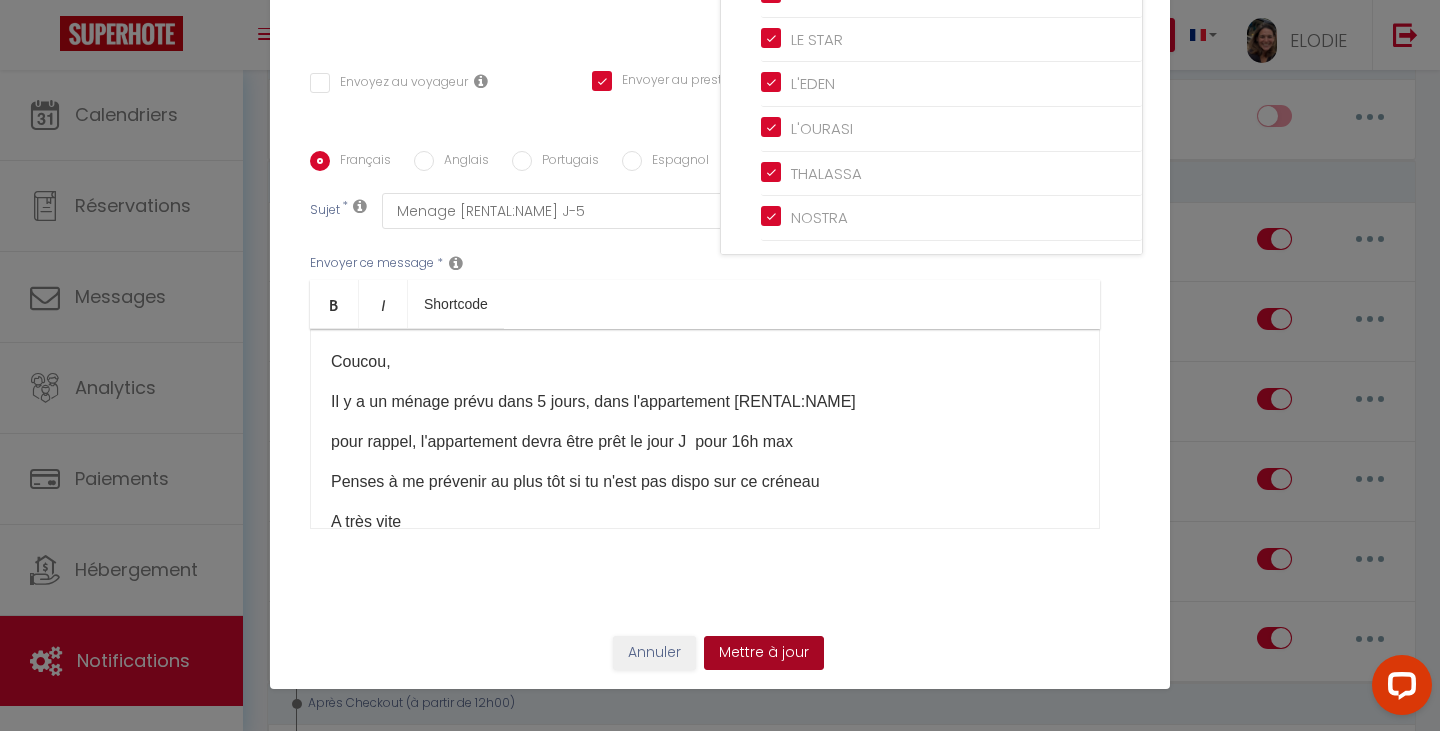 click on "Mettre à jour" at bounding box center (764, 653) 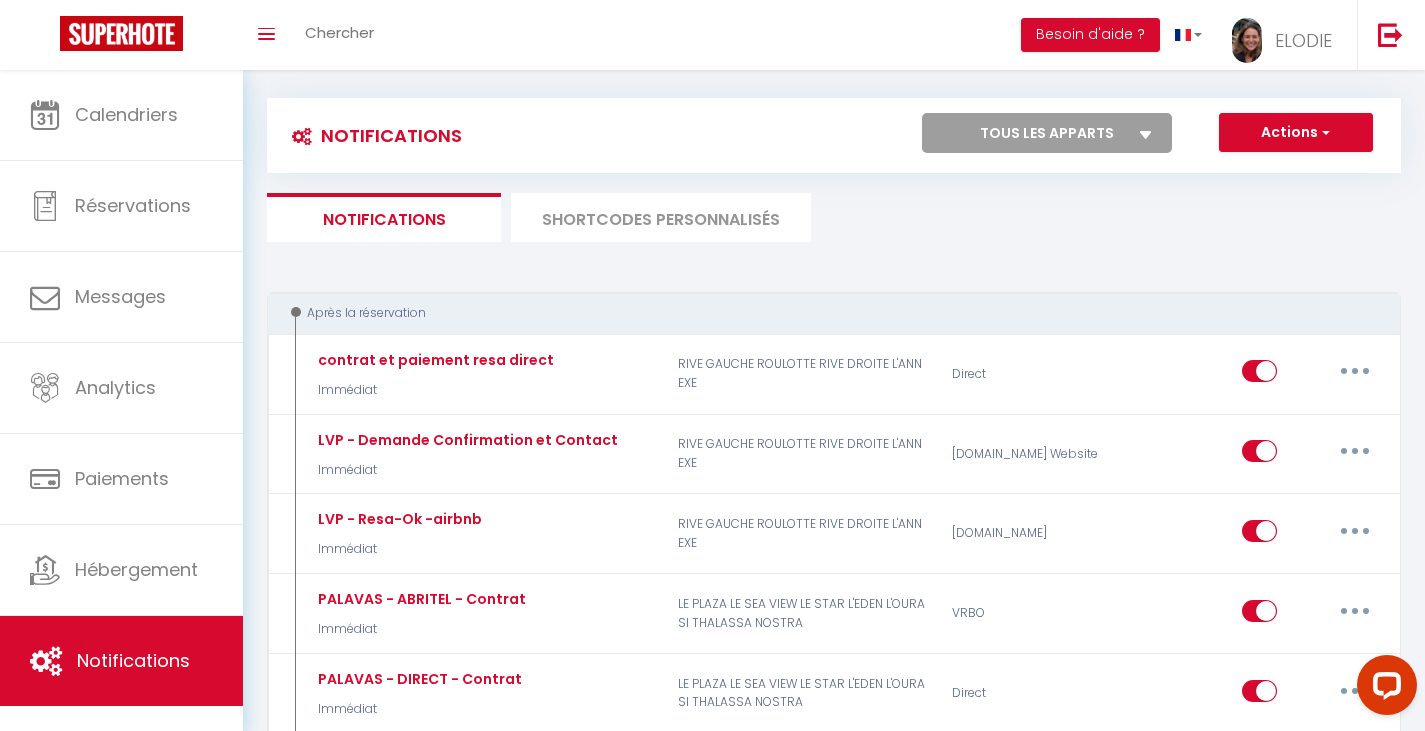 scroll, scrollTop: 0, scrollLeft: 0, axis: both 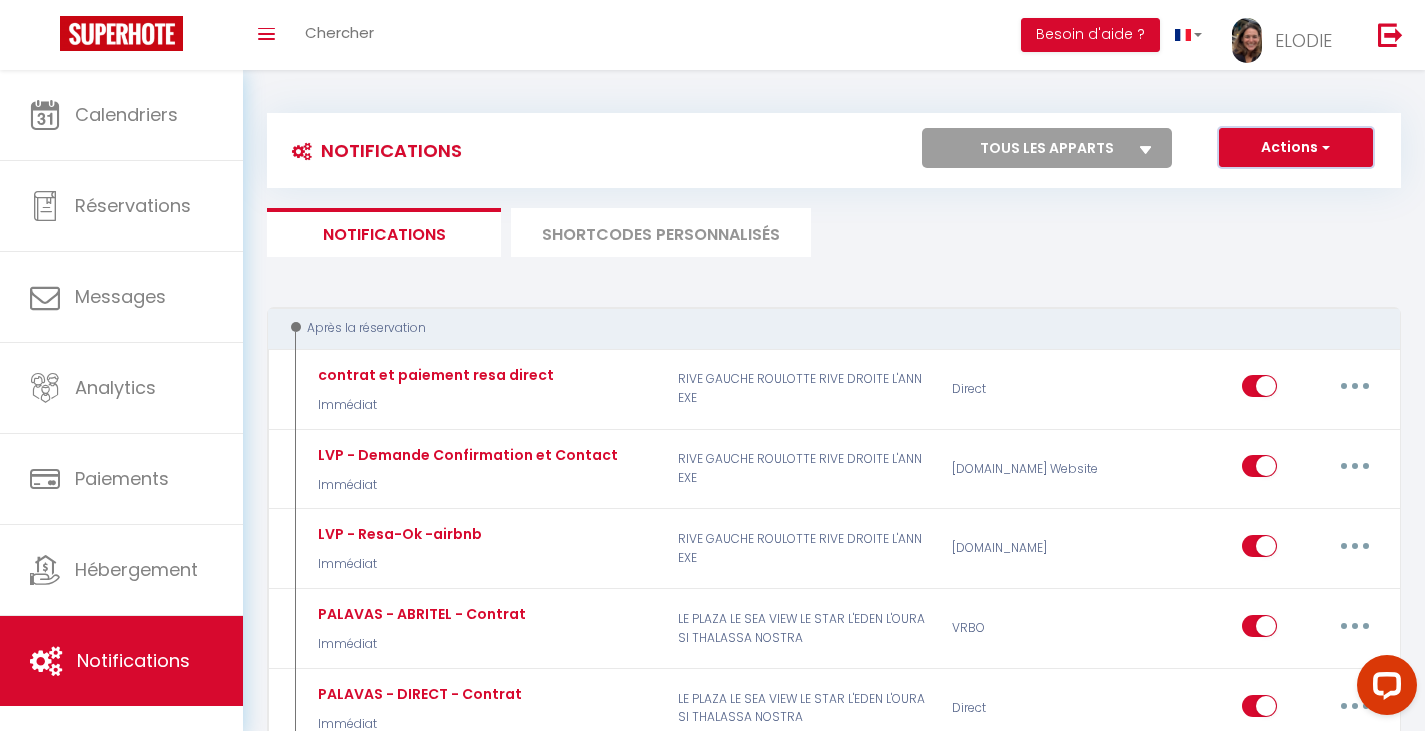 click on "Actions" at bounding box center [1296, 148] 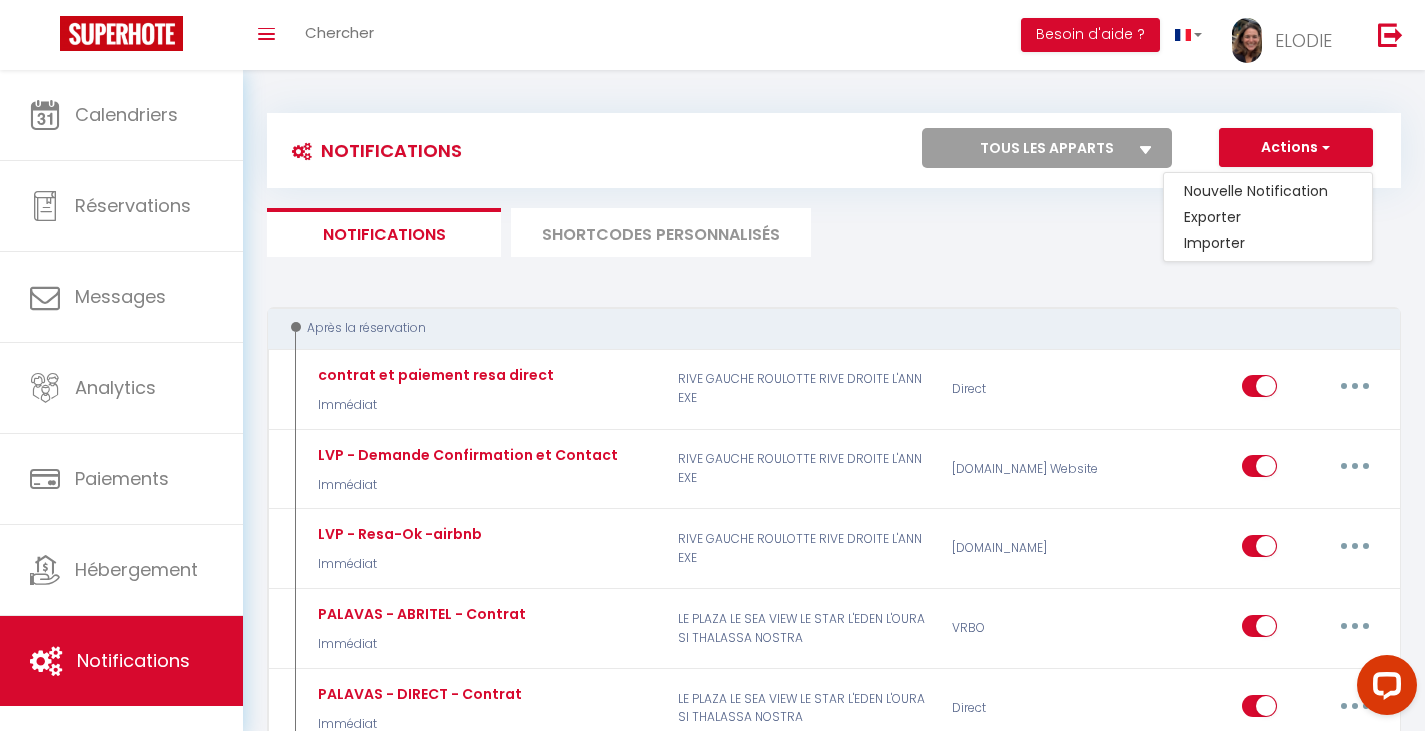 click on "Notifications
Actions
Nouvelle Notification    Exporter    Importer    Tous les apparts    LE SEA VIEW LE PLAZA NOSTRA L'EDEN L'OURASI LE STAR RIVE GAUCHE THALASSA ROULOTTE RIVE DROITE L'ANNEXE
Actions
Nouveau shortcode personnalisé    Notifications   SHORTCODES PERSONNALISÉS
Après la réservation
contrat et paiement resa direct    Immédiat     RIVE GAUCHE
ROULOTTE
RIVE DROITE
L'ANNEXE
Direct
Editer   Dupliquer   Tester   Supprimer         LVP -  Demande Confirmation et Contact    Immédiat     RIVE GAUCHE
ROULOTTE
RIVE DROITE
L'ANNEXE
[DOMAIN_NAME]
Website
Editer   Dupliquer   Tester   Supprimer         LVP - Resa-Ok -airbnb    Immédiat     RIVE GAUCHE
ROULOTTE
RIVE DROITE
L'ANNEXE
[DOMAIN_NAME]
Editer   Dupliquer   Tester   Supprimer         PALAVAS - ABRITEL - Contrat    Immédiat       VRBO" at bounding box center (834, 2518) 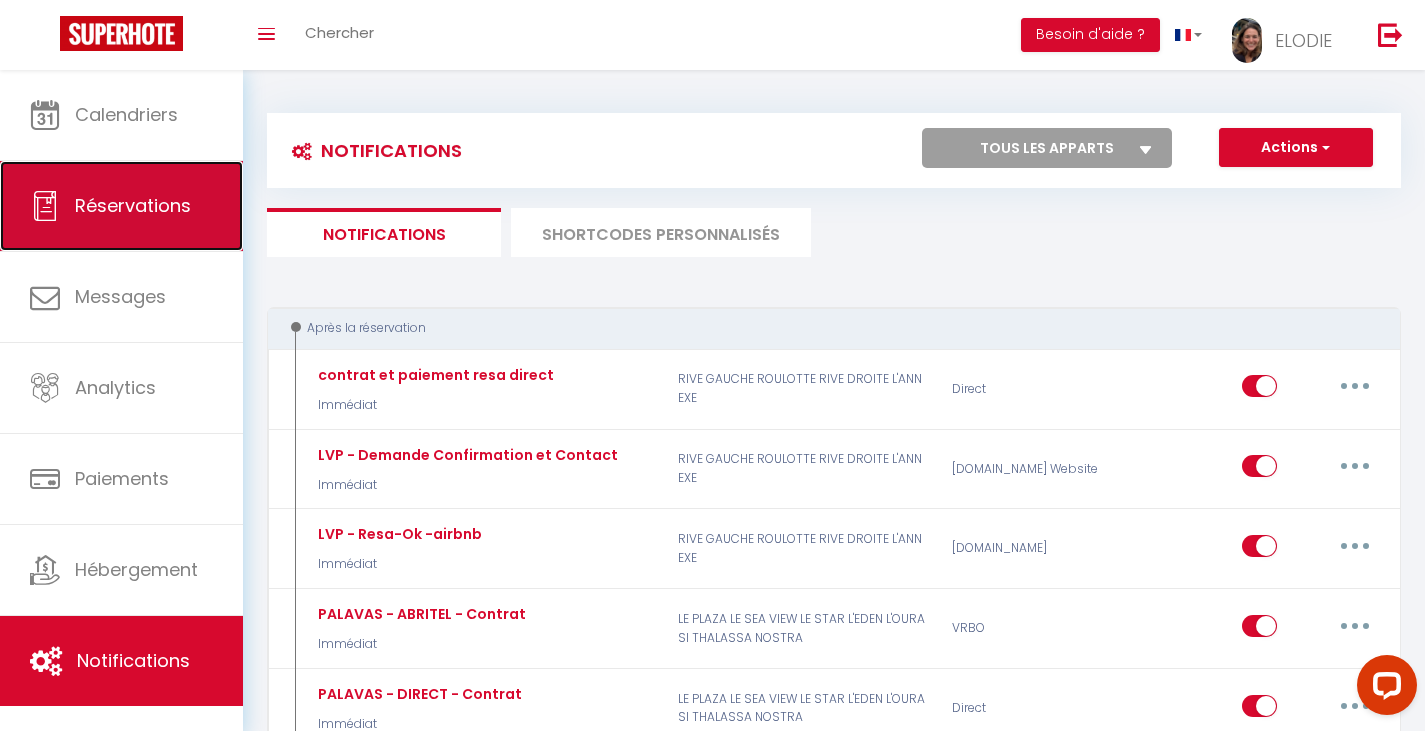 click on "Réservations" at bounding box center (121, 206) 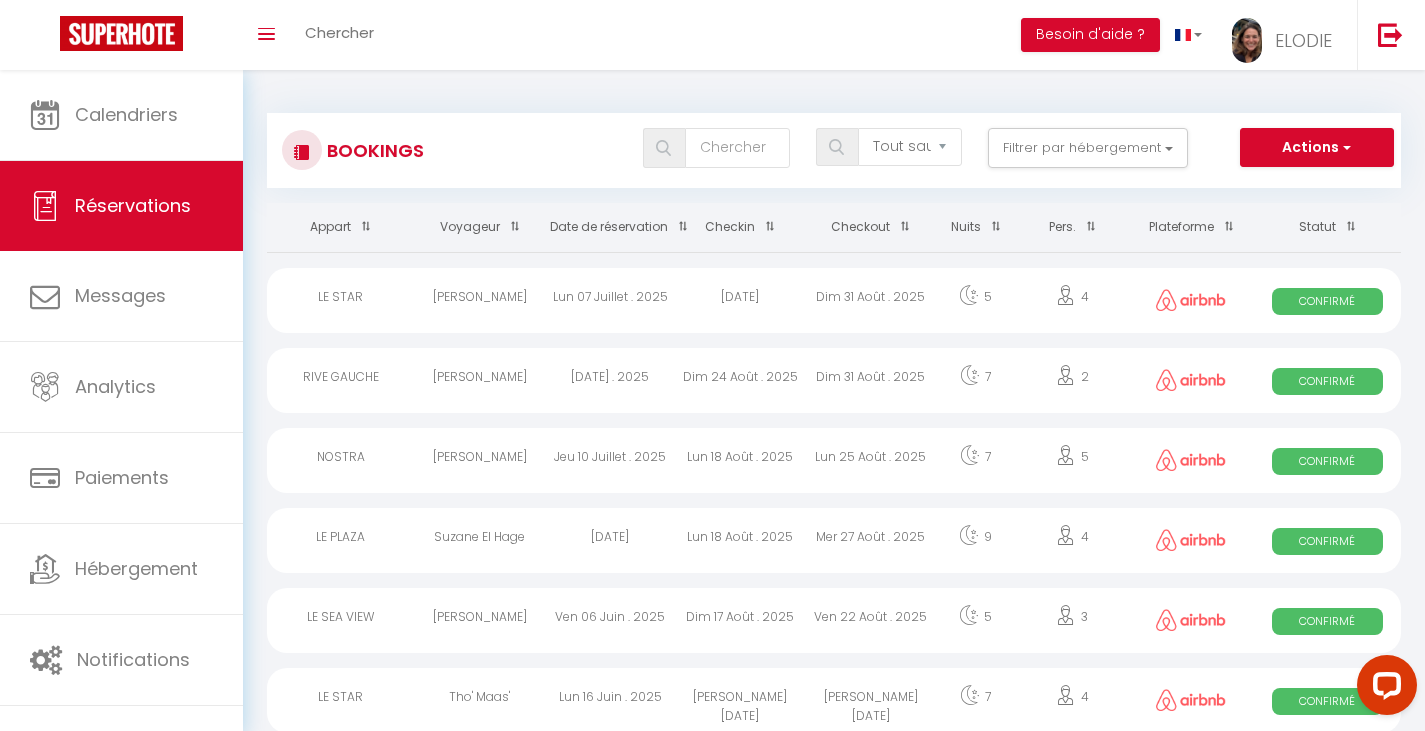 click on "Jeu 10 Juillet . 2025" at bounding box center (610, 460) 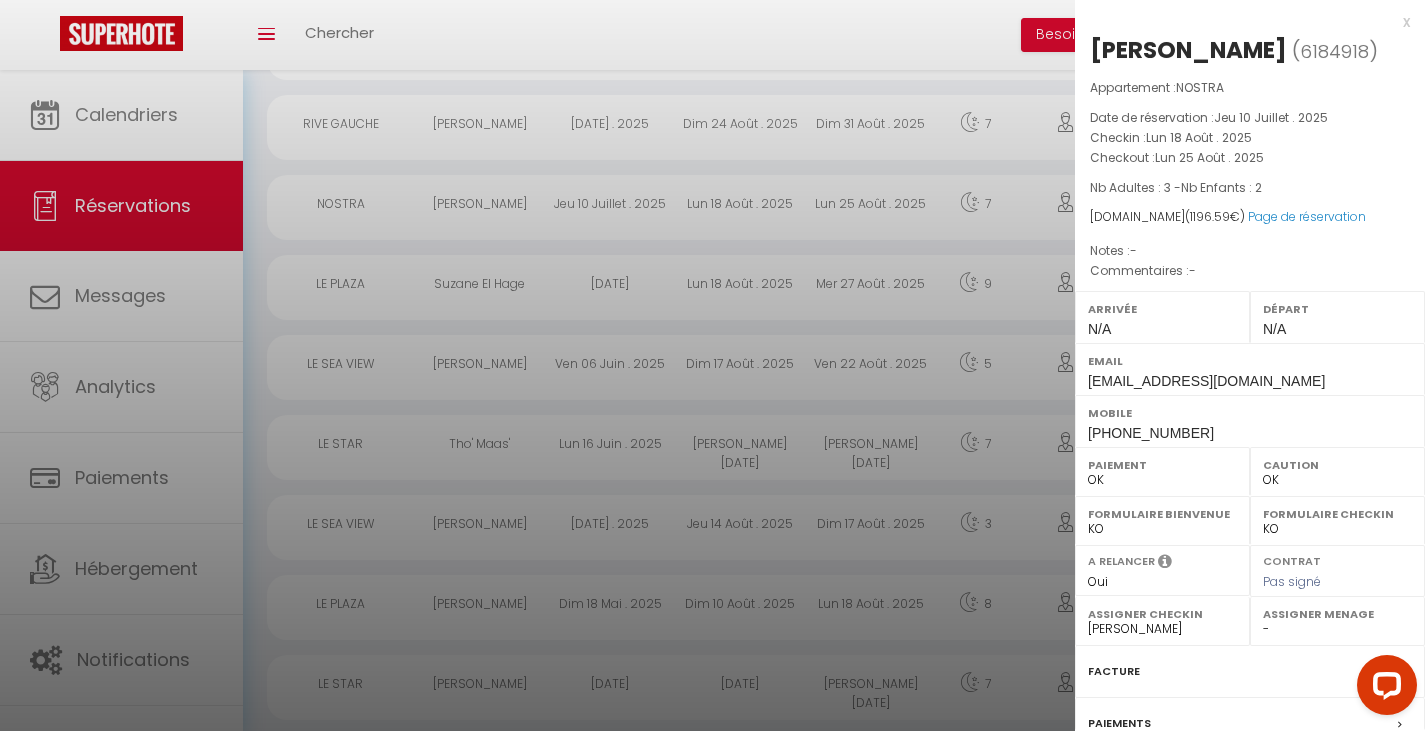 scroll, scrollTop: 462, scrollLeft: 0, axis: vertical 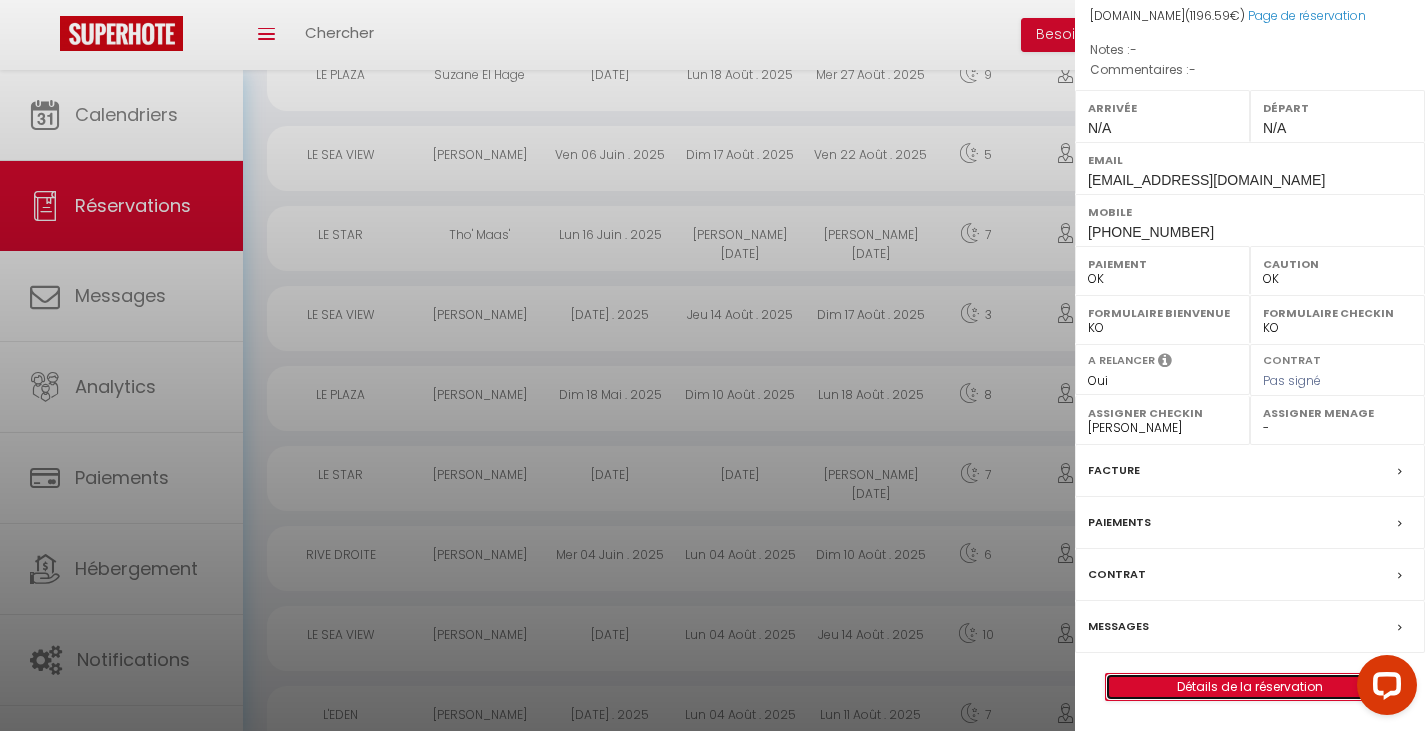 click on "Détails de la réservation" at bounding box center (1250, 687) 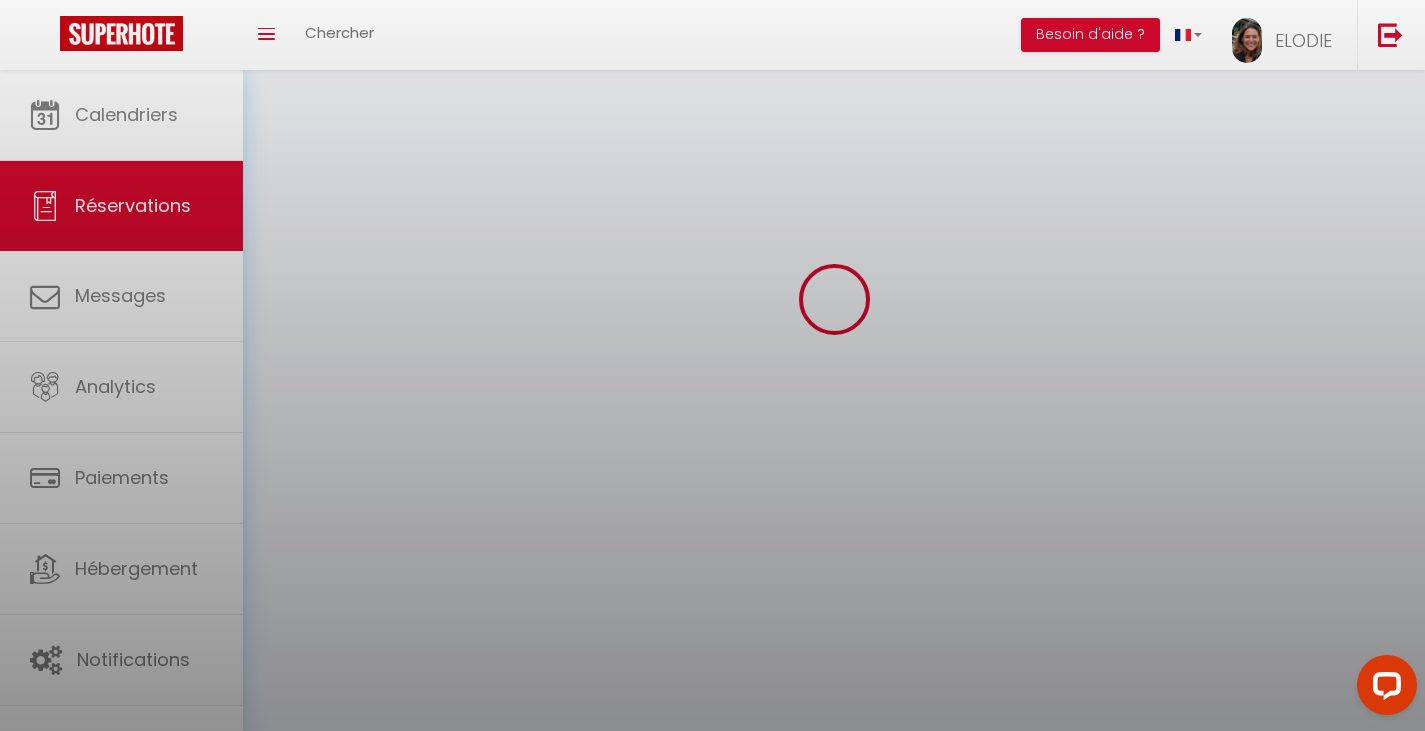 scroll, scrollTop: 0, scrollLeft: 0, axis: both 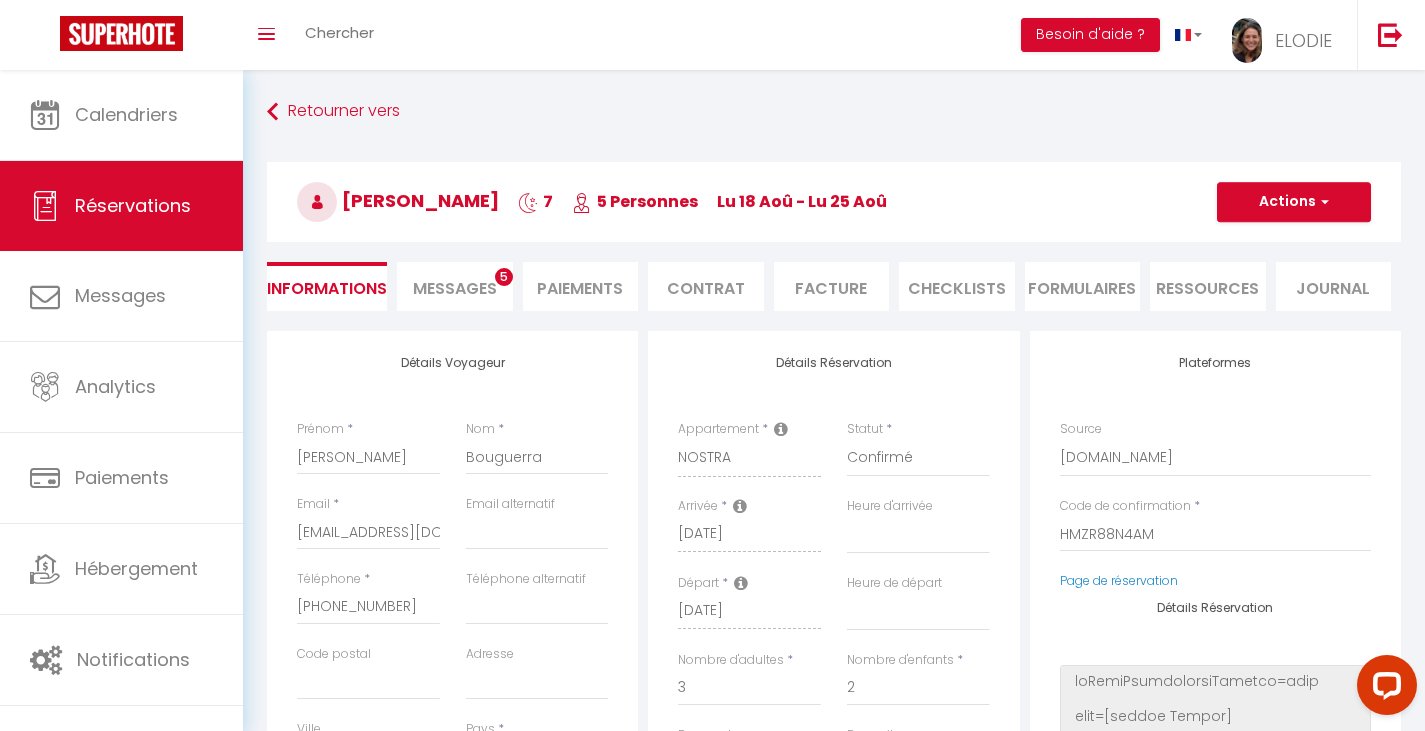 click on "Messages" at bounding box center (455, 288) 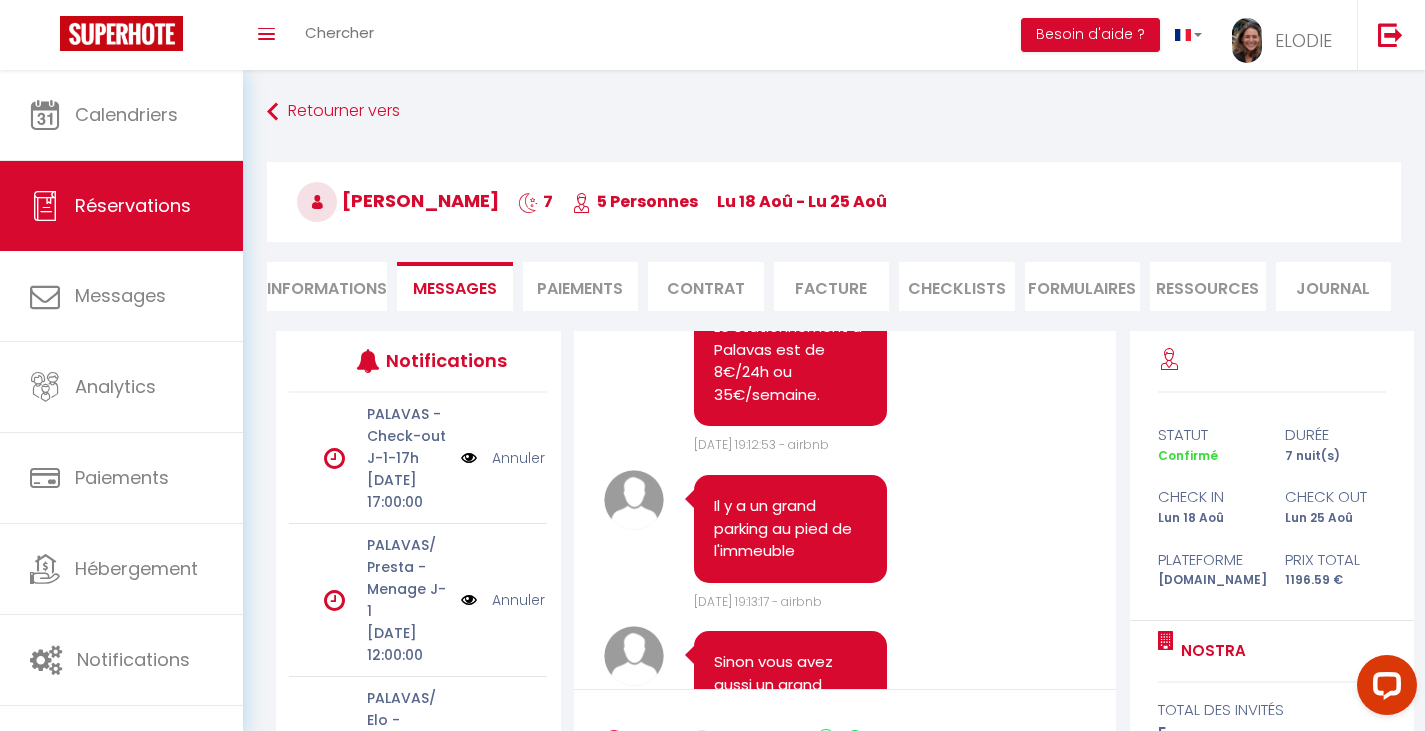 scroll, scrollTop: 838, scrollLeft: 0, axis: vertical 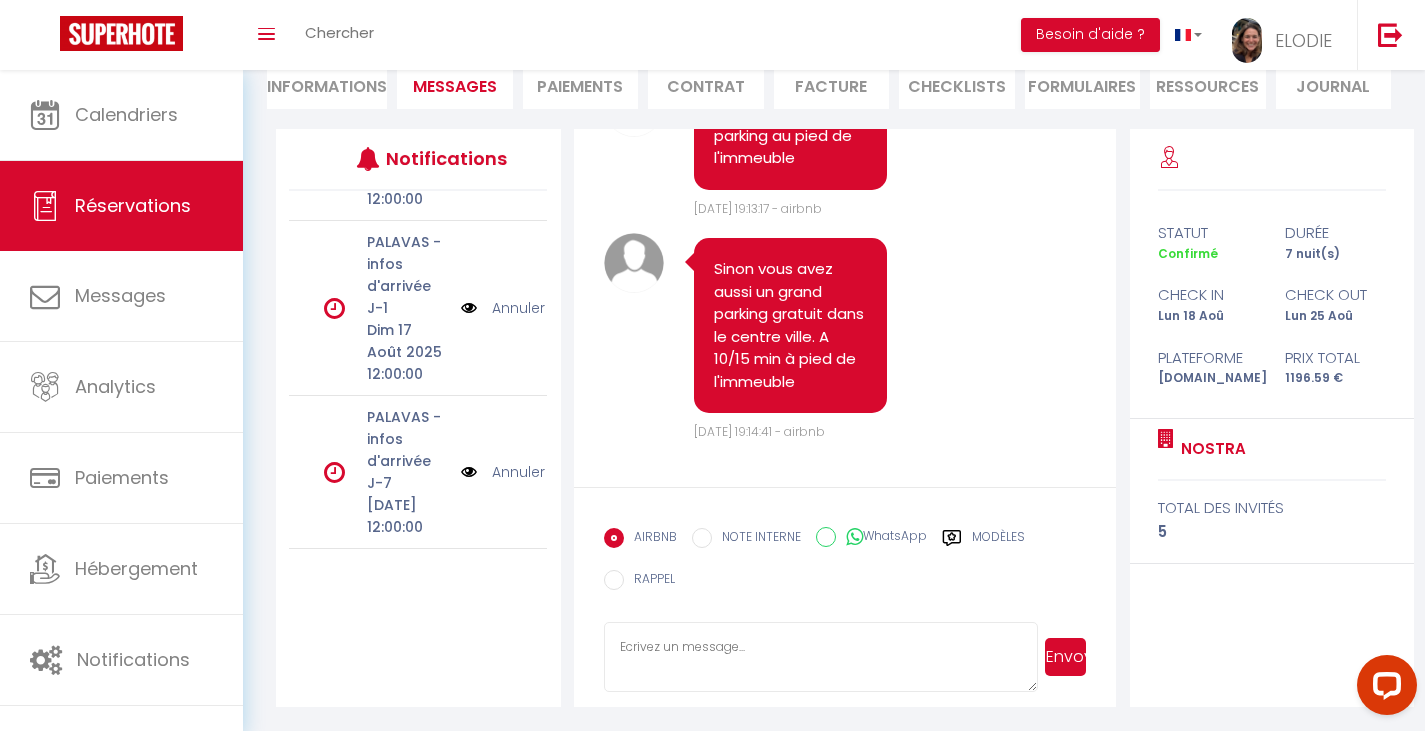 click on "Modèles" at bounding box center (983, 544) 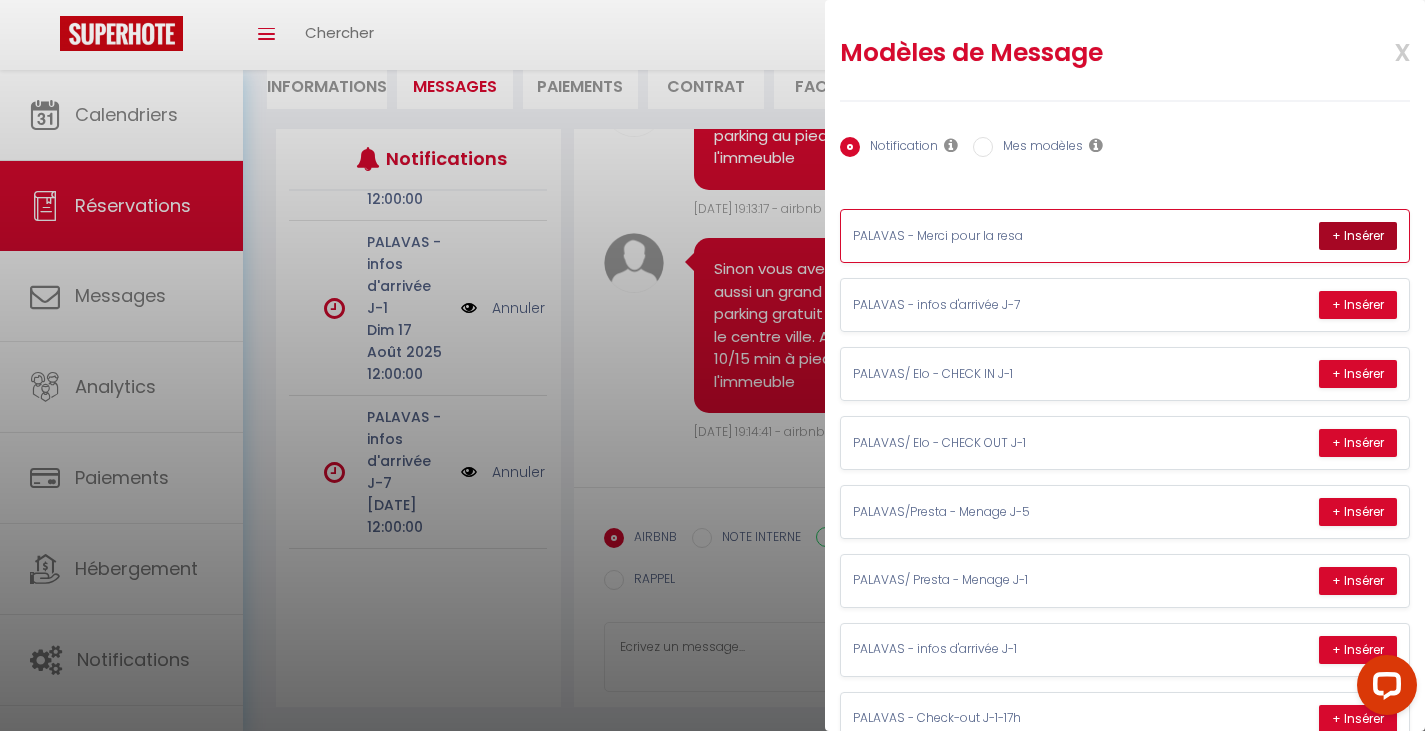 click on "+ Insérer" at bounding box center (1358, 236) 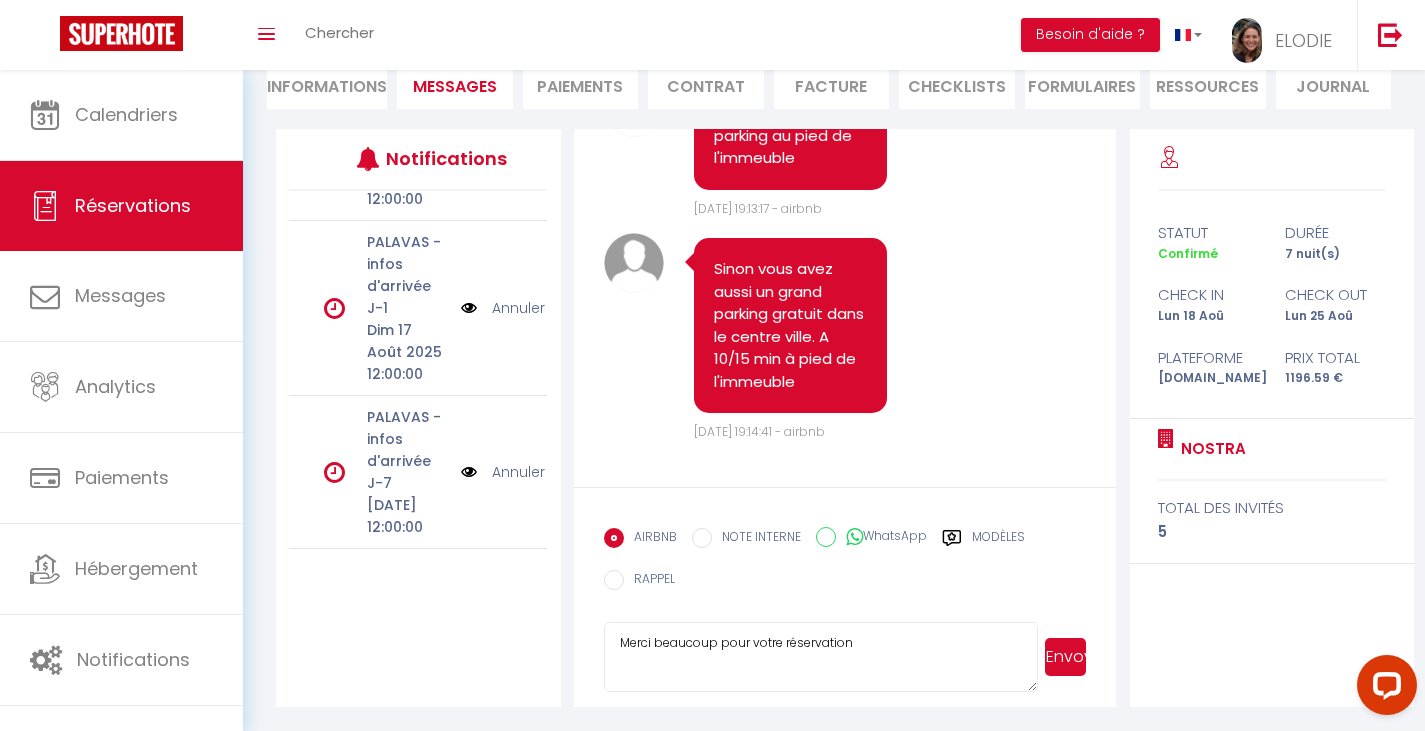 scroll, scrollTop: 120, scrollLeft: 0, axis: vertical 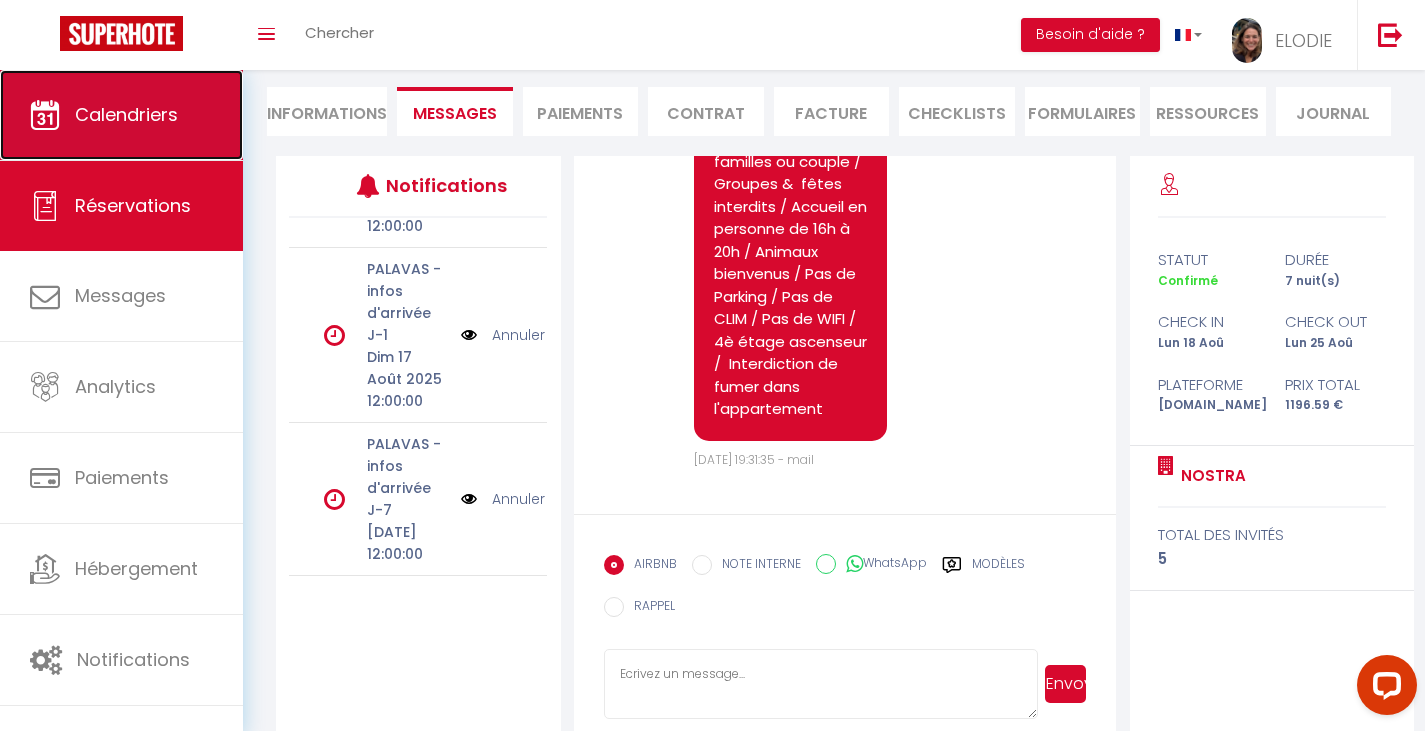click on "Calendriers" at bounding box center [126, 114] 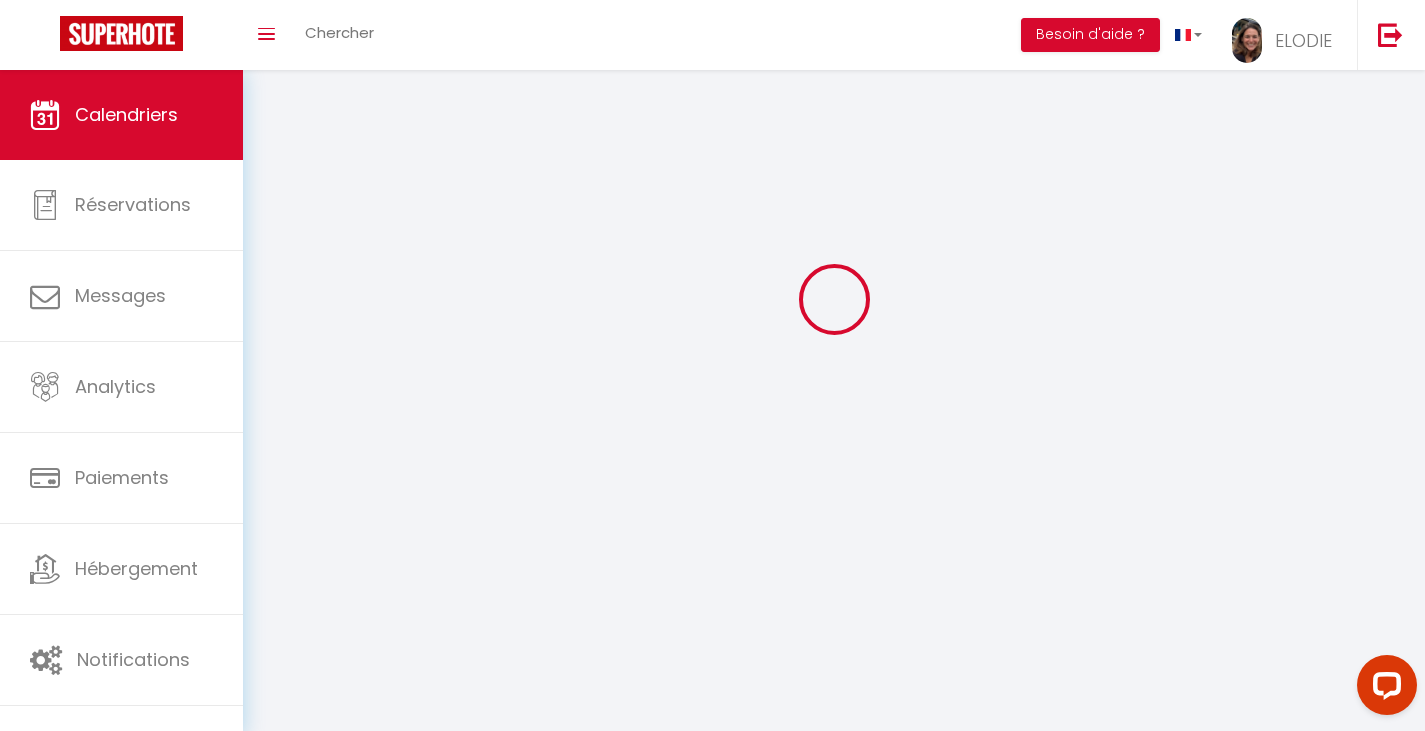 scroll, scrollTop: 0, scrollLeft: 0, axis: both 